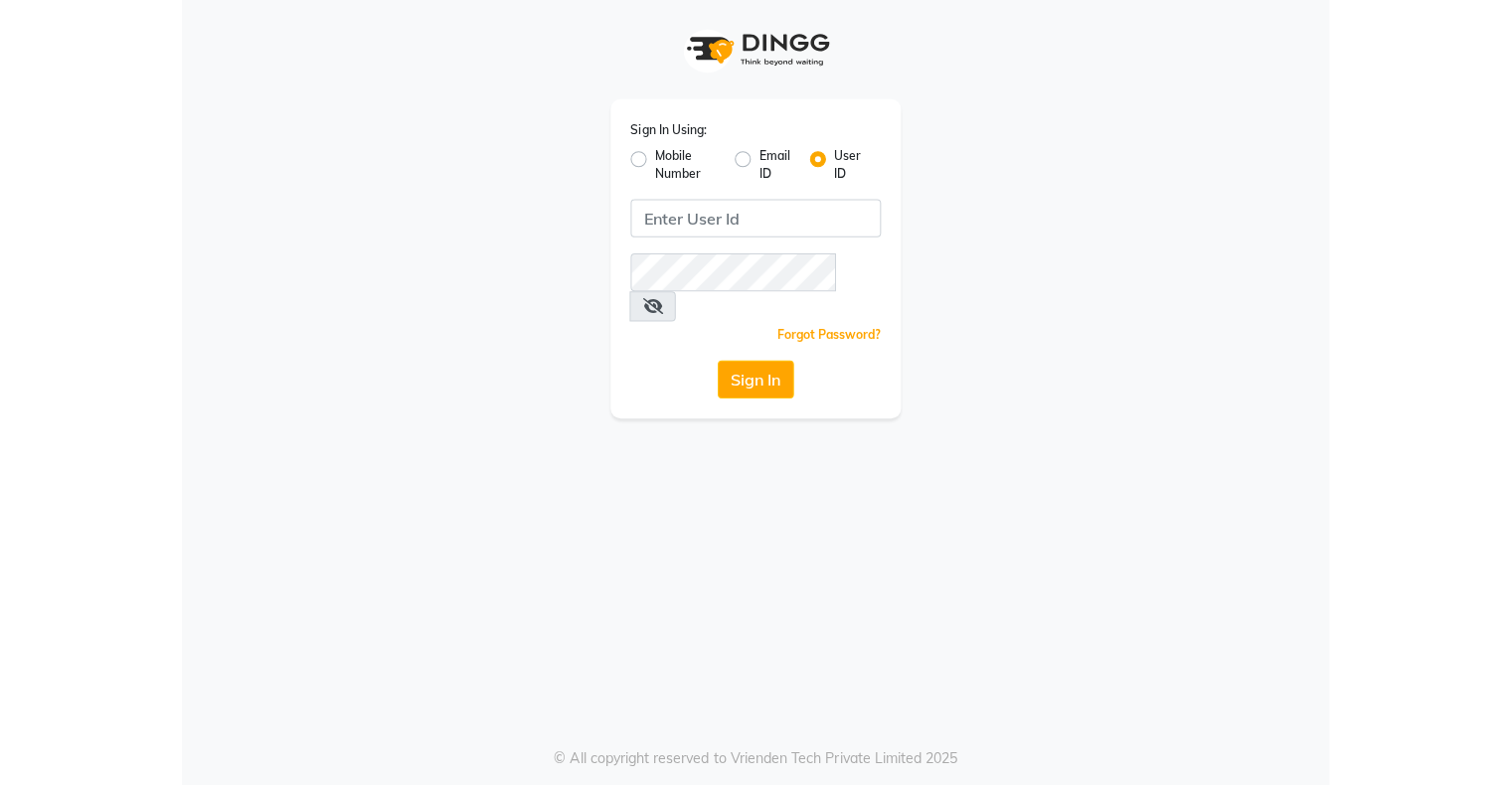 scroll, scrollTop: 0, scrollLeft: 0, axis: both 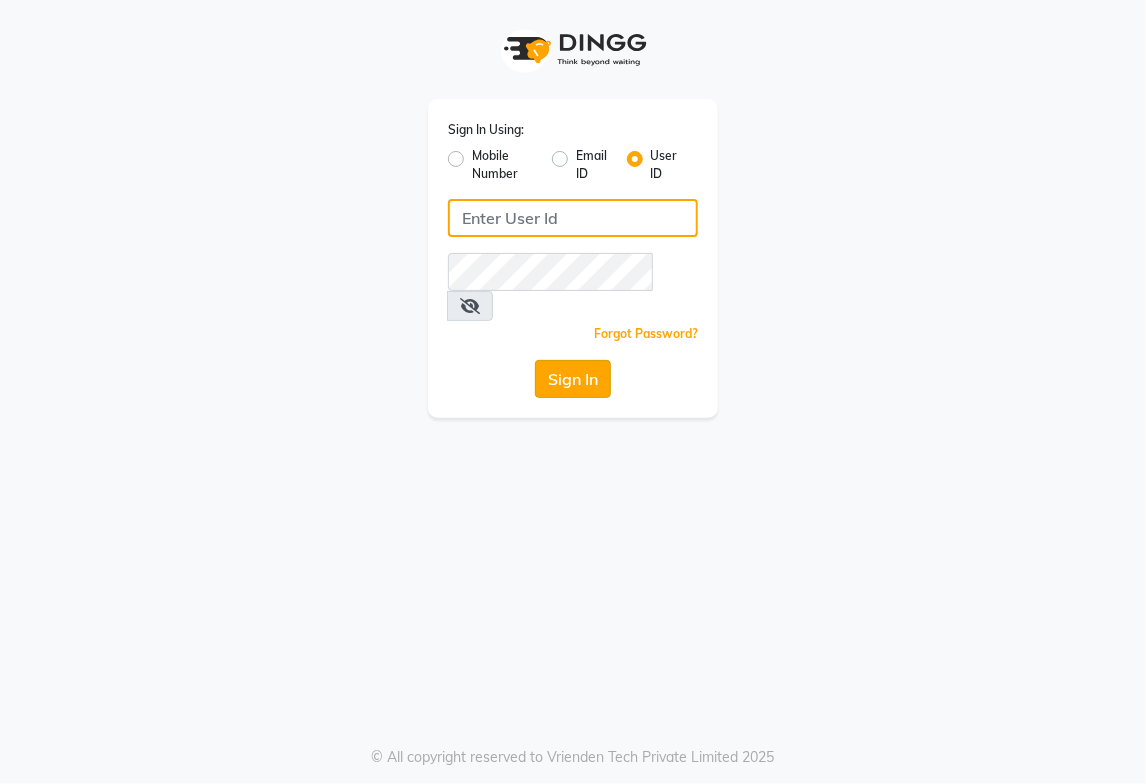 type on "styleyournails" 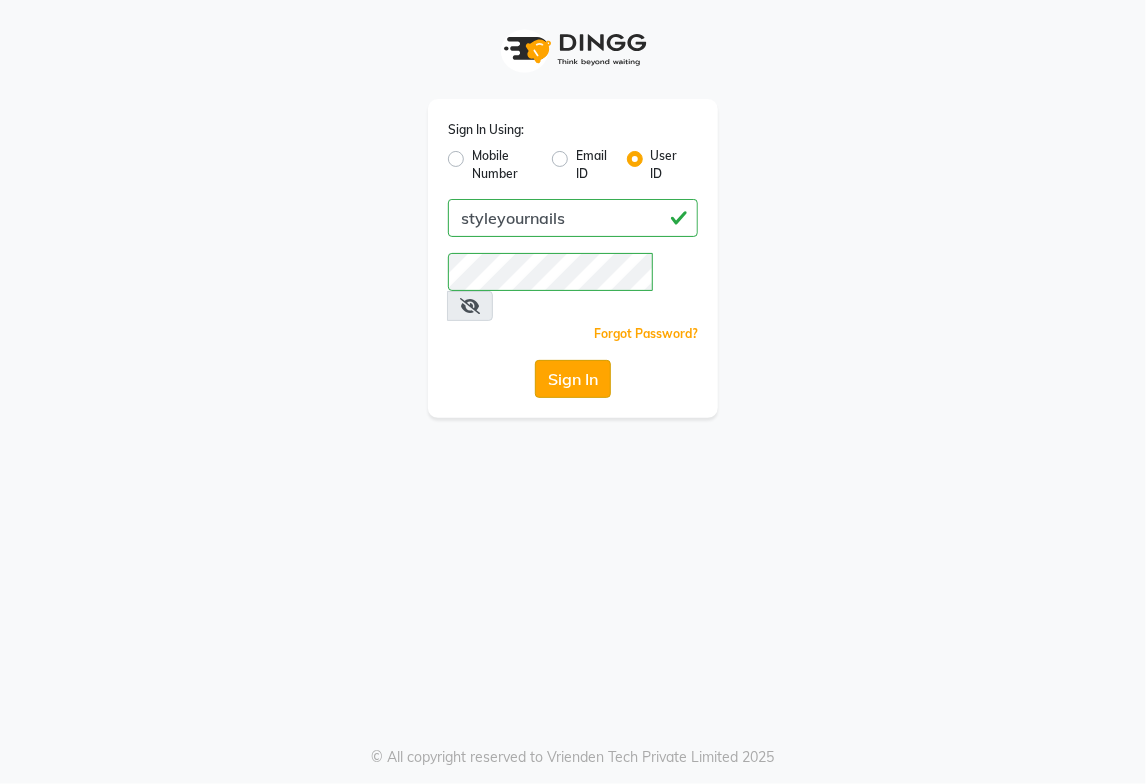 click on "Sign In" 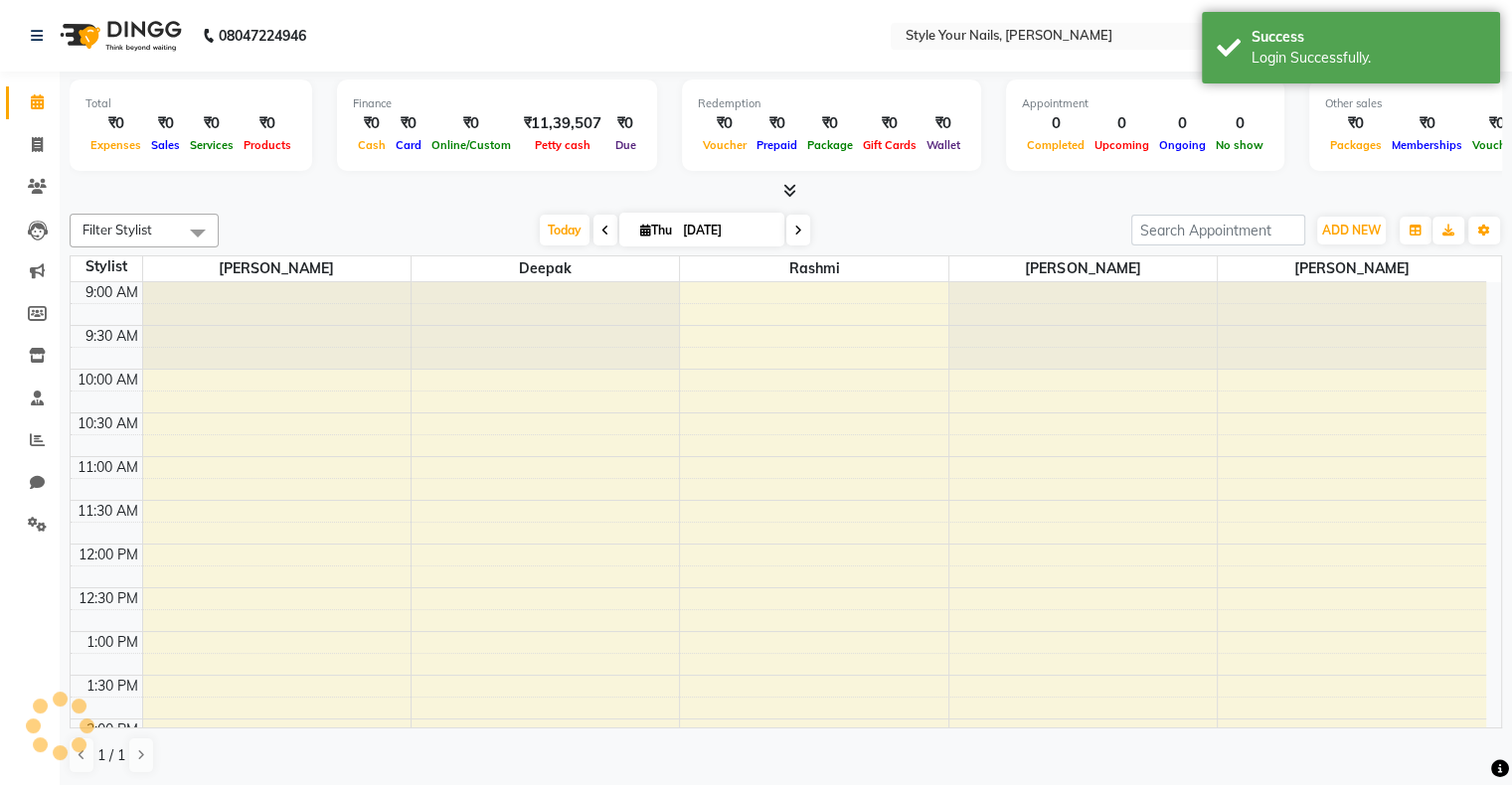 scroll, scrollTop: 0, scrollLeft: 0, axis: both 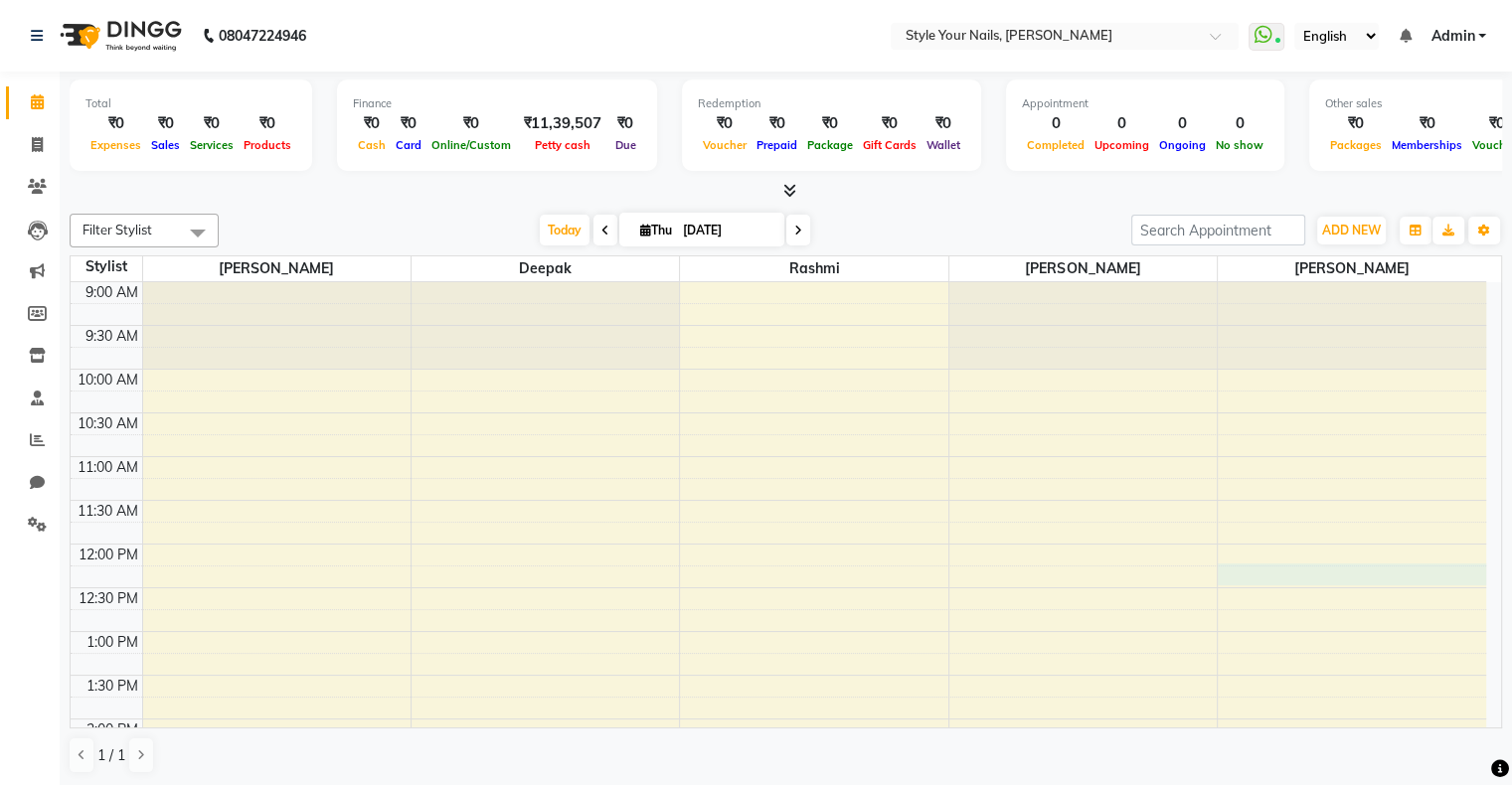 click on "9:00 AM 9:30 AM 10:00 AM 10:30 AM 11:00 AM 11:30 AM 12:00 PM 12:30 PM 1:00 PM 1:30 PM 2:00 PM 2:30 PM 3:00 PM 3:30 PM 4:00 PM 4:30 PM 5:00 PM 5:30 PM 6:00 PM 6:30 PM 7:00 PM 7:30 PM 8:00 PM 8:30 PM 9:00 PM 9:30 PM" at bounding box center [778, 850] 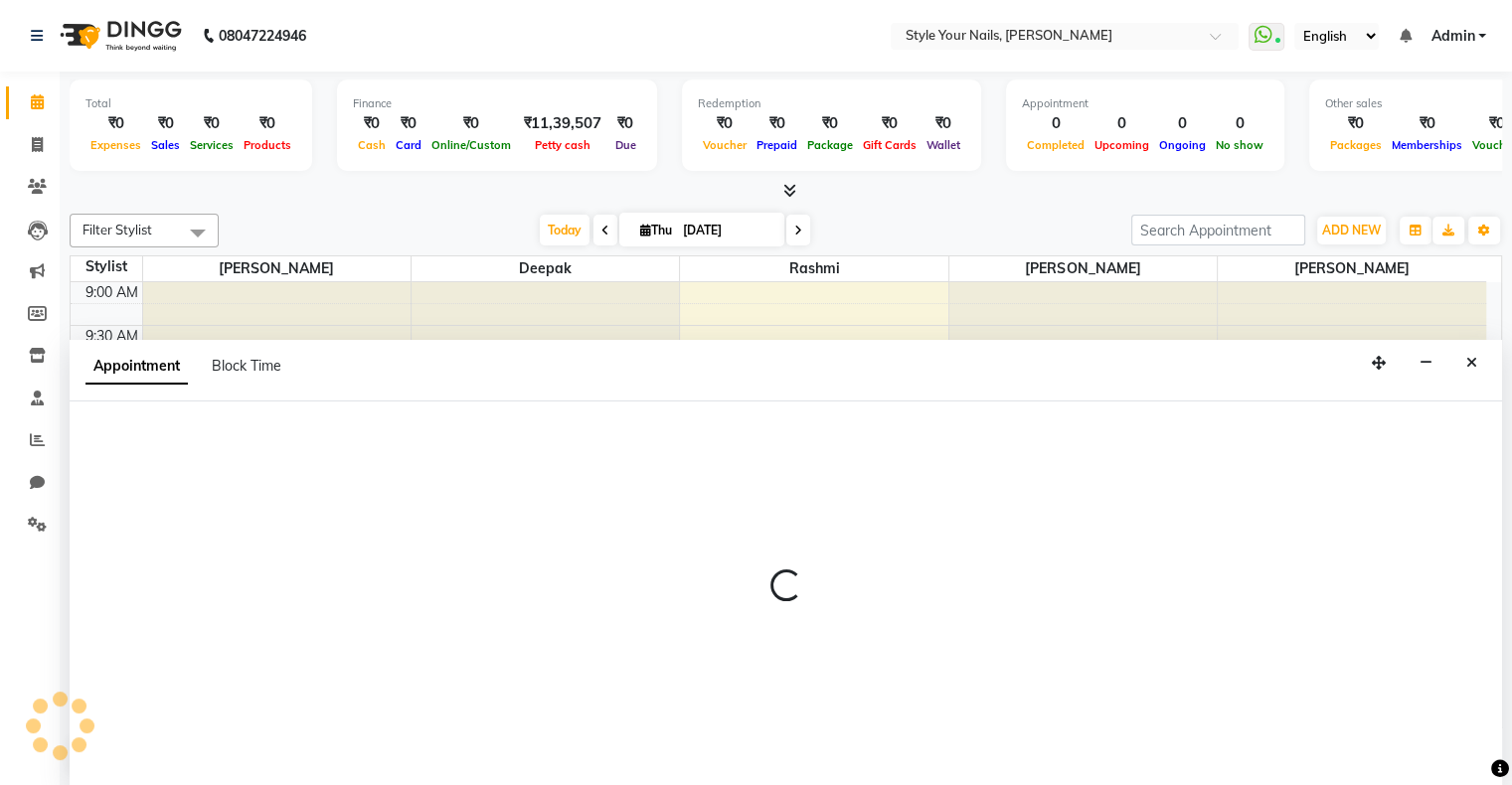 scroll, scrollTop: 0, scrollLeft: 0, axis: both 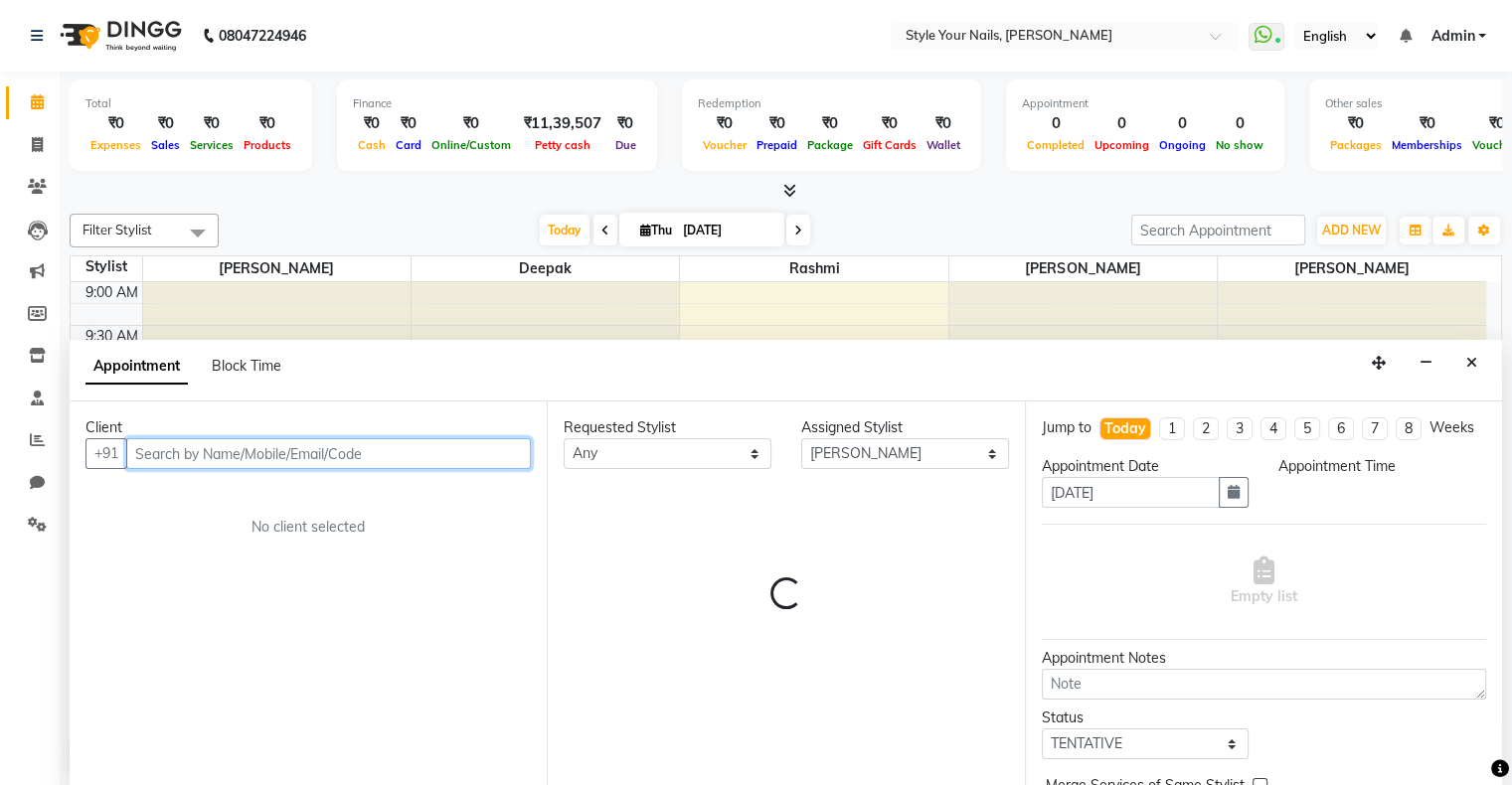select on "735" 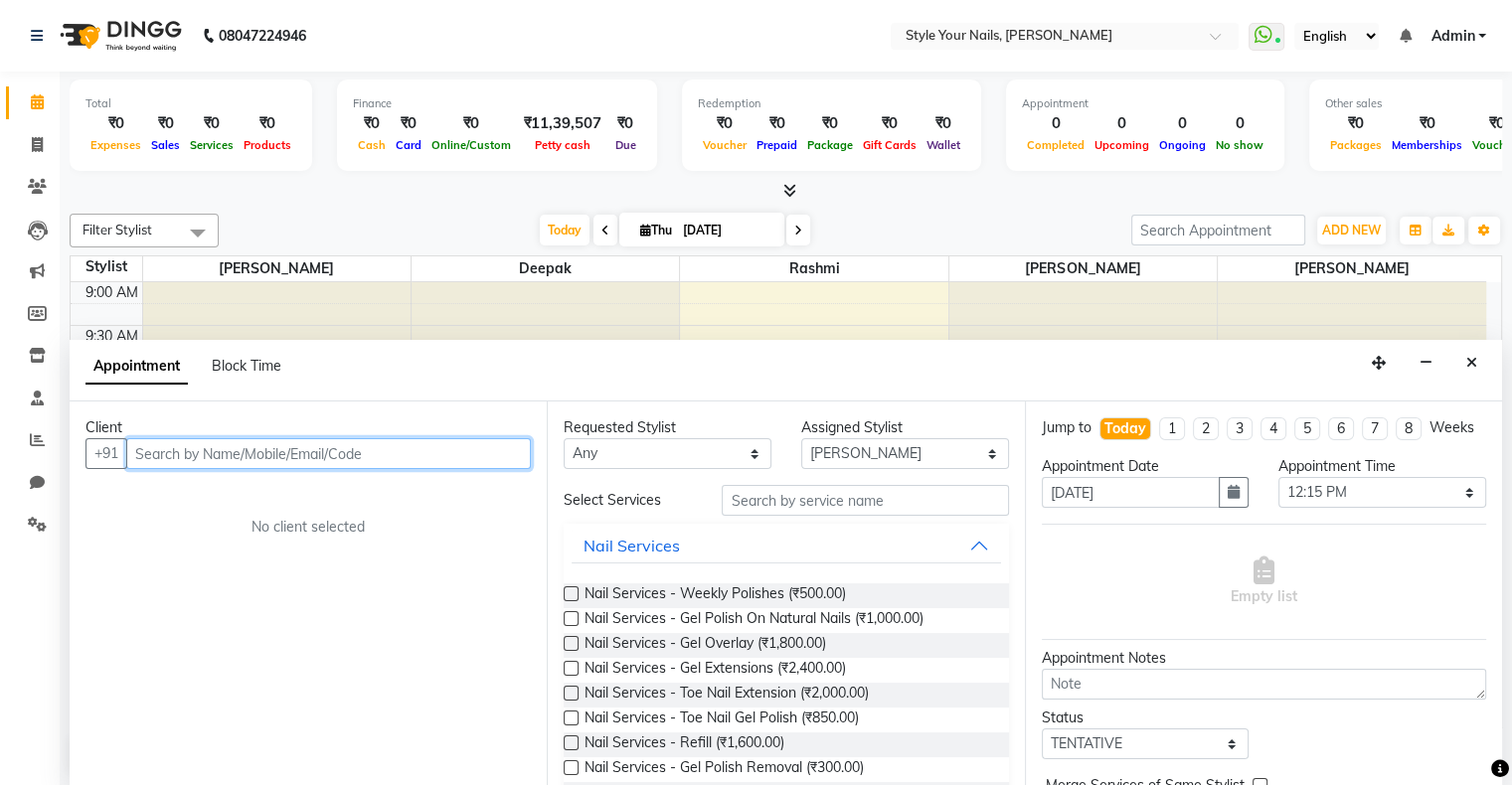 click at bounding box center [328, 453] 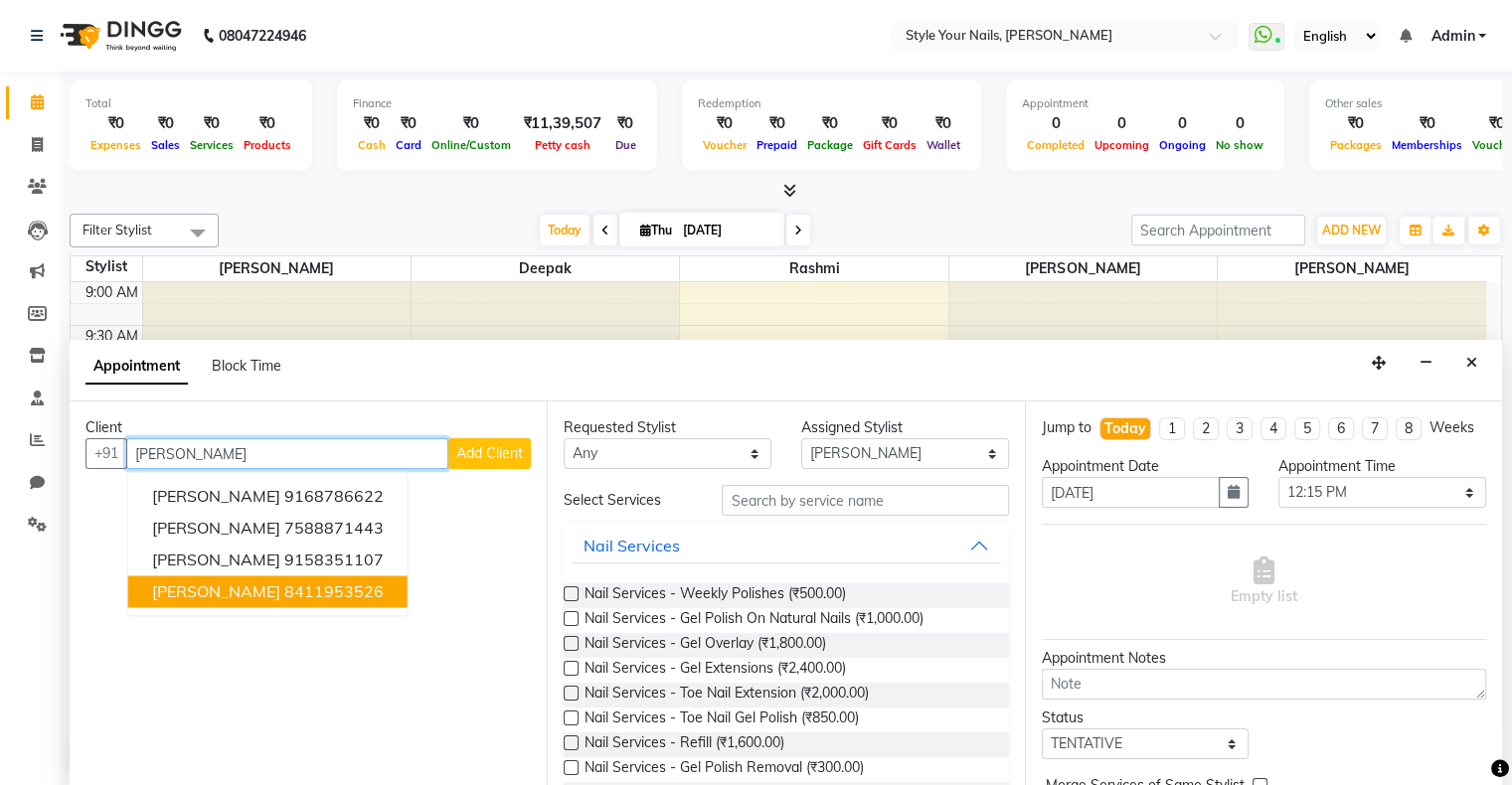 click on "[PERSON_NAME]" at bounding box center [216, 592] 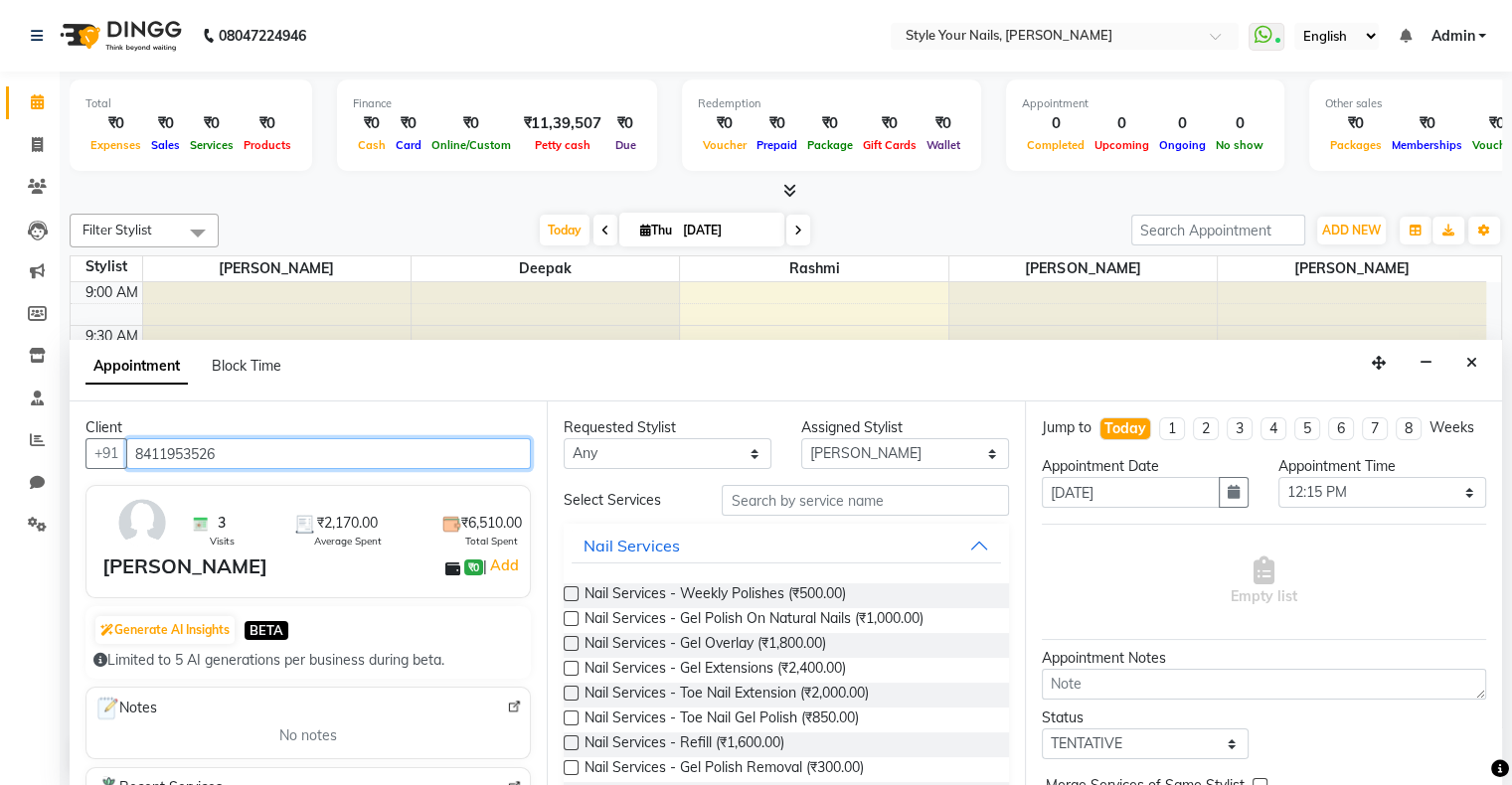 type on "8411953526" 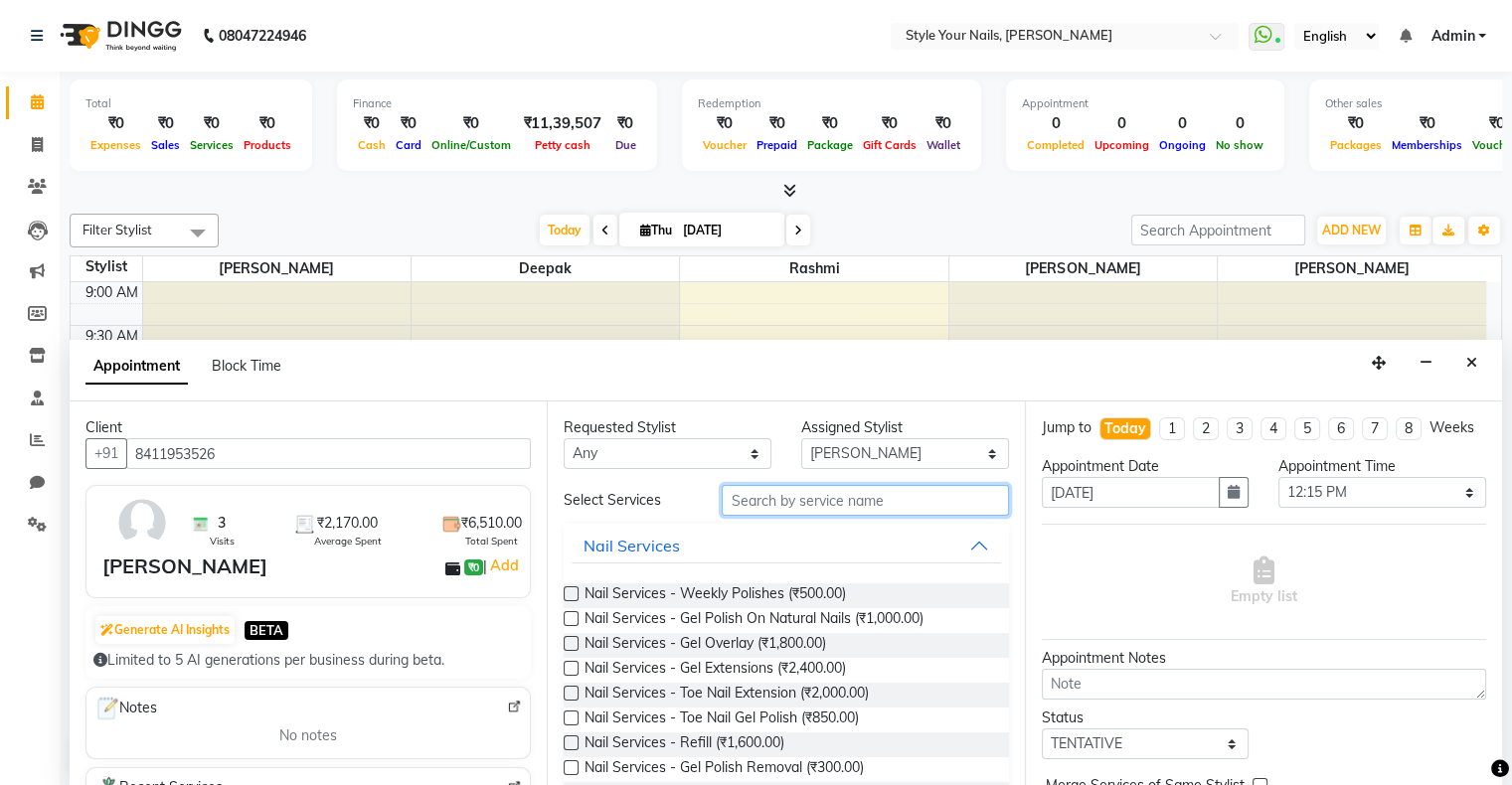 click at bounding box center (865, 500) 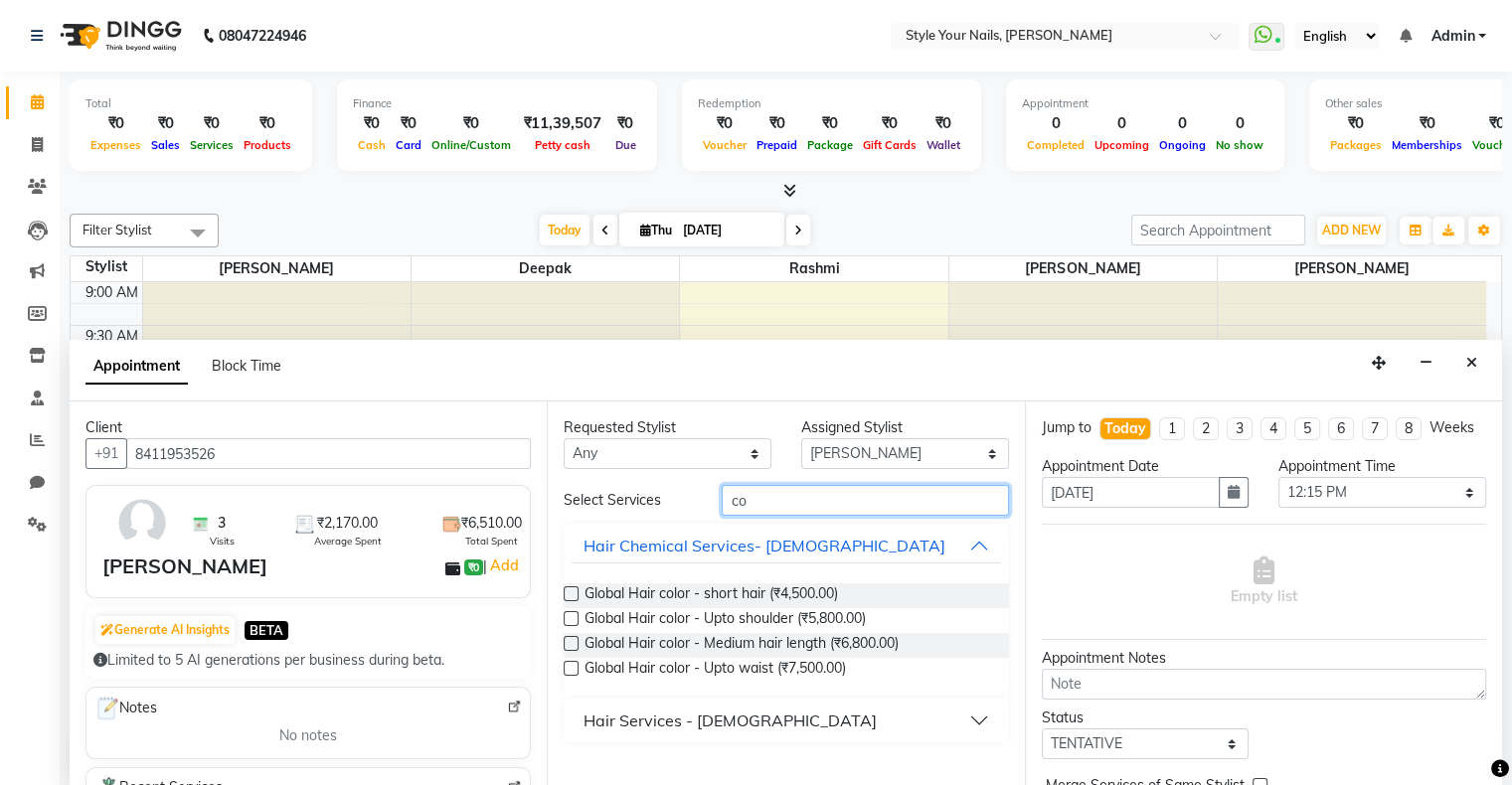 type on "c" 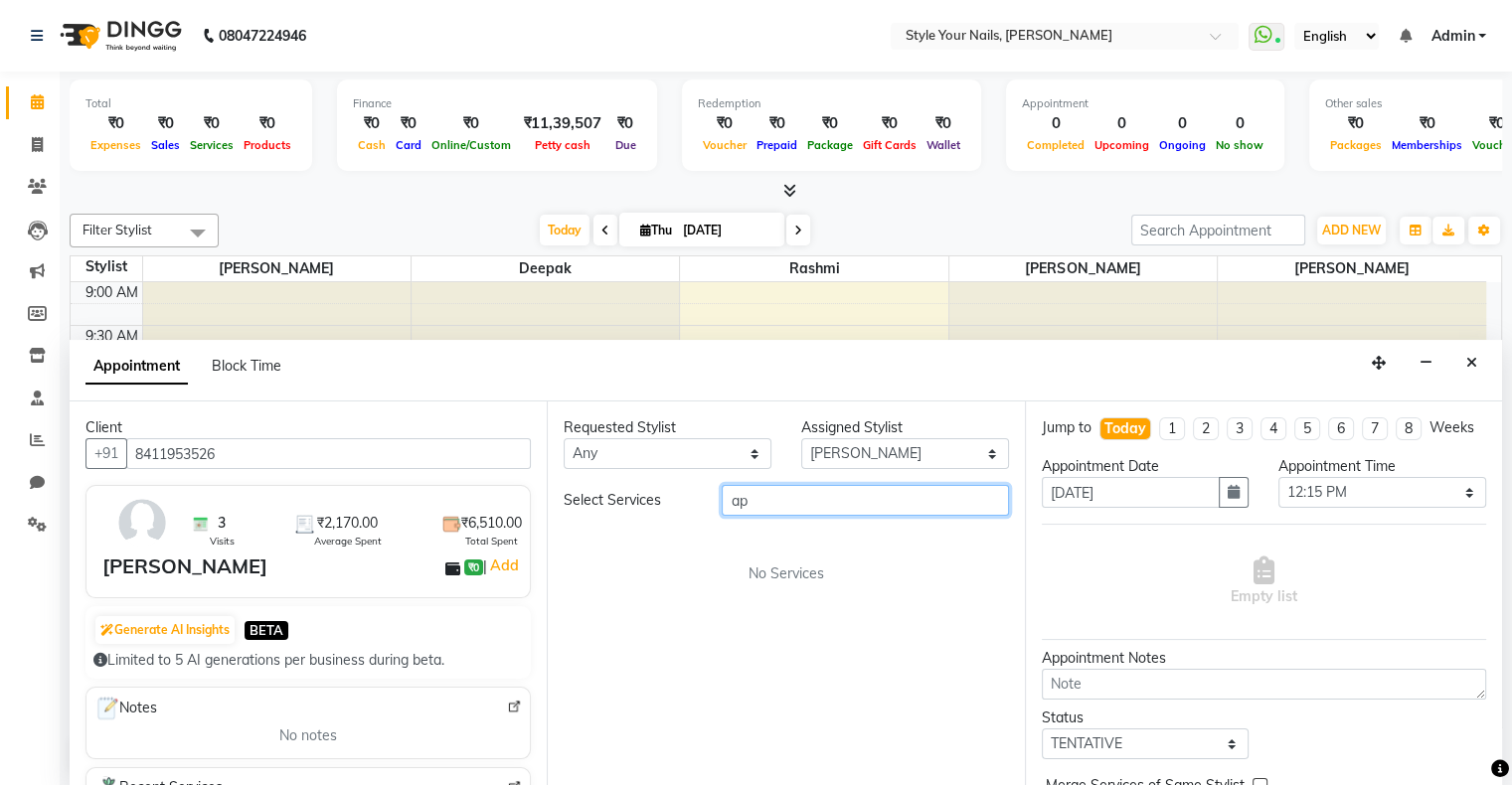 type on "a" 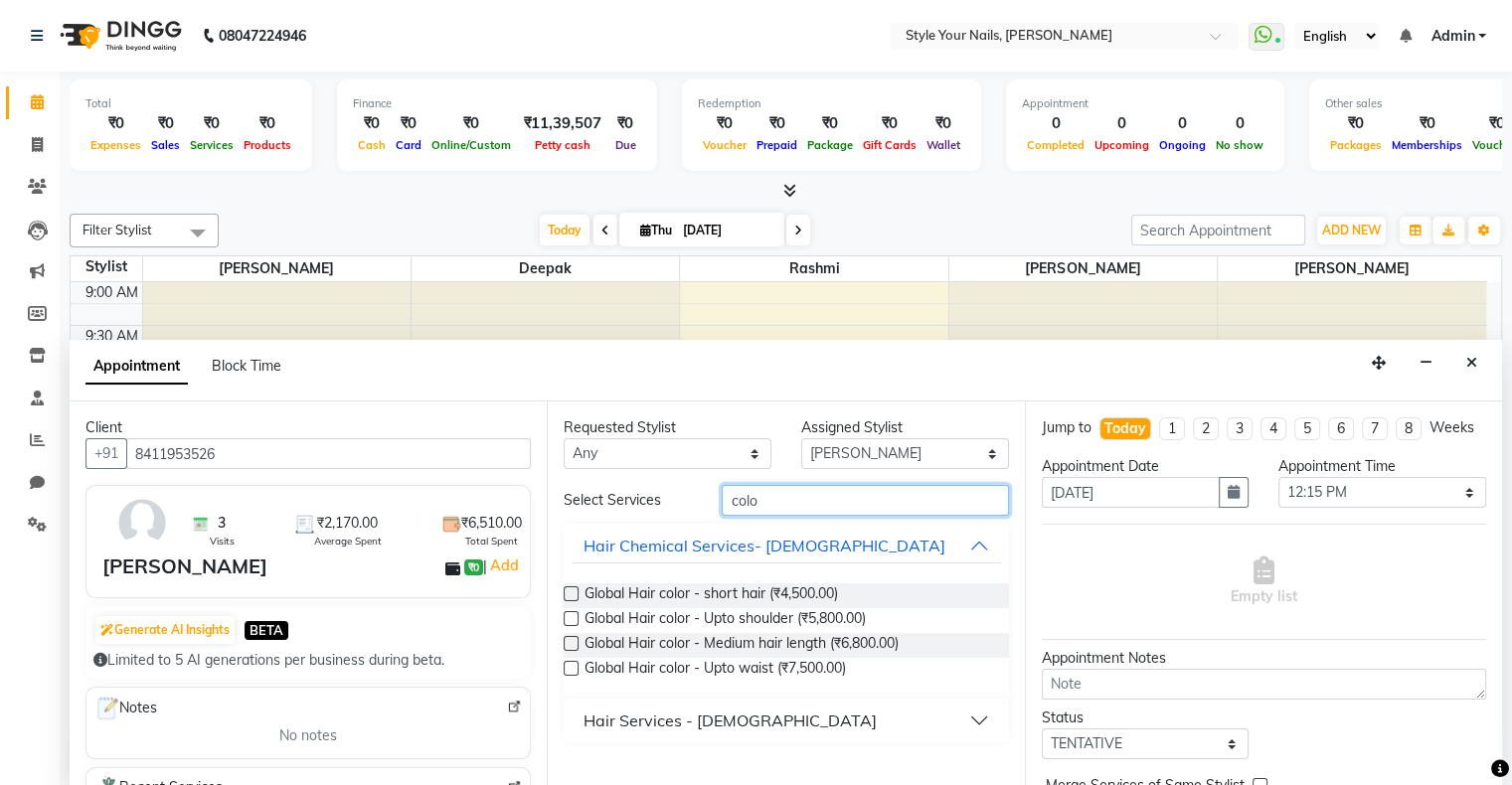 type on "colo" 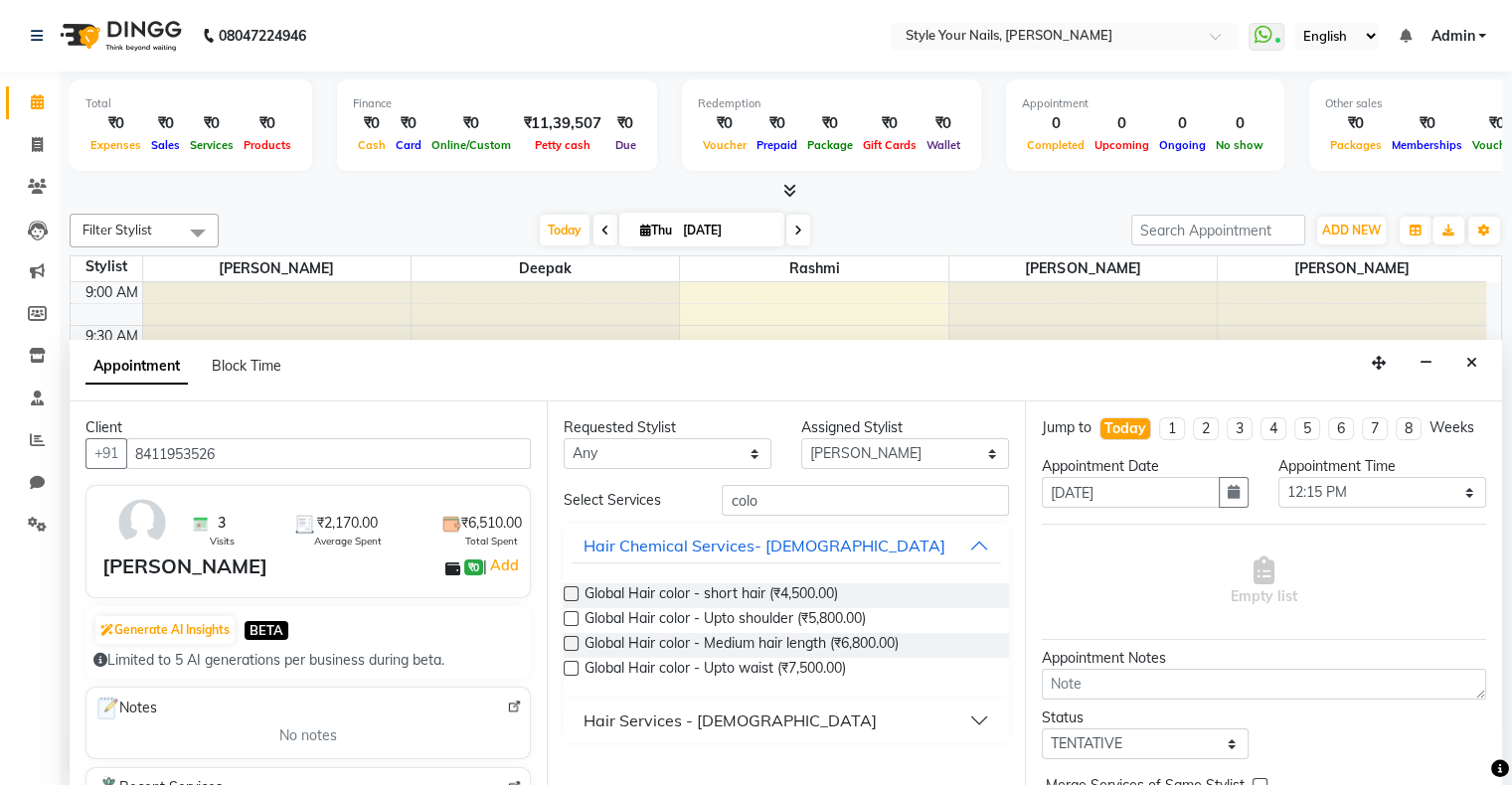 click at bounding box center (571, 643) 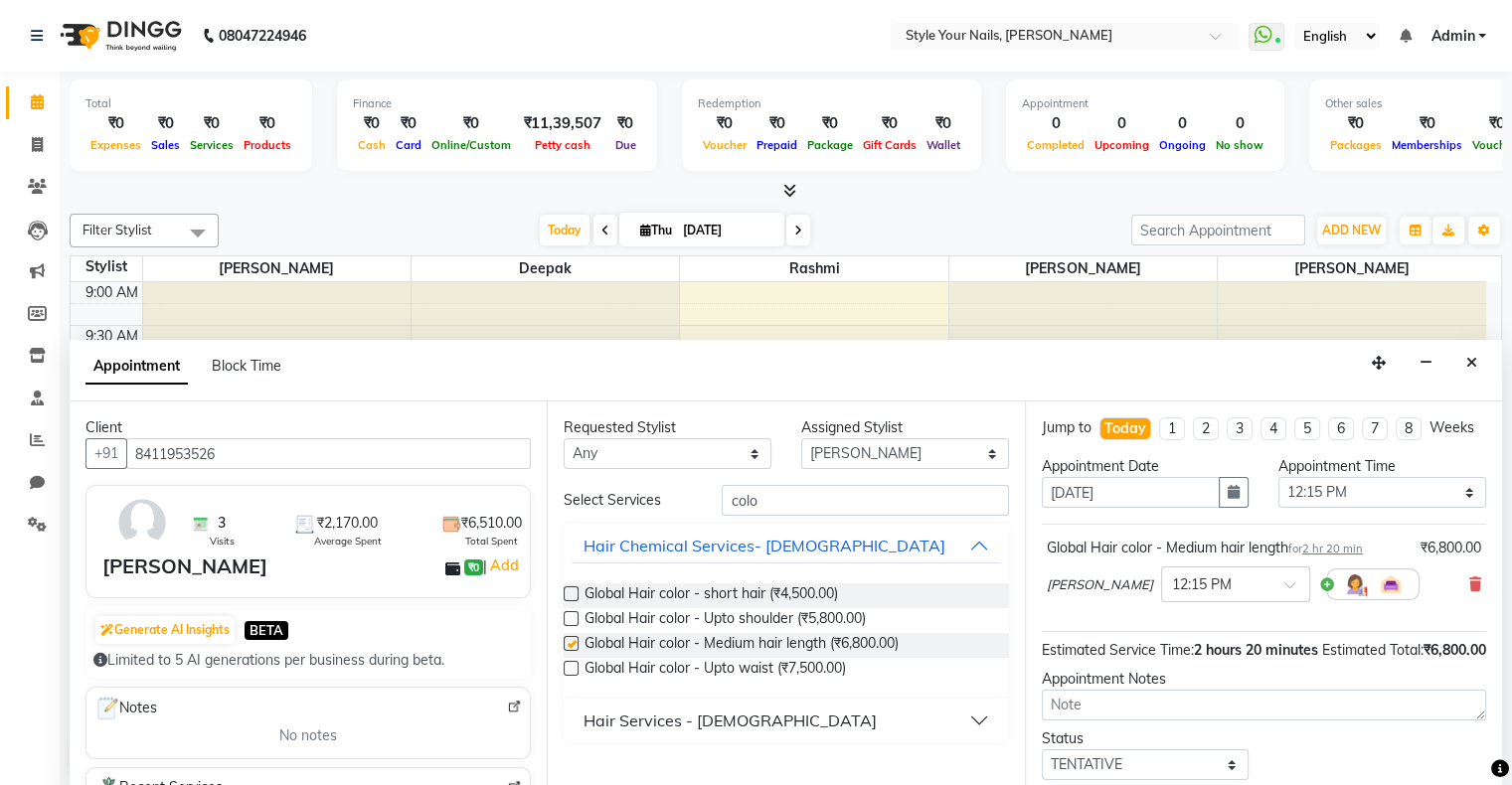 checkbox on "false" 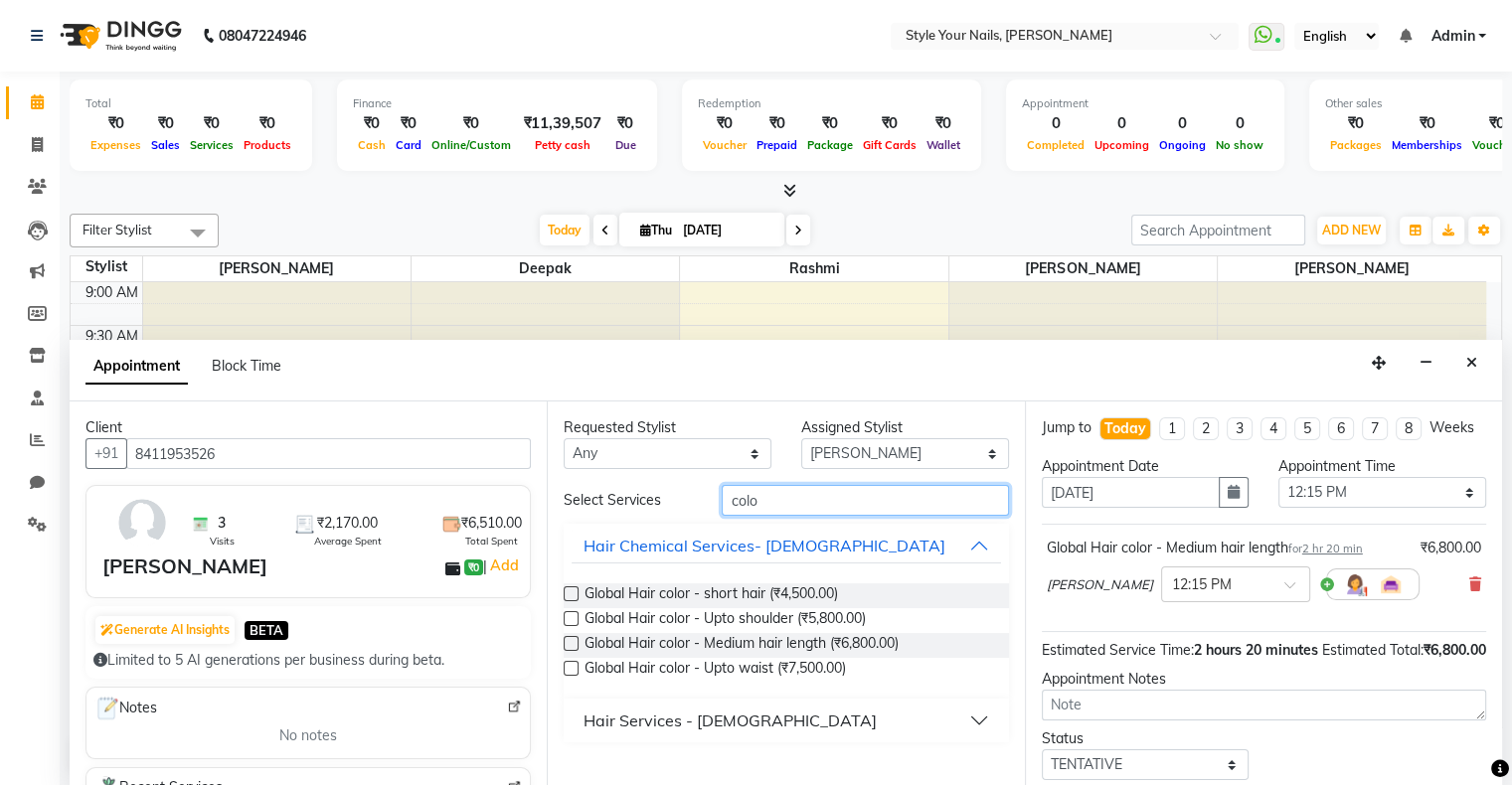click on "colo" at bounding box center [865, 500] 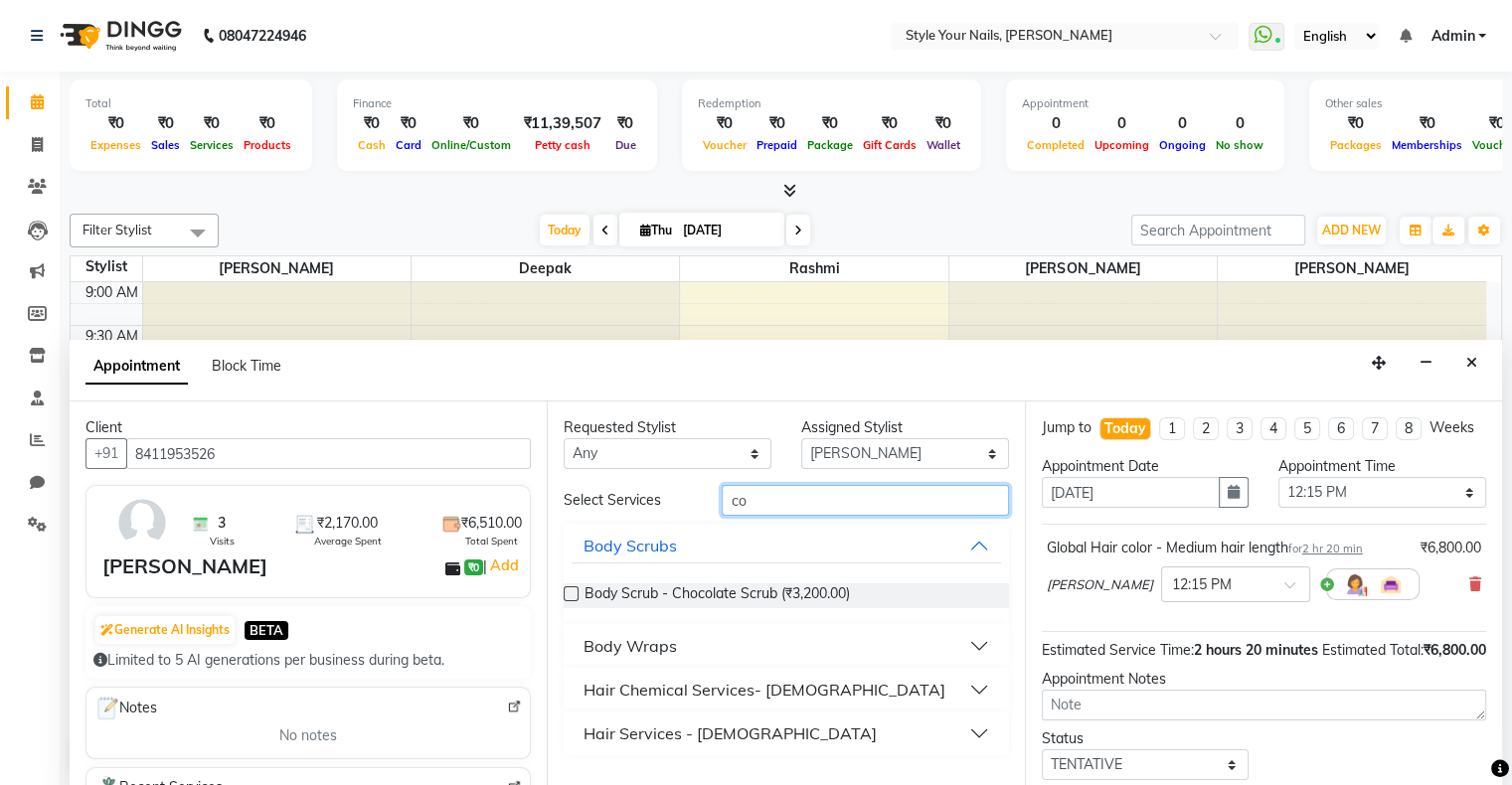 type on "c" 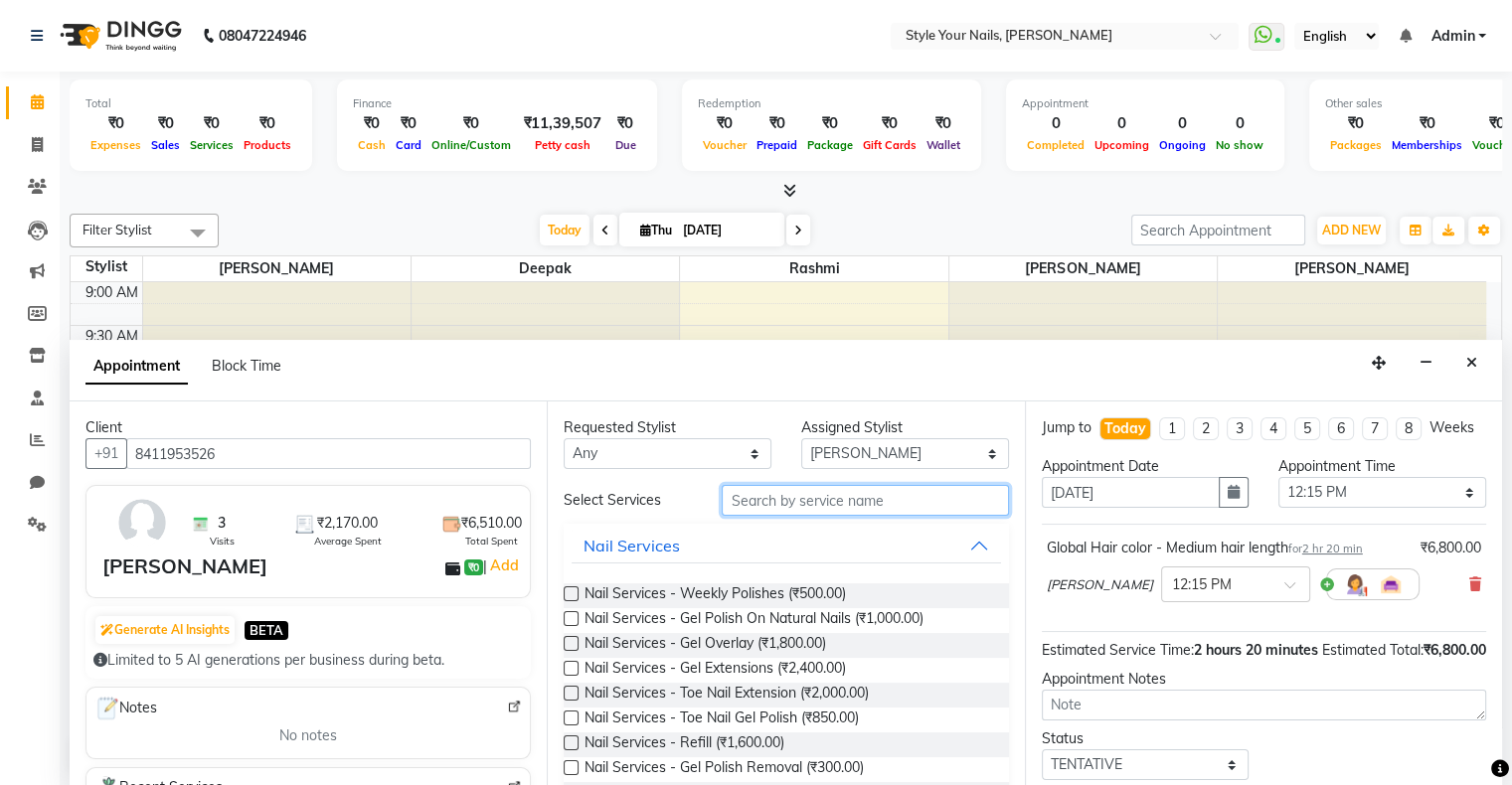 type 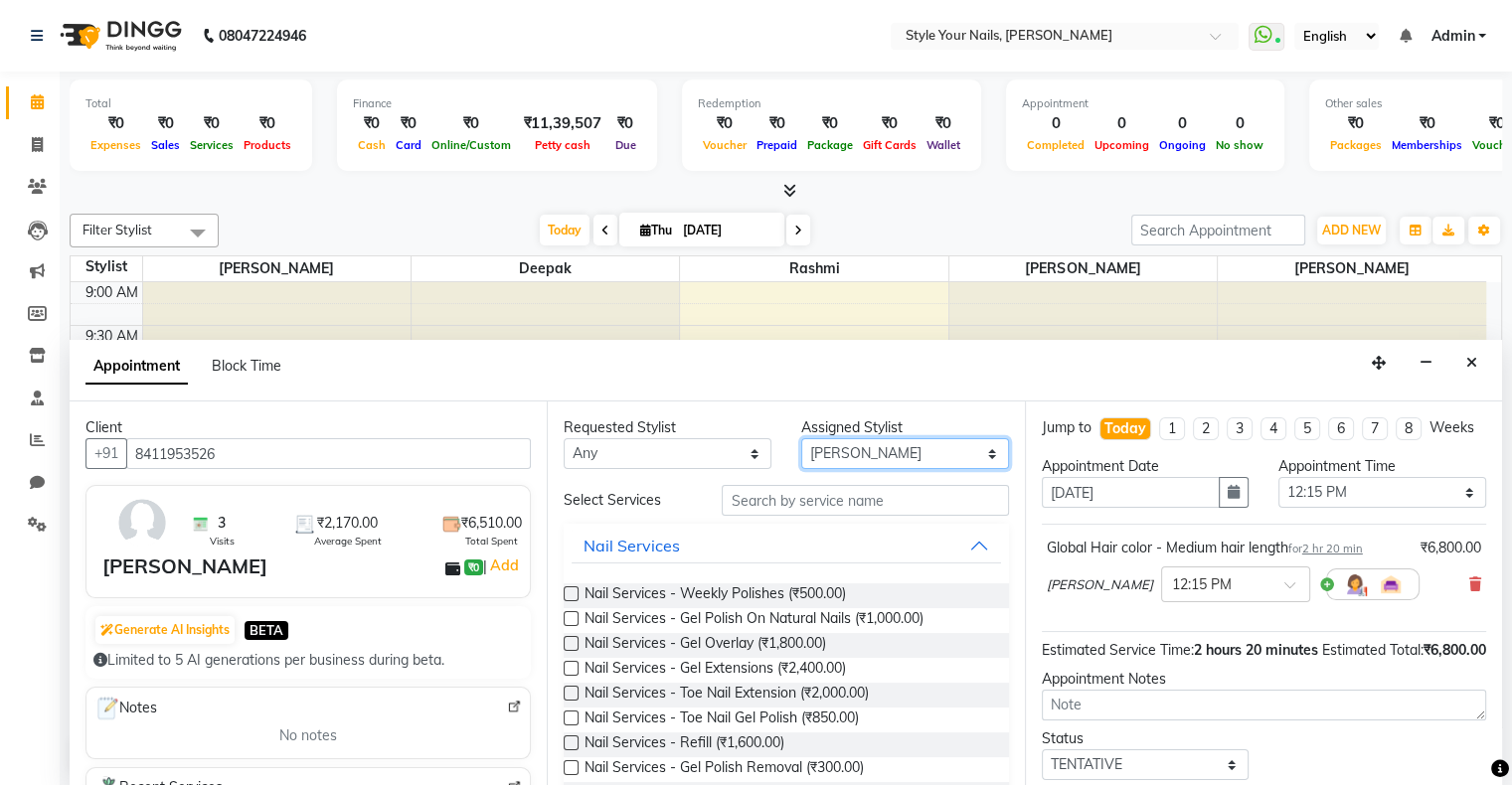 click on "Select [PERSON_NAME] [PERSON_NAME] [PERSON_NAME]" at bounding box center [905, 453] 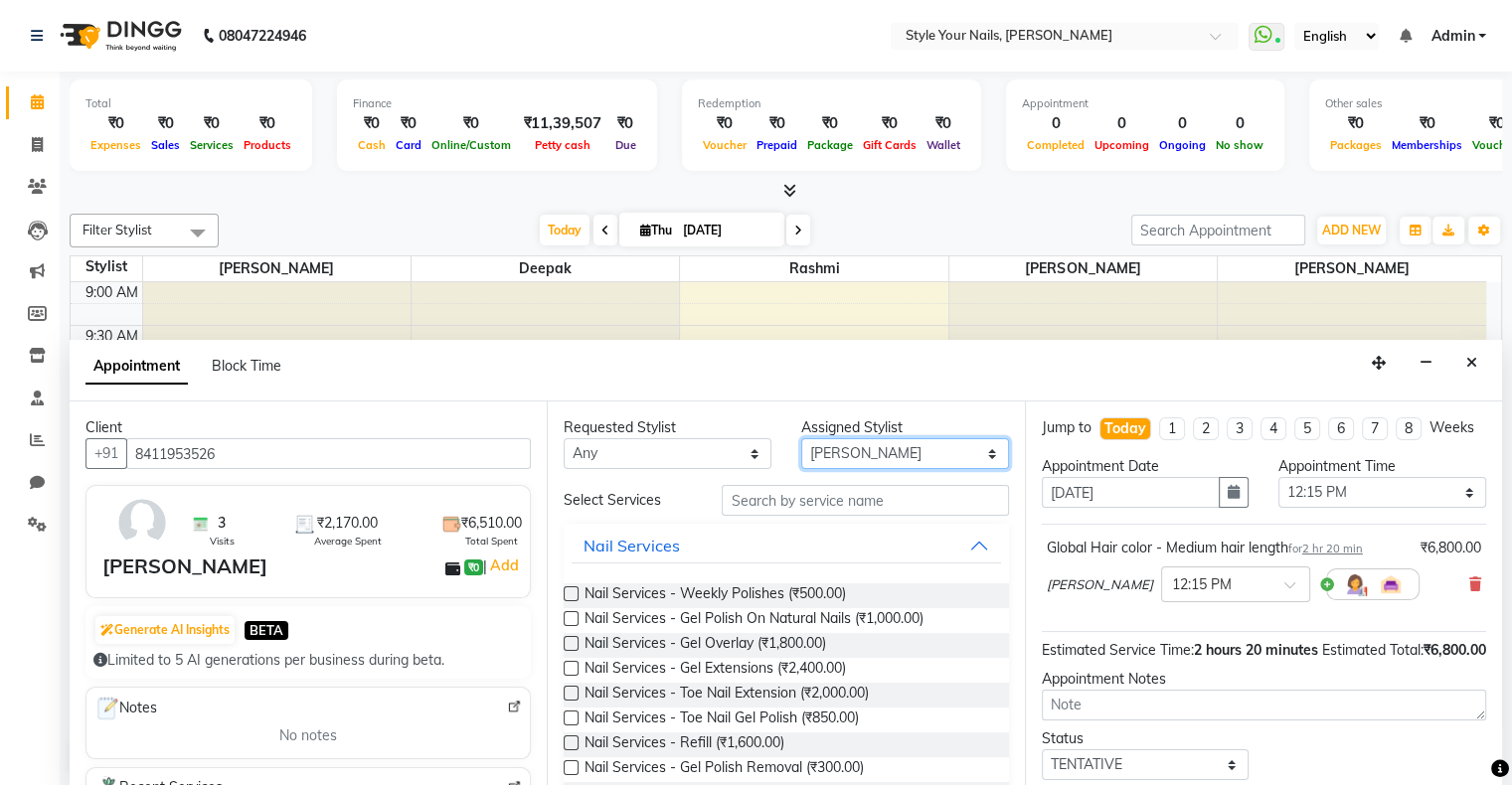 select on "32279" 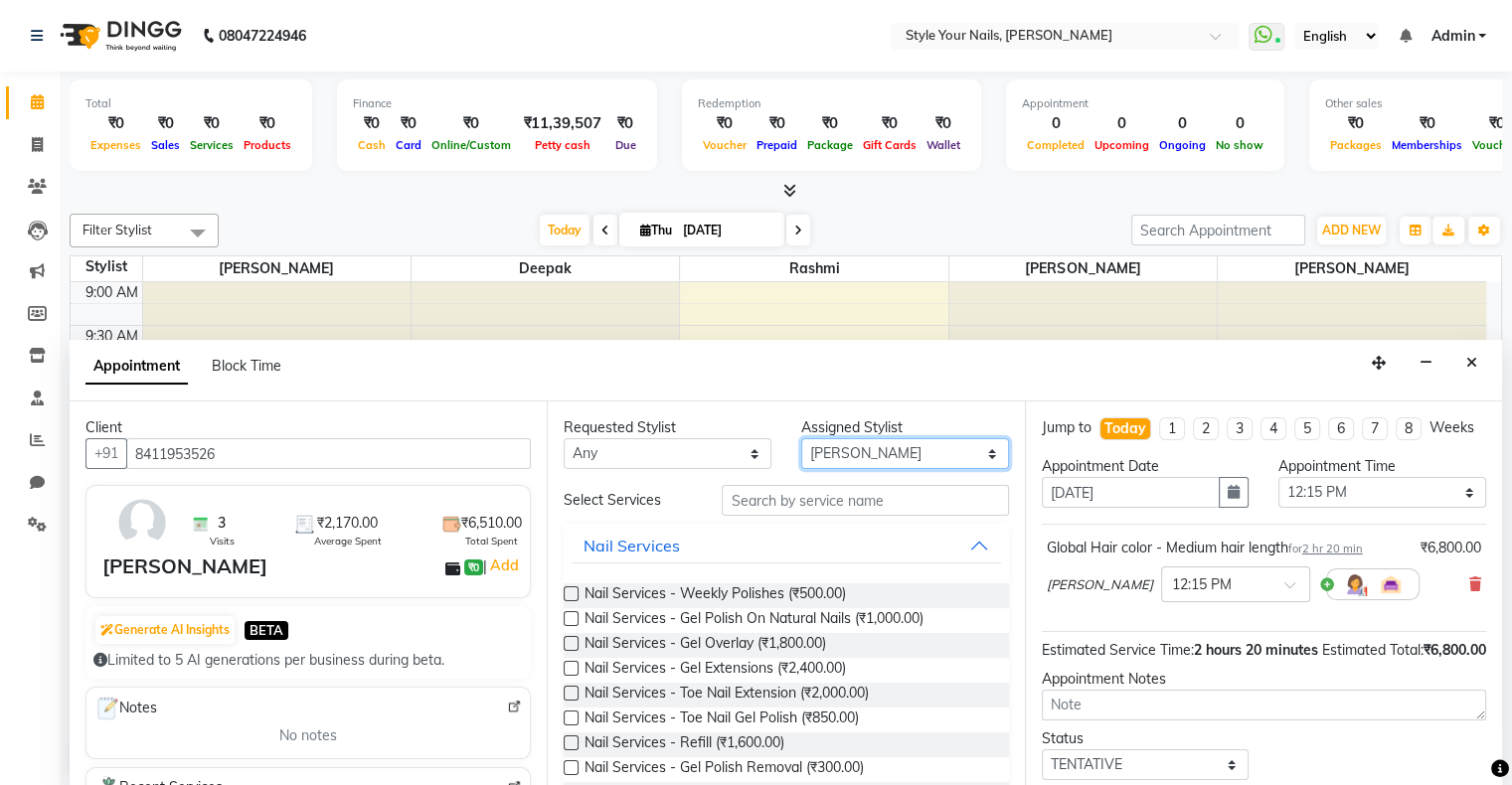 click on "Select [PERSON_NAME] [PERSON_NAME] [PERSON_NAME]" at bounding box center (905, 453) 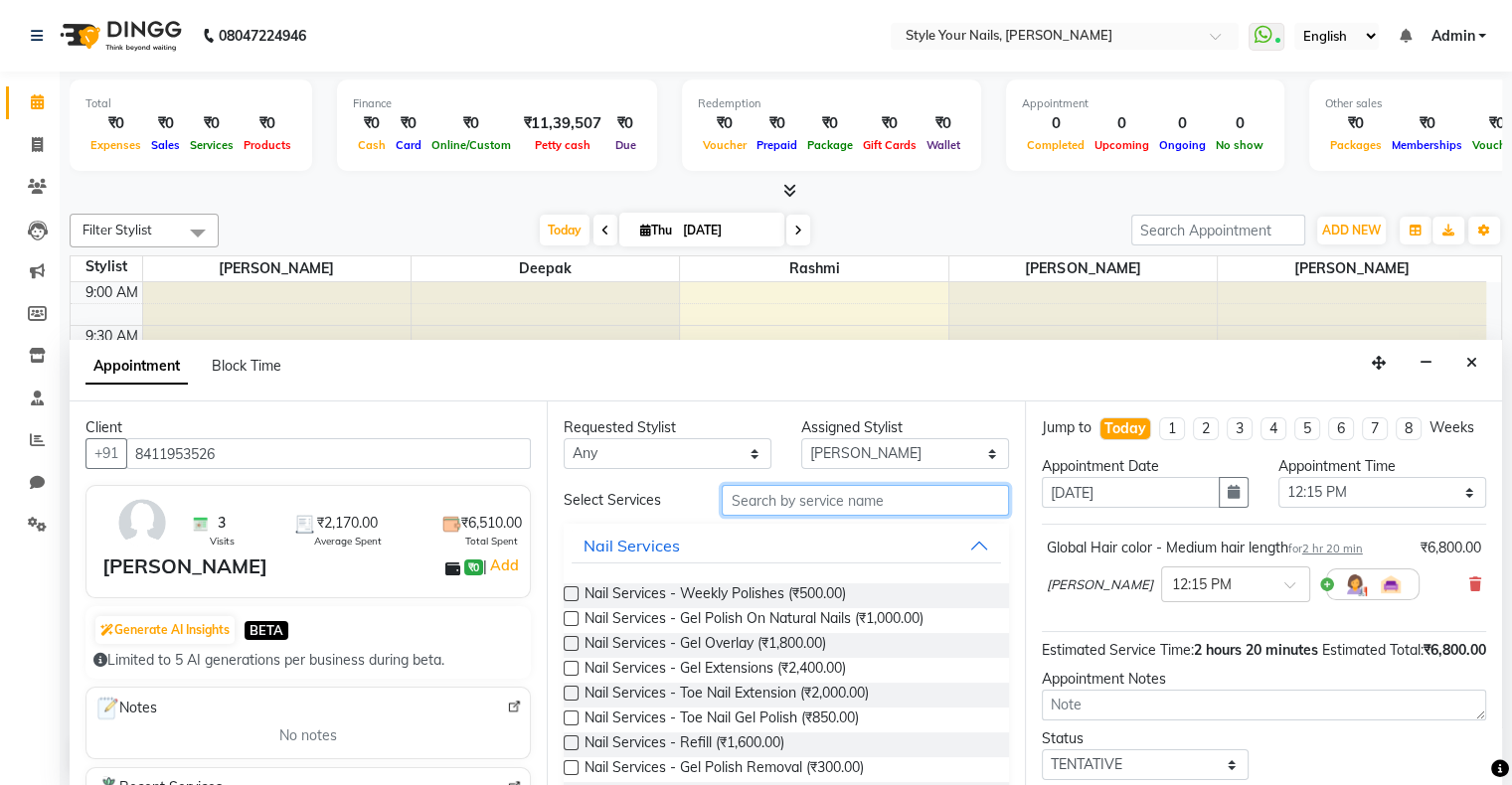 click at bounding box center (865, 500) 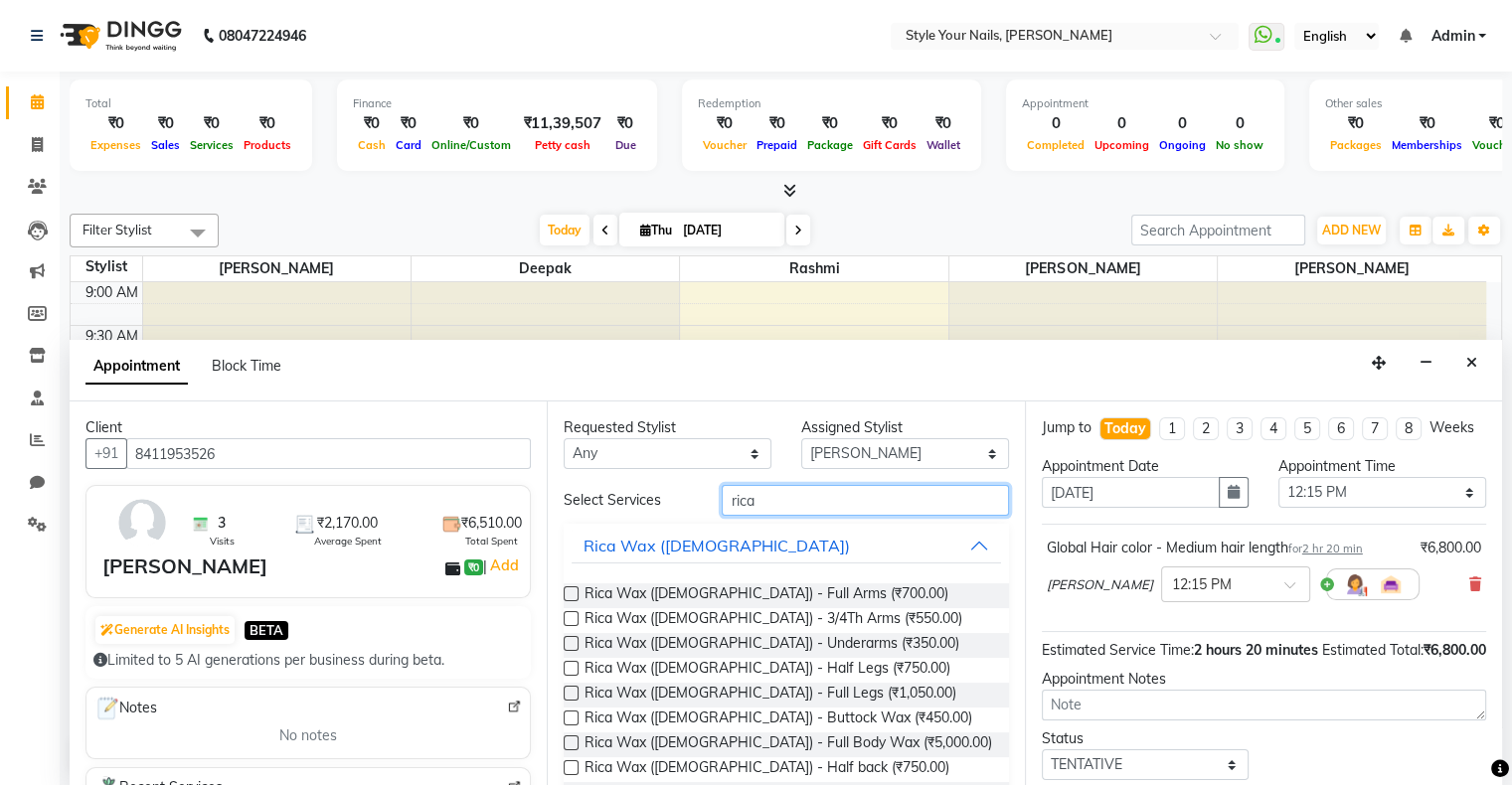 type on "rica" 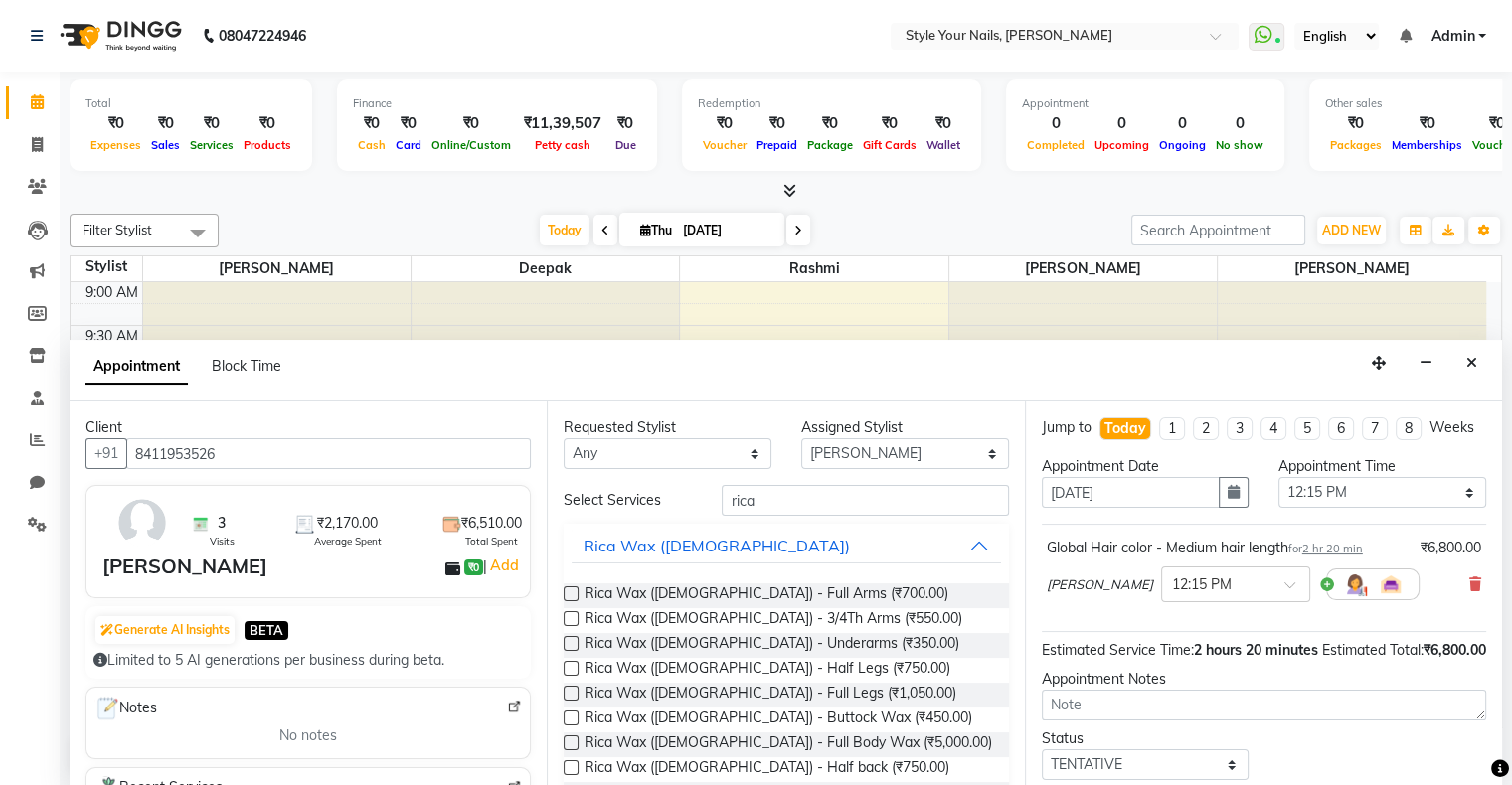 click at bounding box center (571, 593) 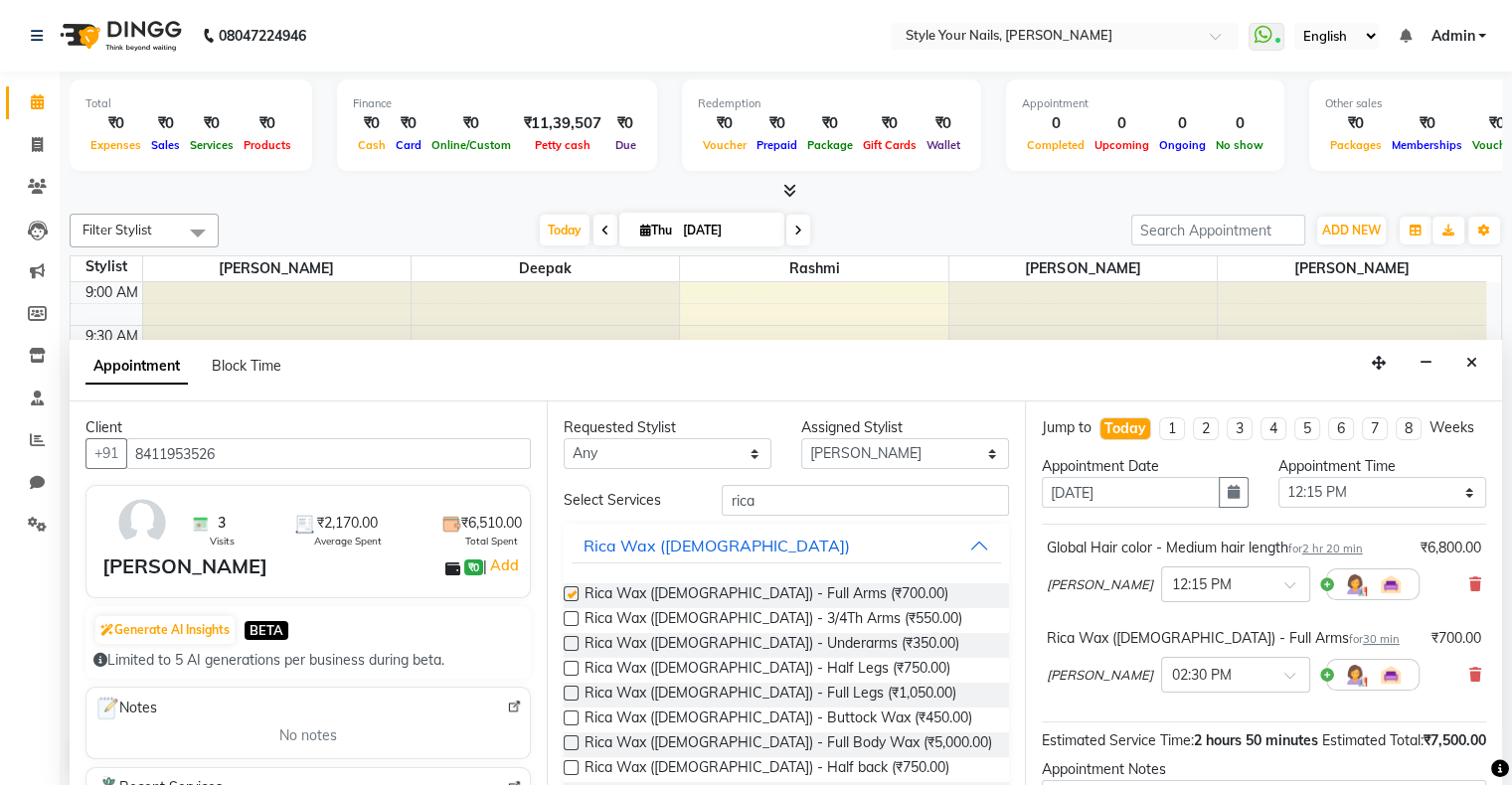 checkbox on "false" 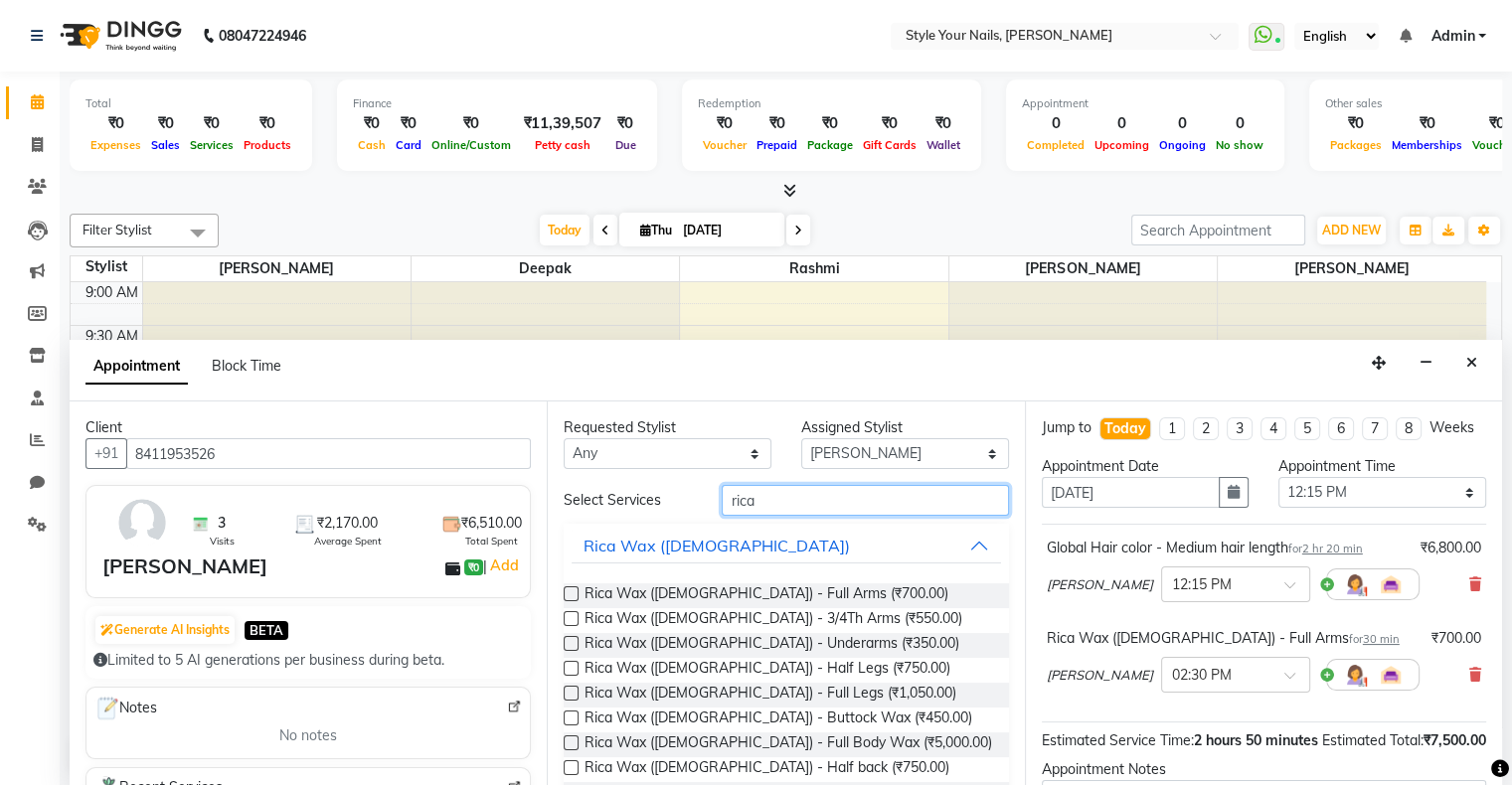 click on "rica" at bounding box center [865, 500] 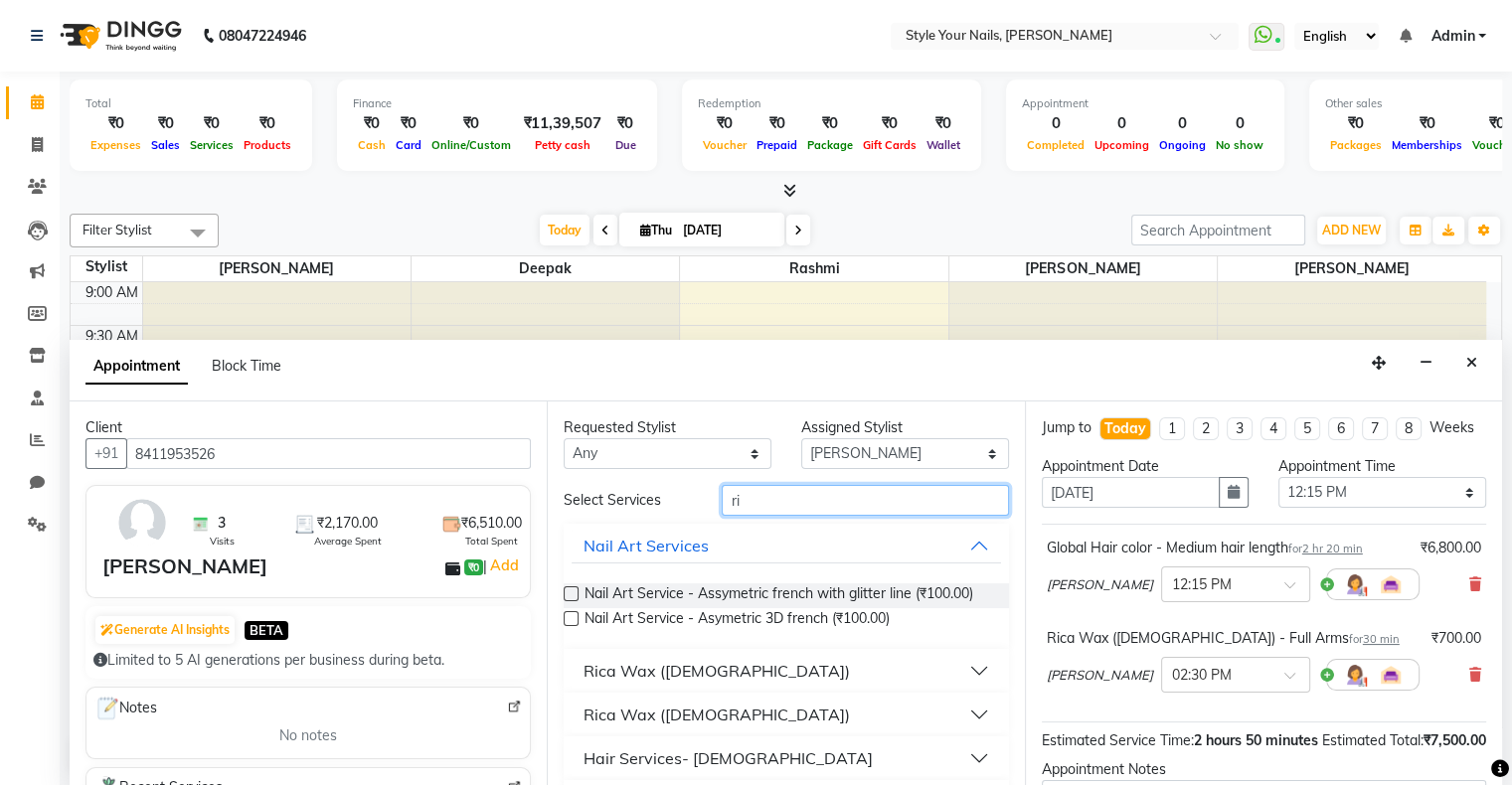 type on "r" 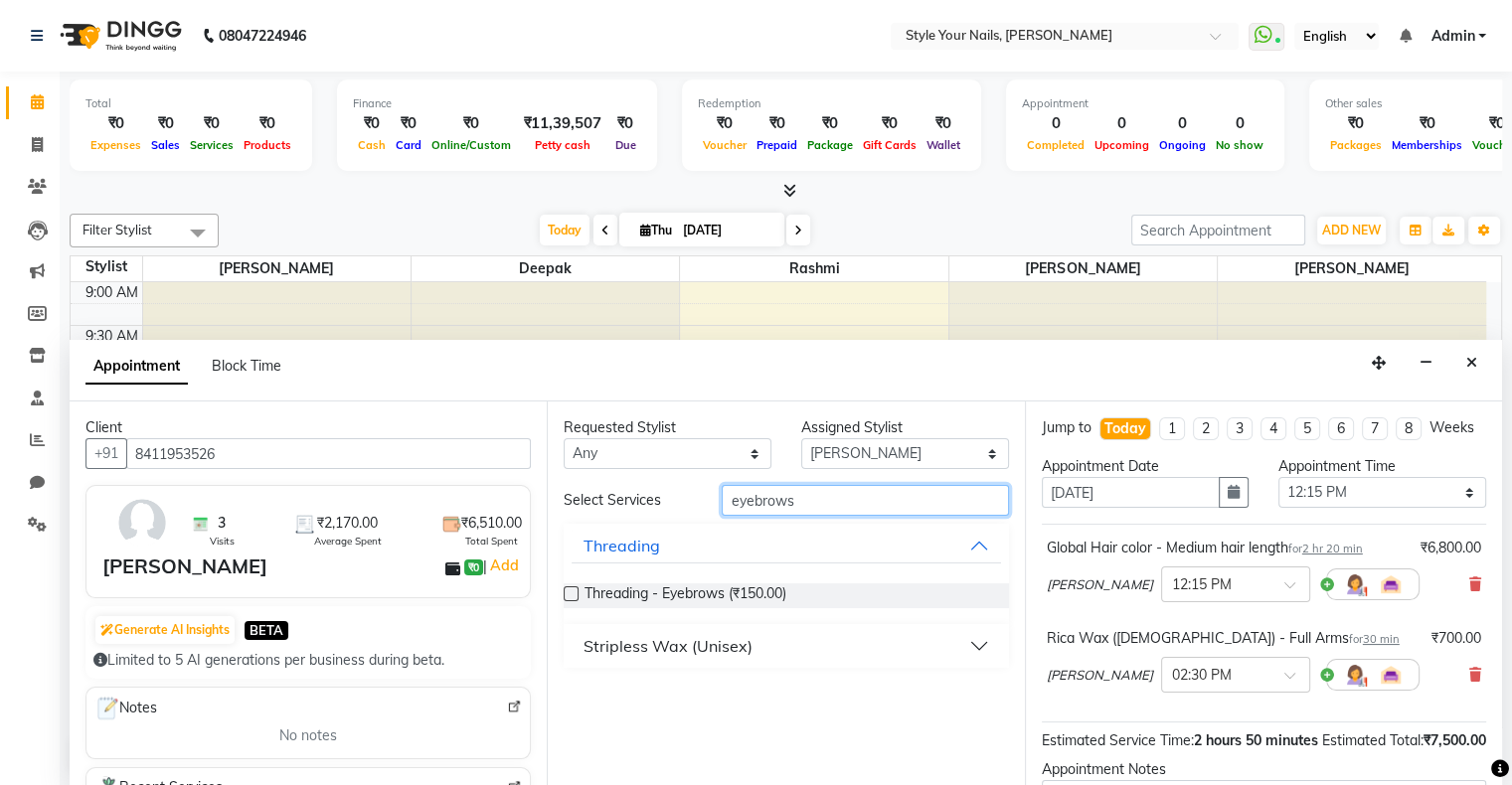 type on "eyebrows" 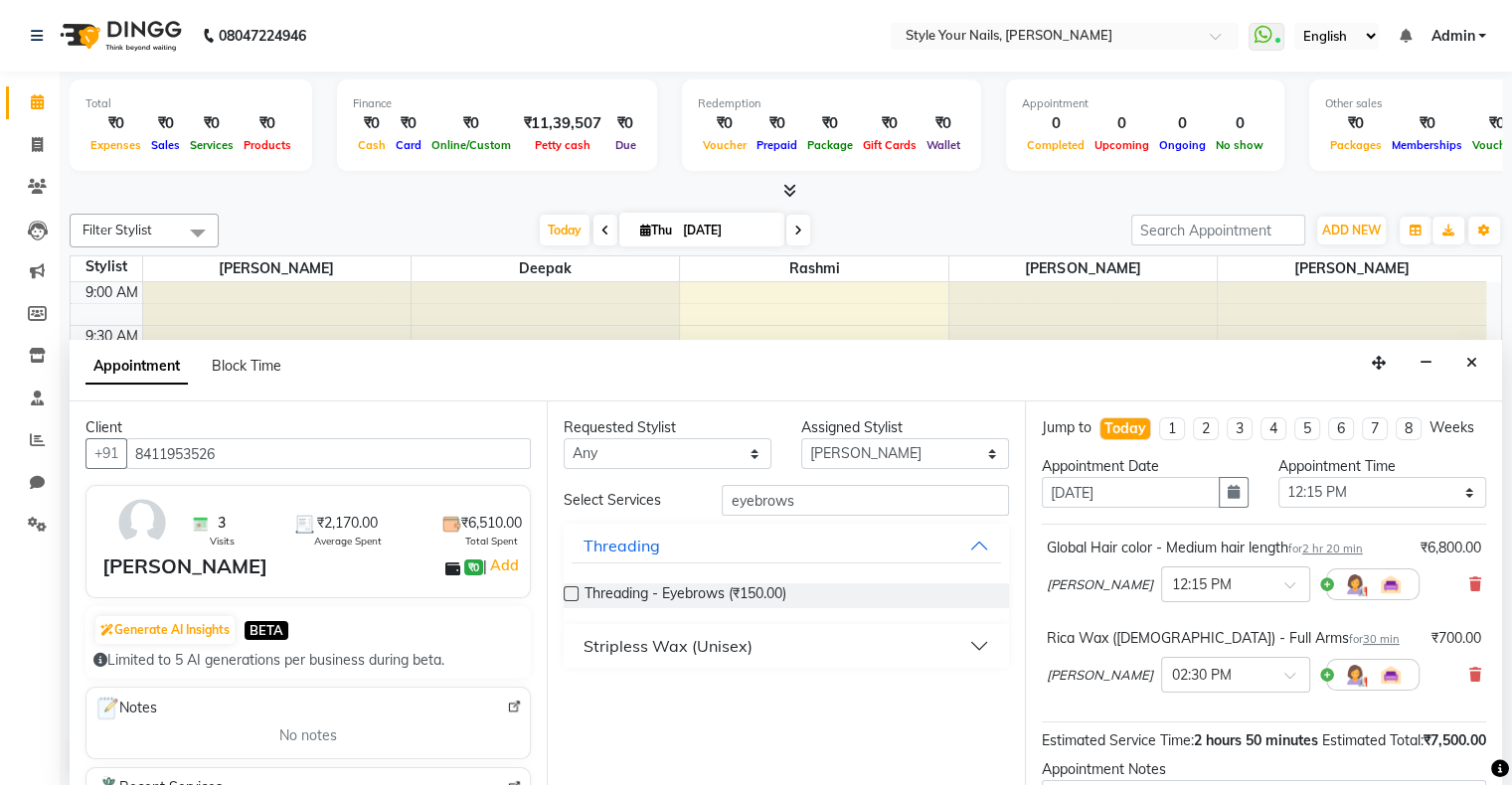 click at bounding box center (571, 593) 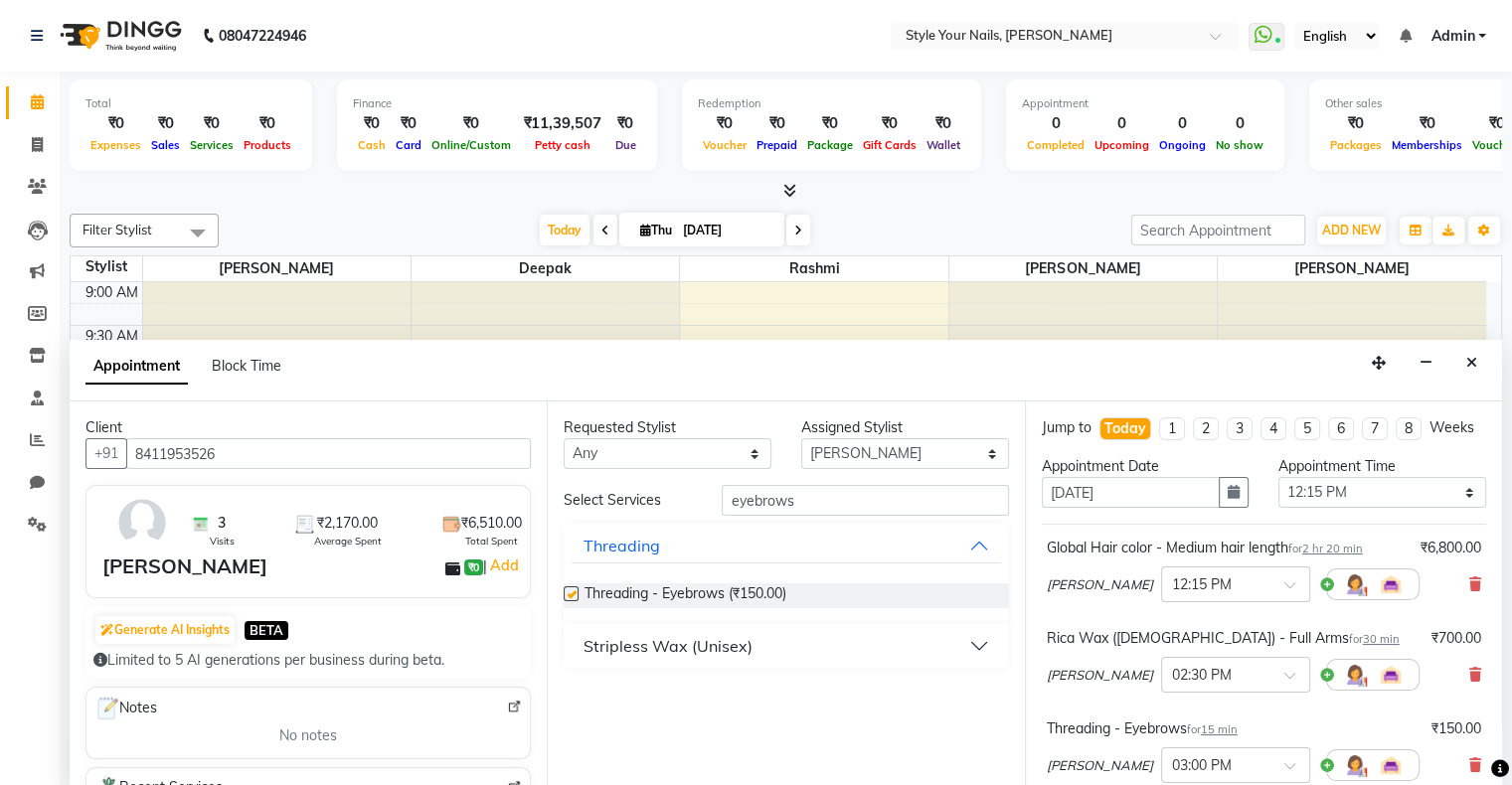 checkbox on "false" 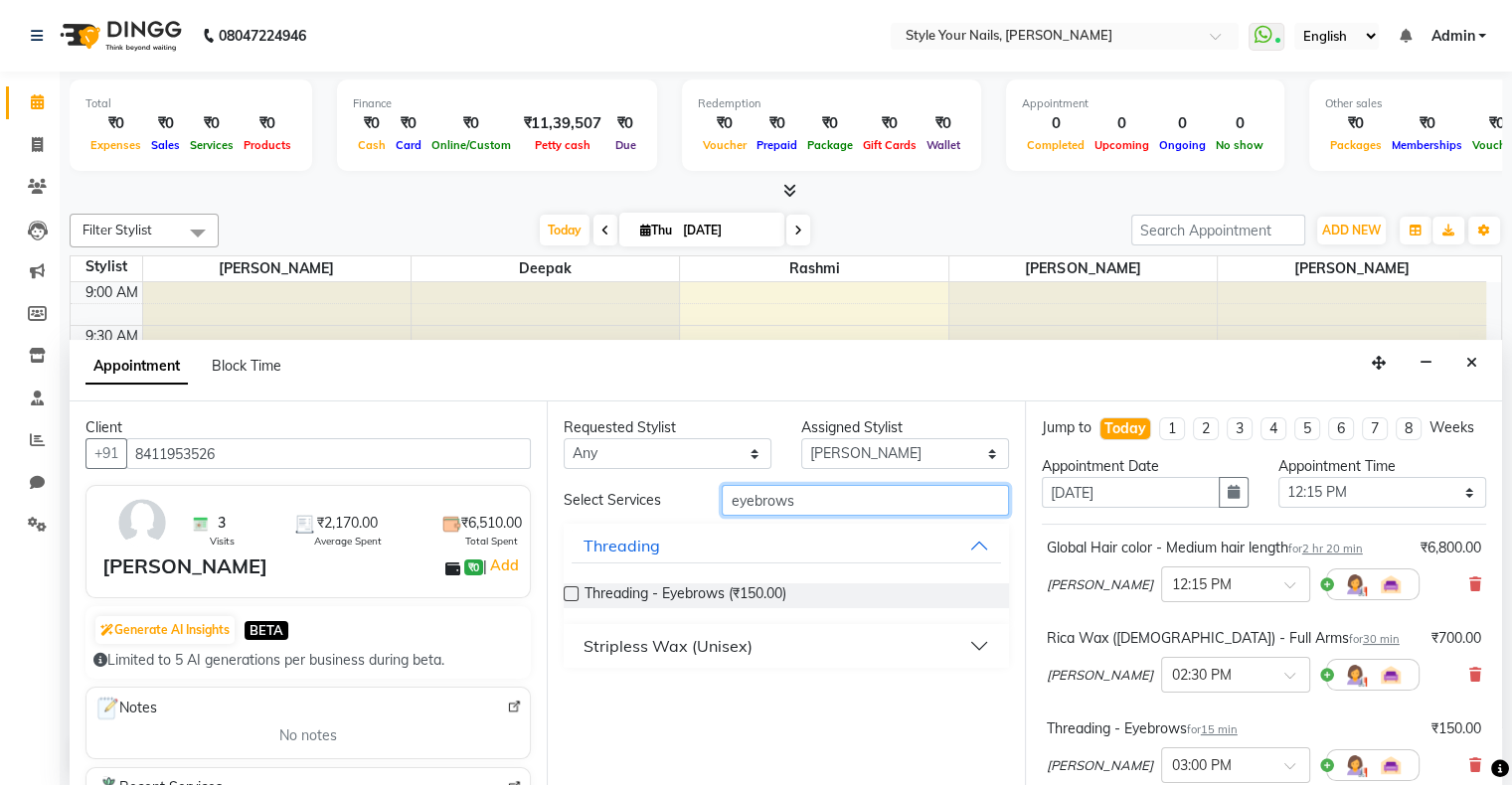 click on "eyebrows" at bounding box center [865, 500] 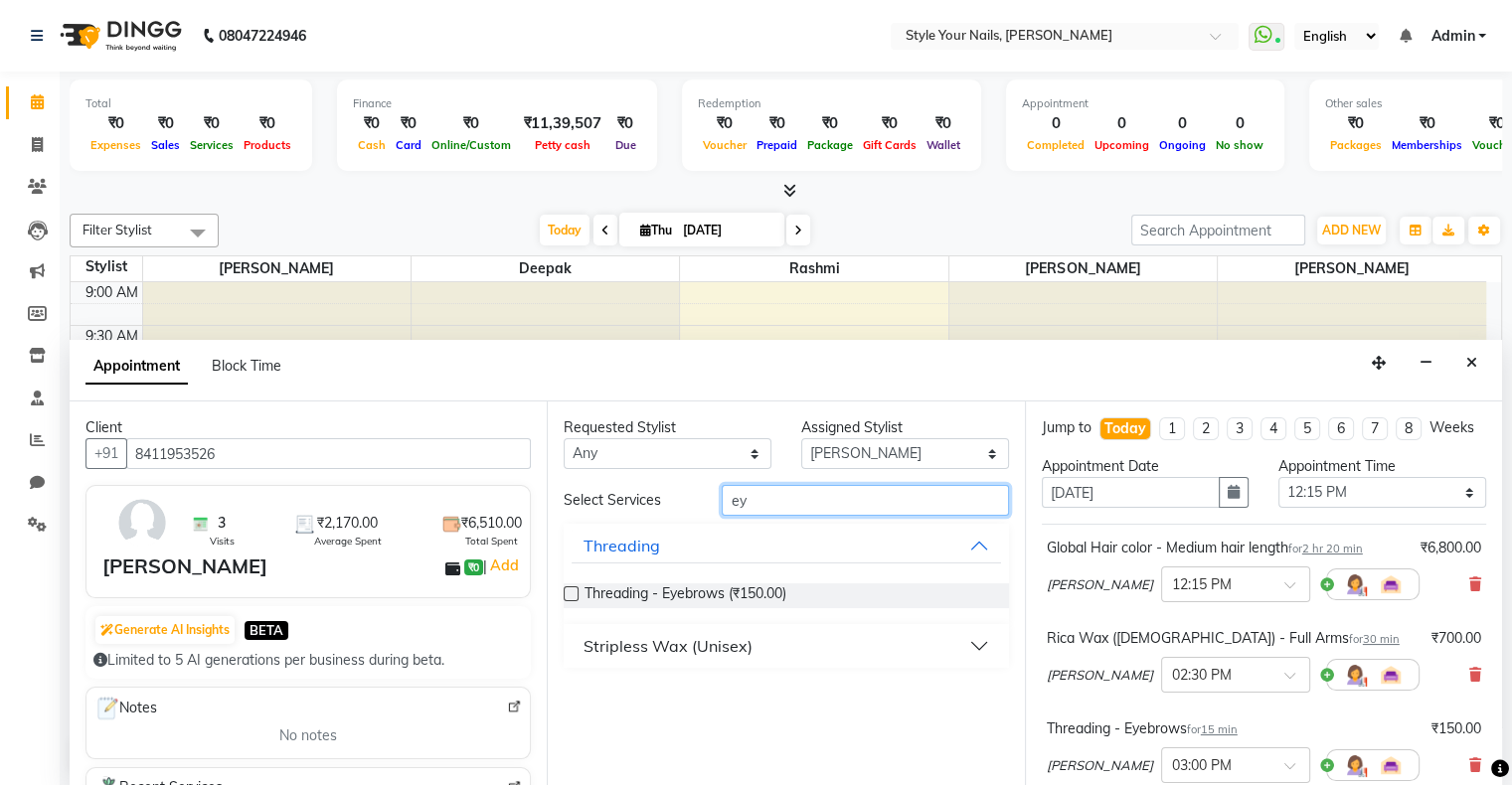 type on "e" 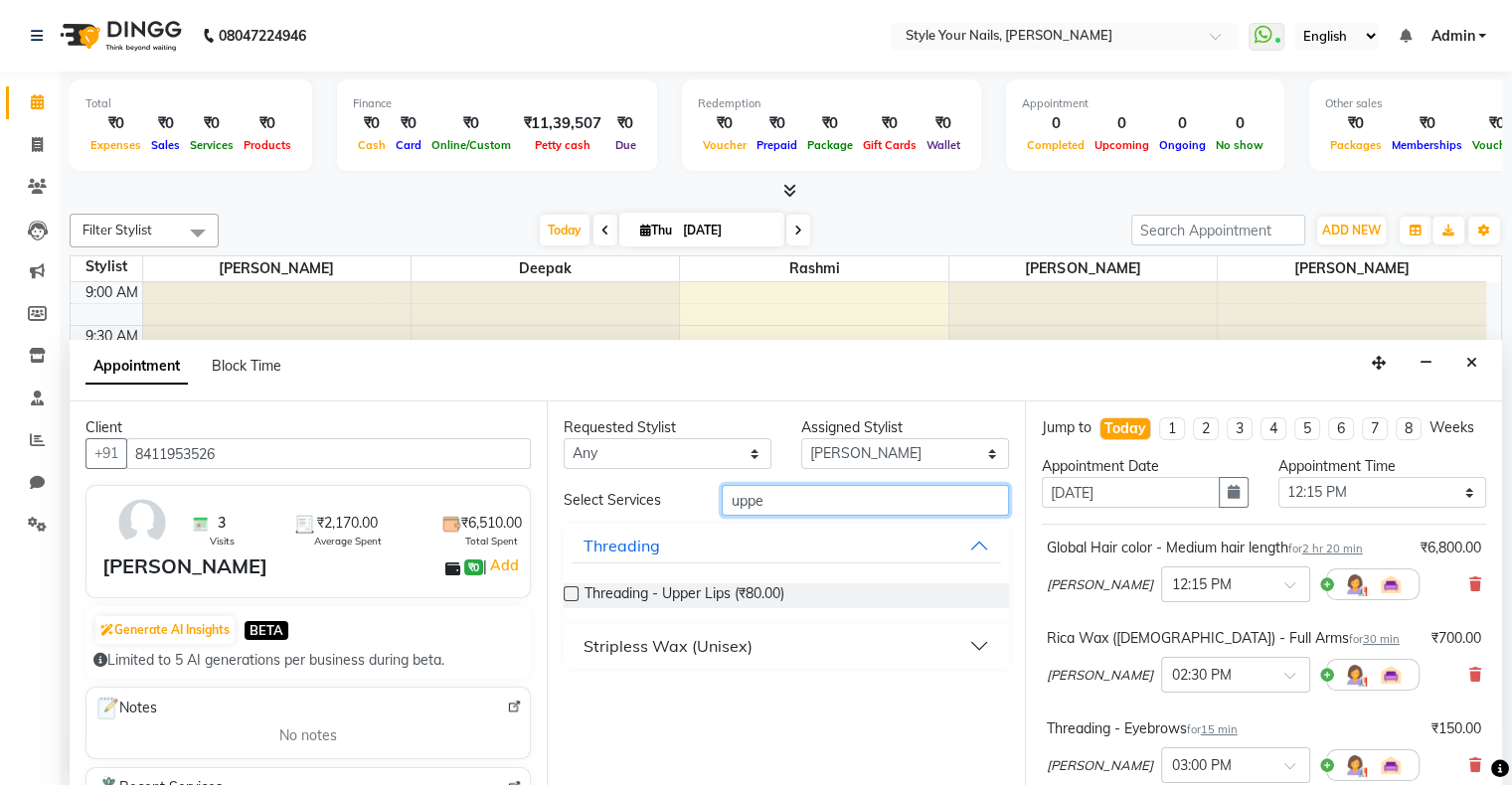 type on "uppe" 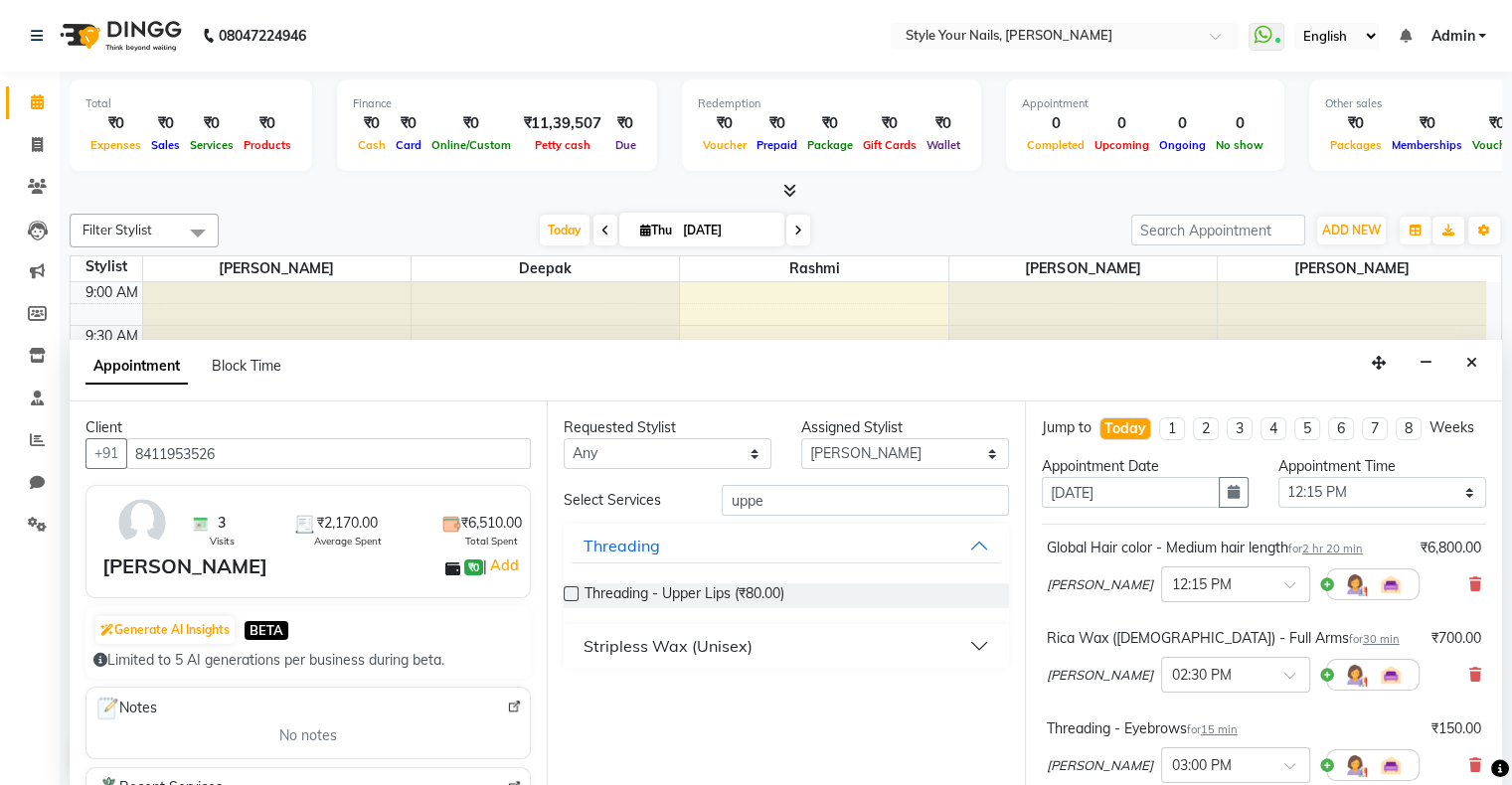 click at bounding box center [571, 593] 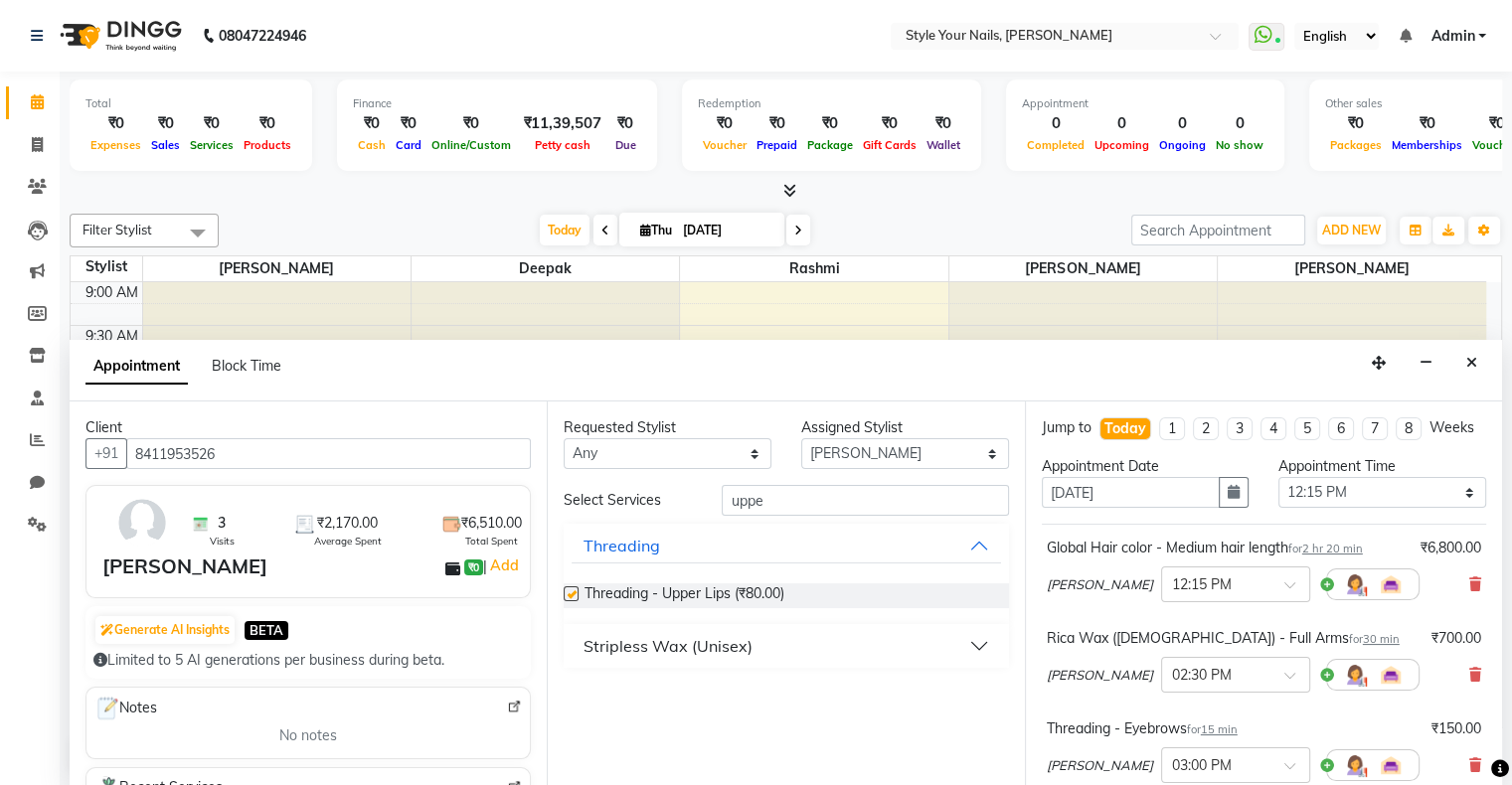 checkbox on "false" 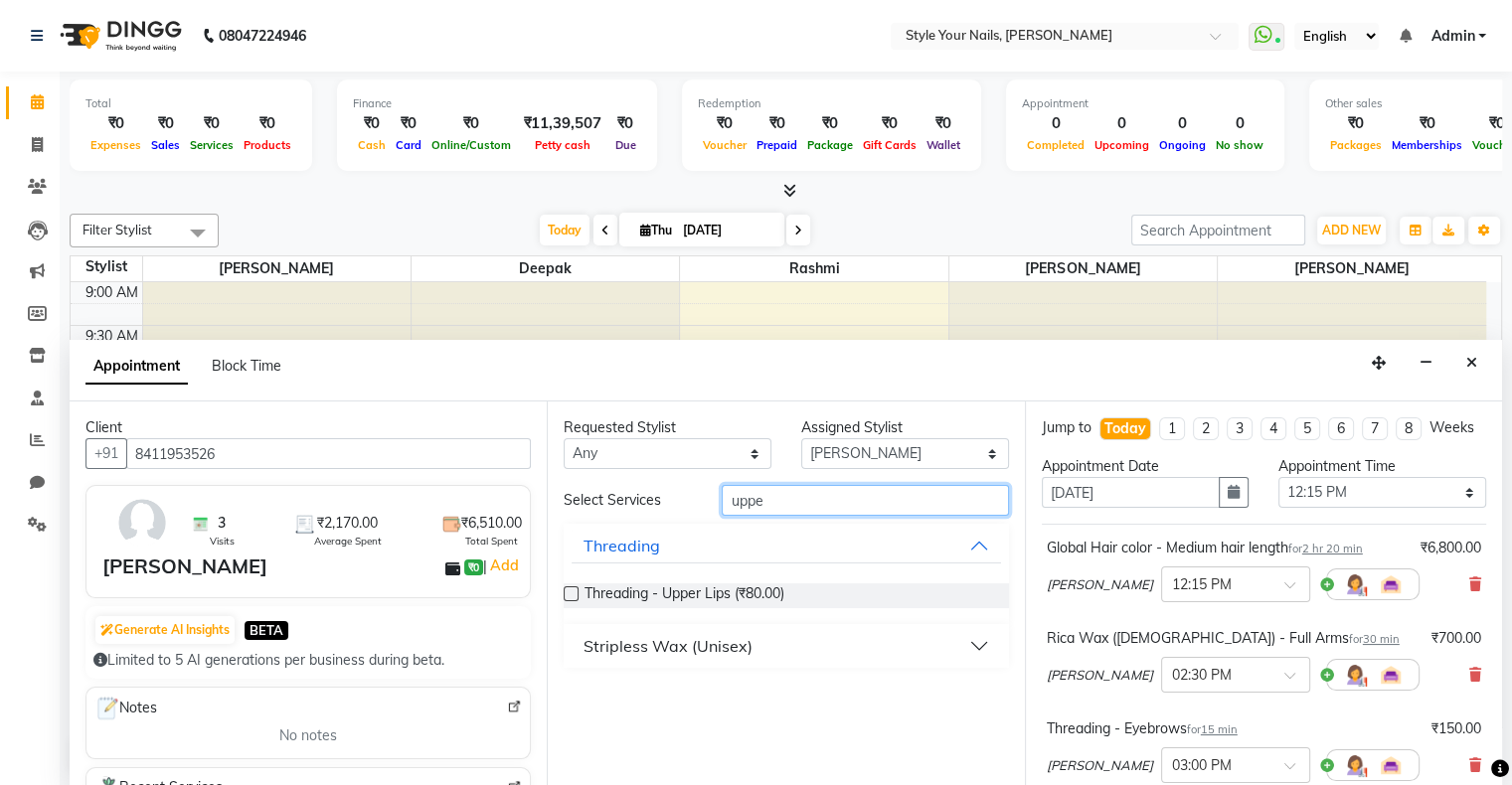 click on "uppe" at bounding box center [865, 500] 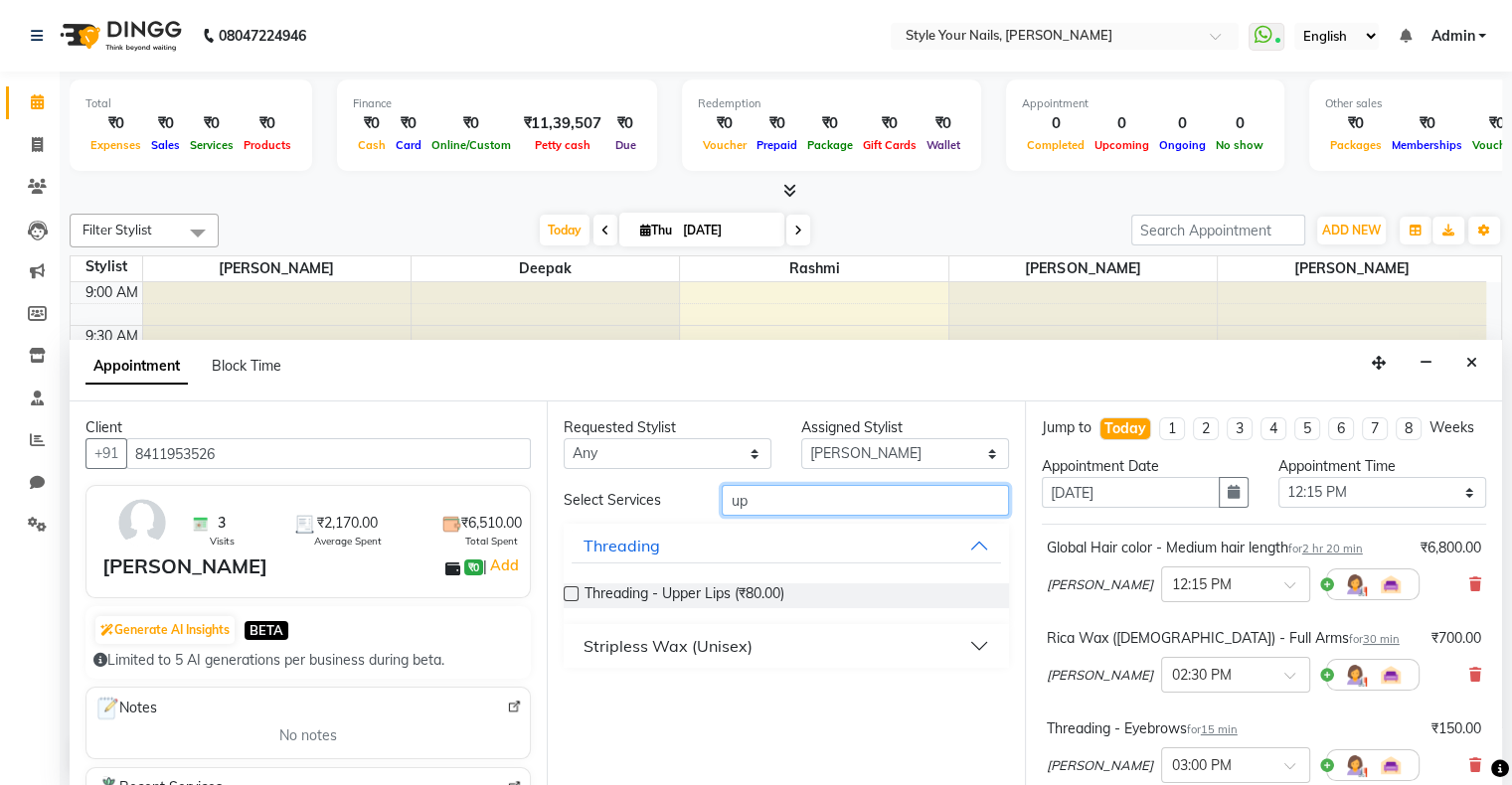 type on "u" 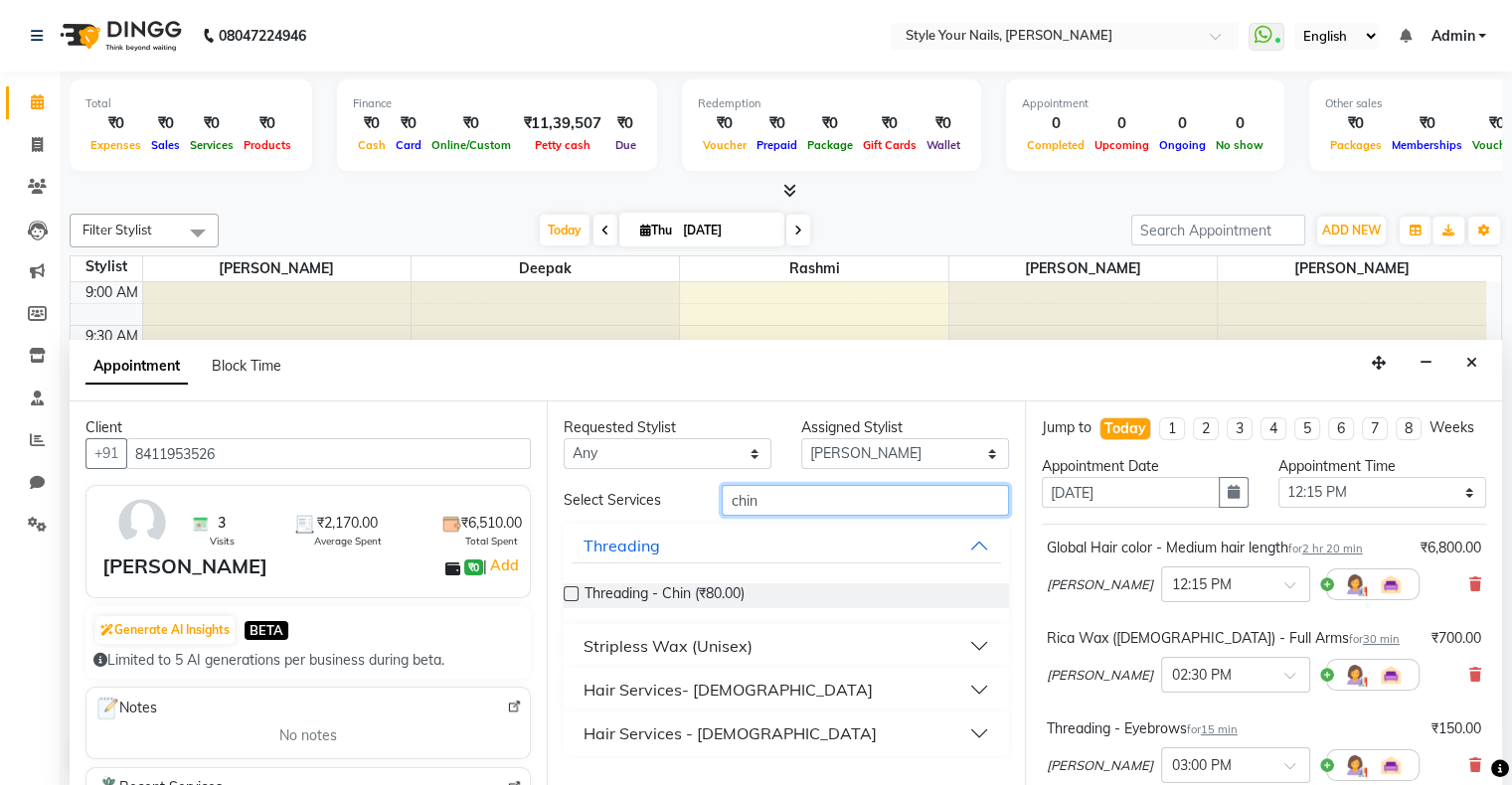 type on "chin" 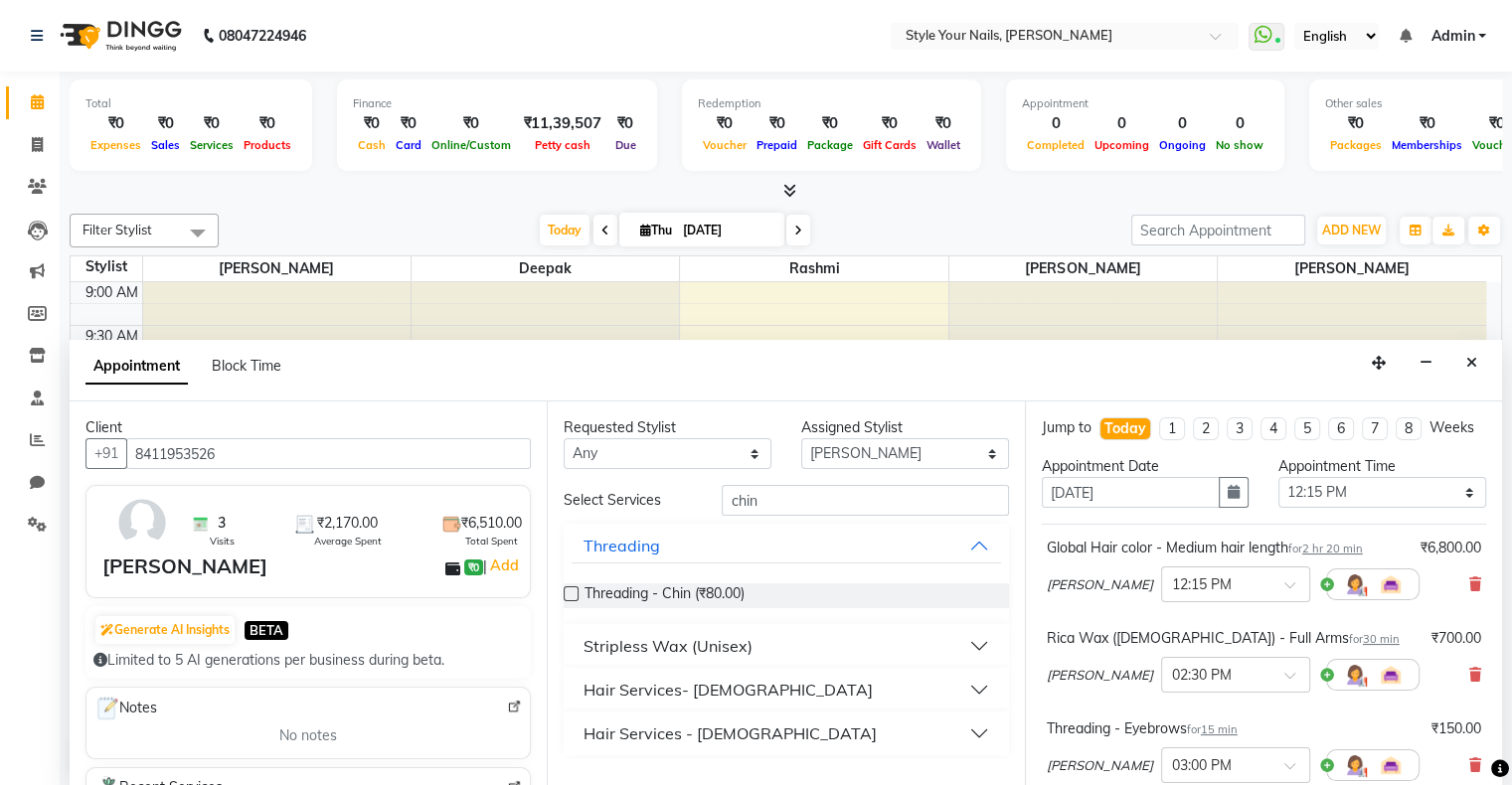 click at bounding box center [571, 593] 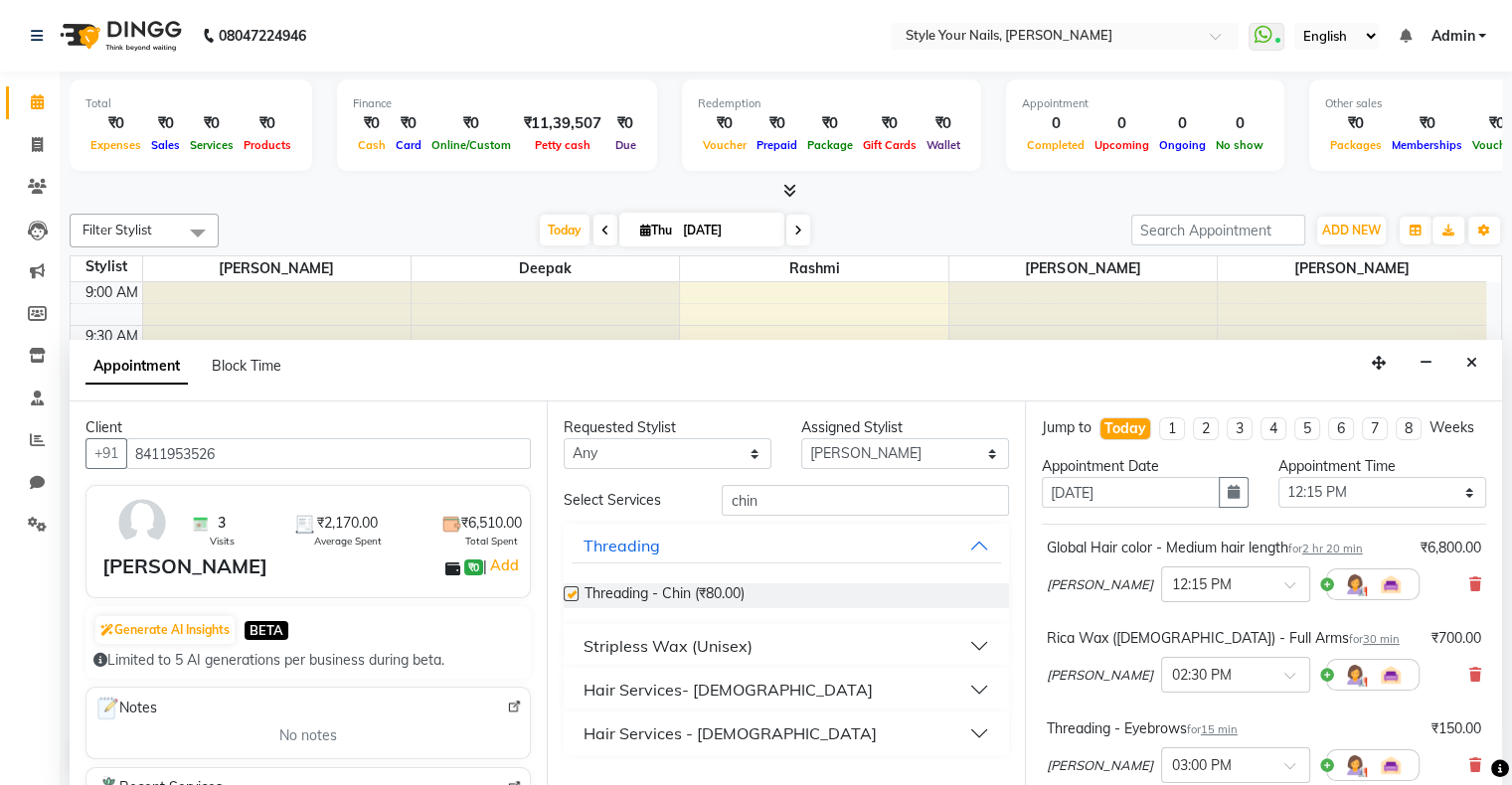checkbox on "false" 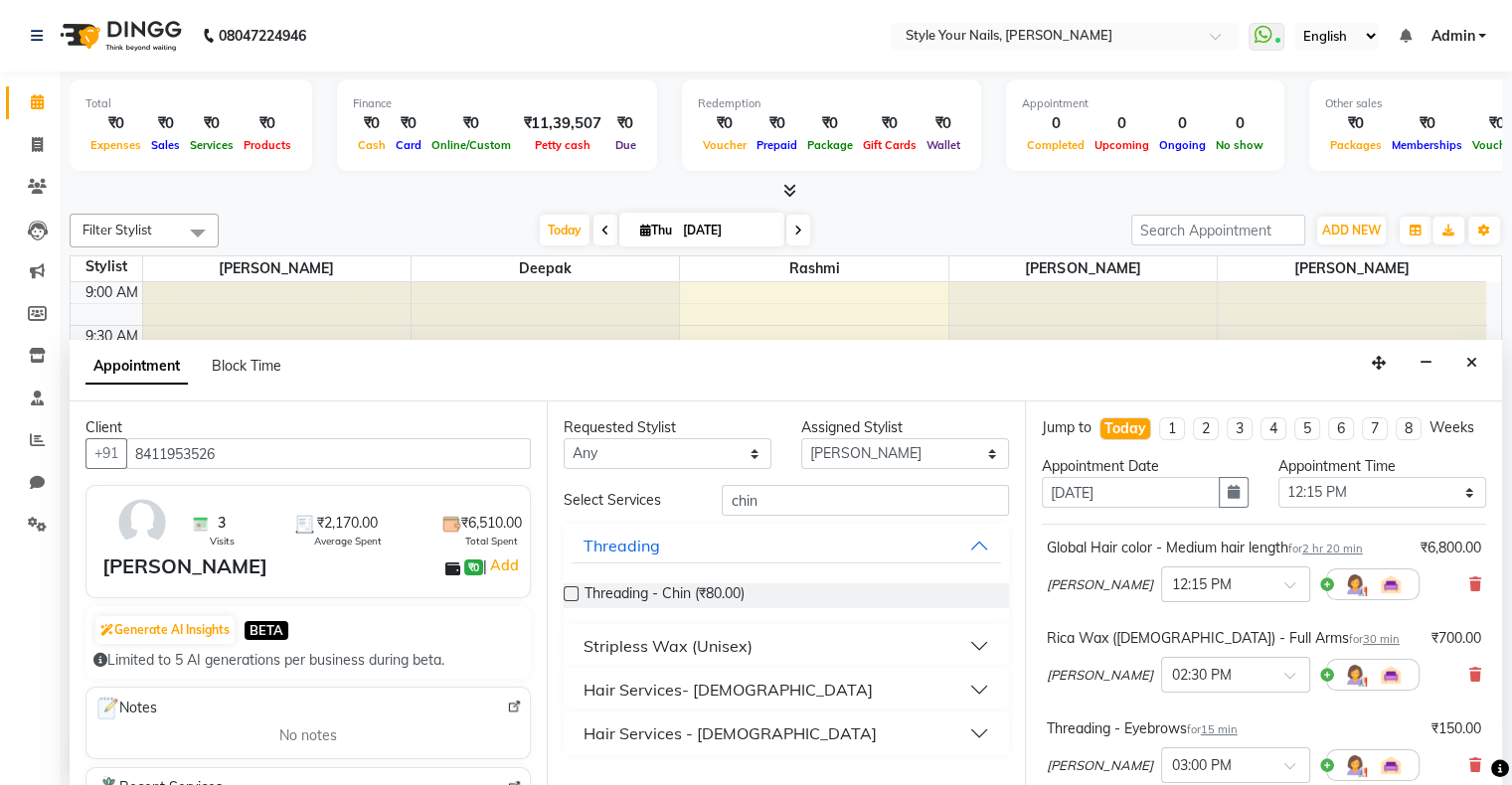 scroll, scrollTop: 337, scrollLeft: 0, axis: vertical 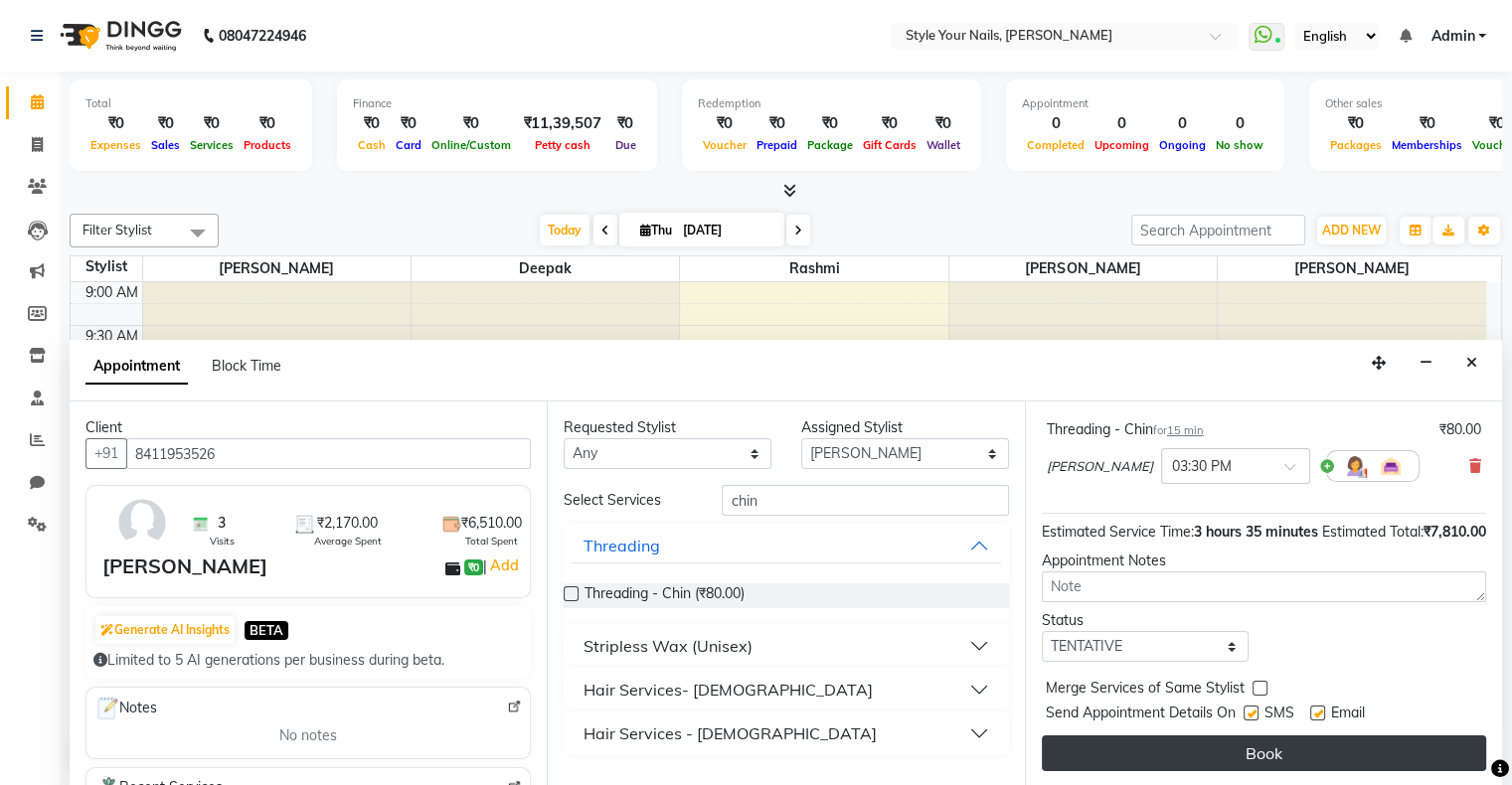 click on "Book" at bounding box center [1263, 753] 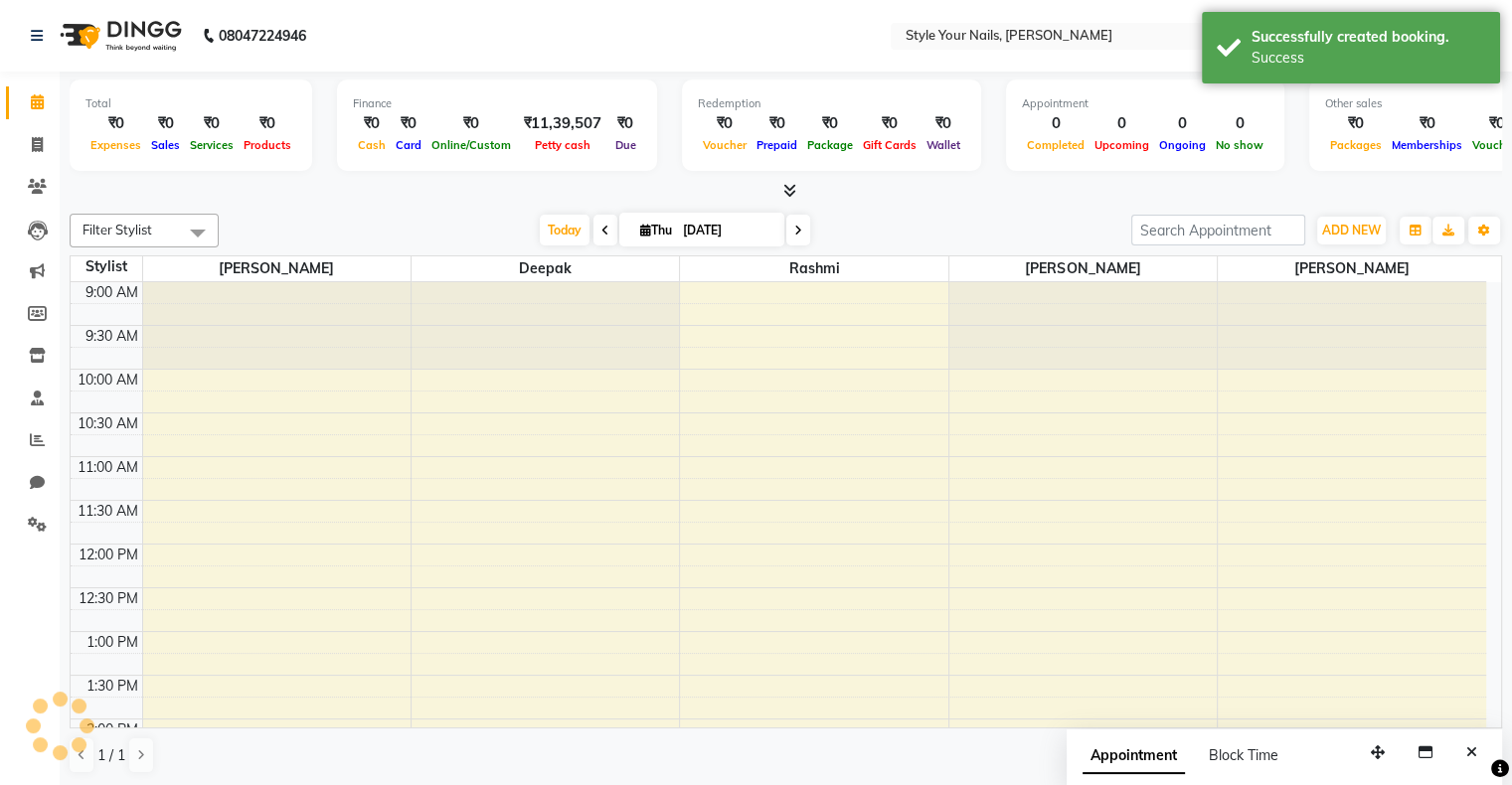 scroll, scrollTop: 0, scrollLeft: 0, axis: both 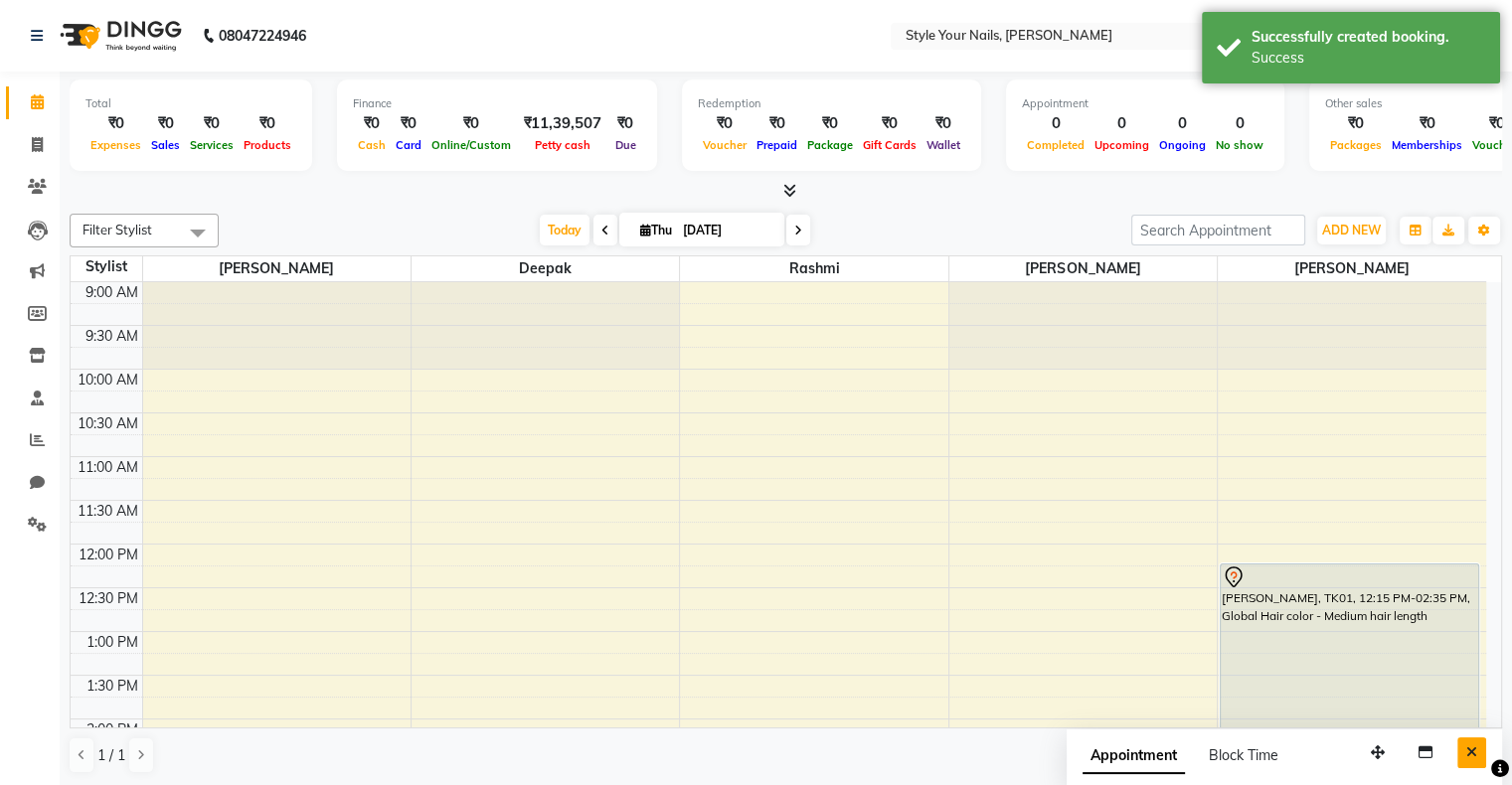 click at bounding box center (1471, 752) 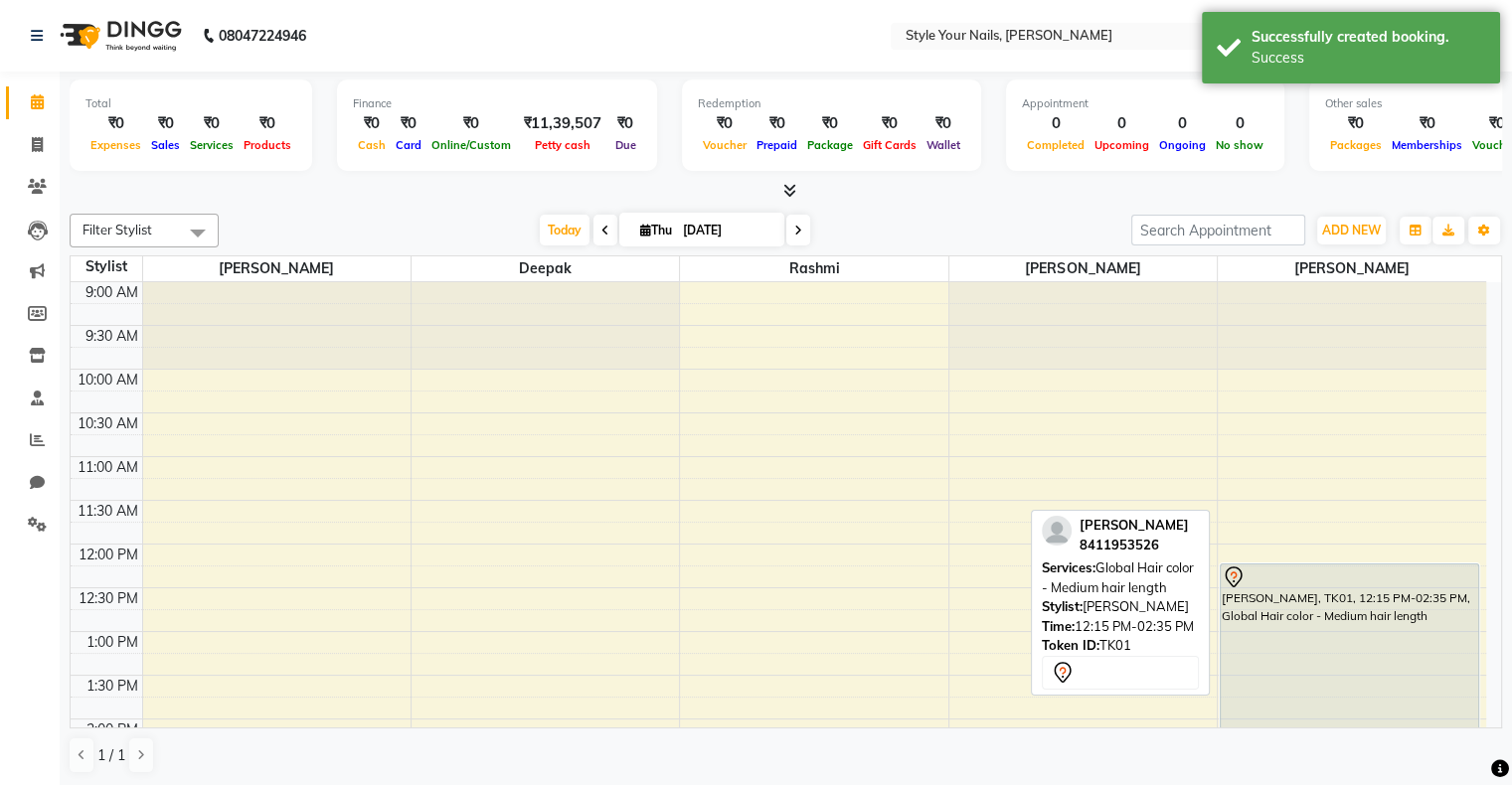 click on "[PERSON_NAME], TK01, 12:15 PM-02:35 PM, Global Hair color - Medium hair length" at bounding box center (1349, 664) 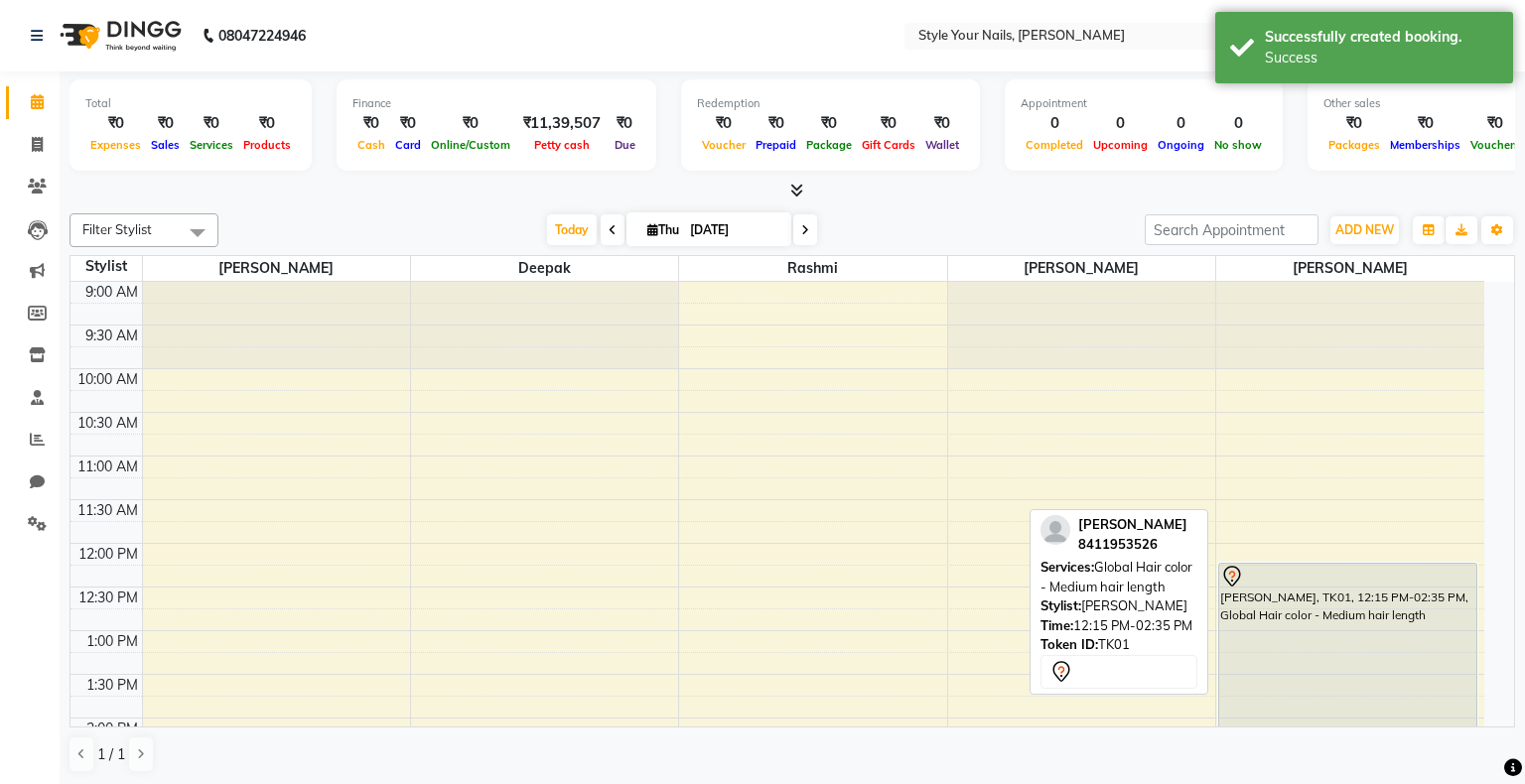 select on "7" 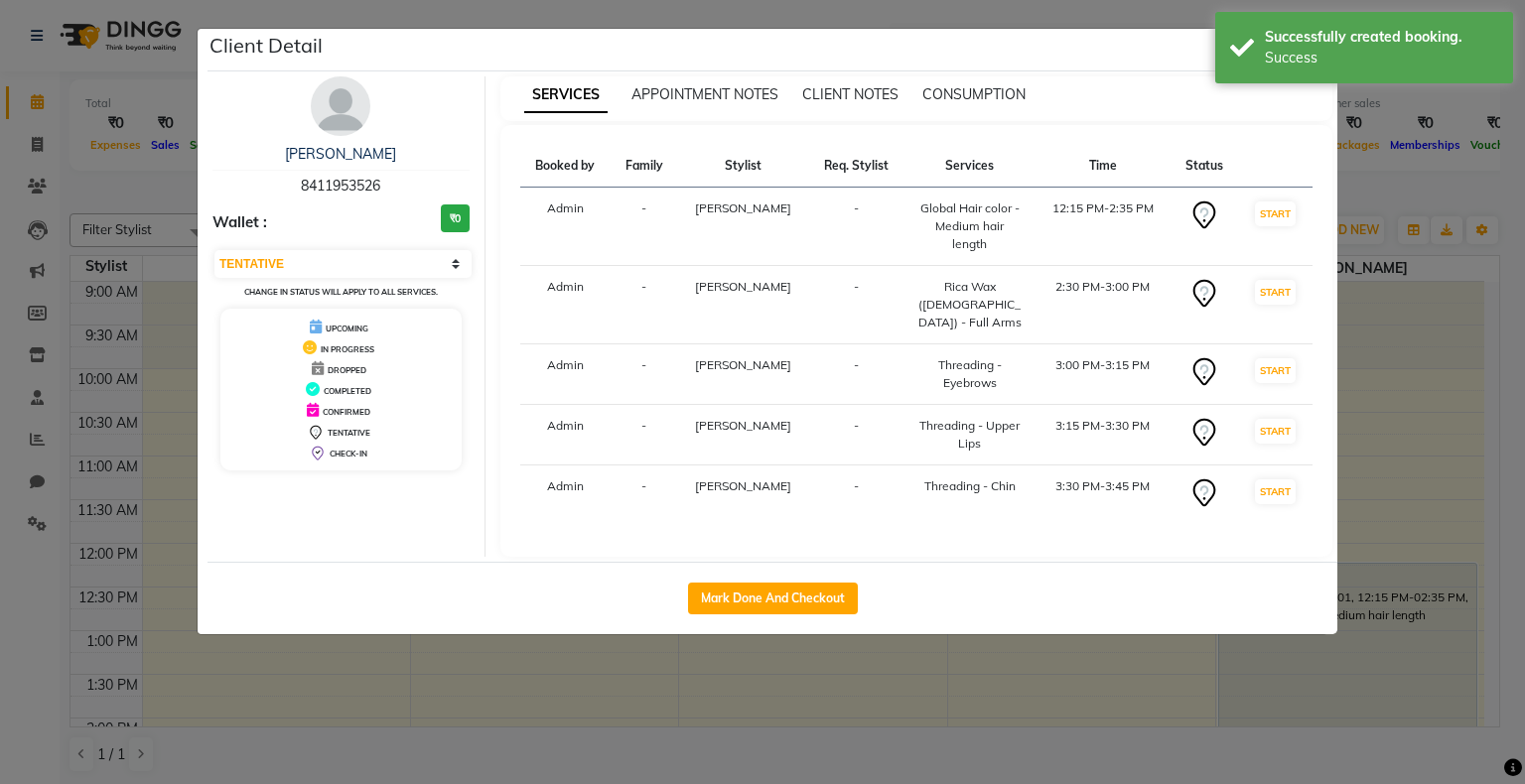 click on "Mark Done And Checkout" 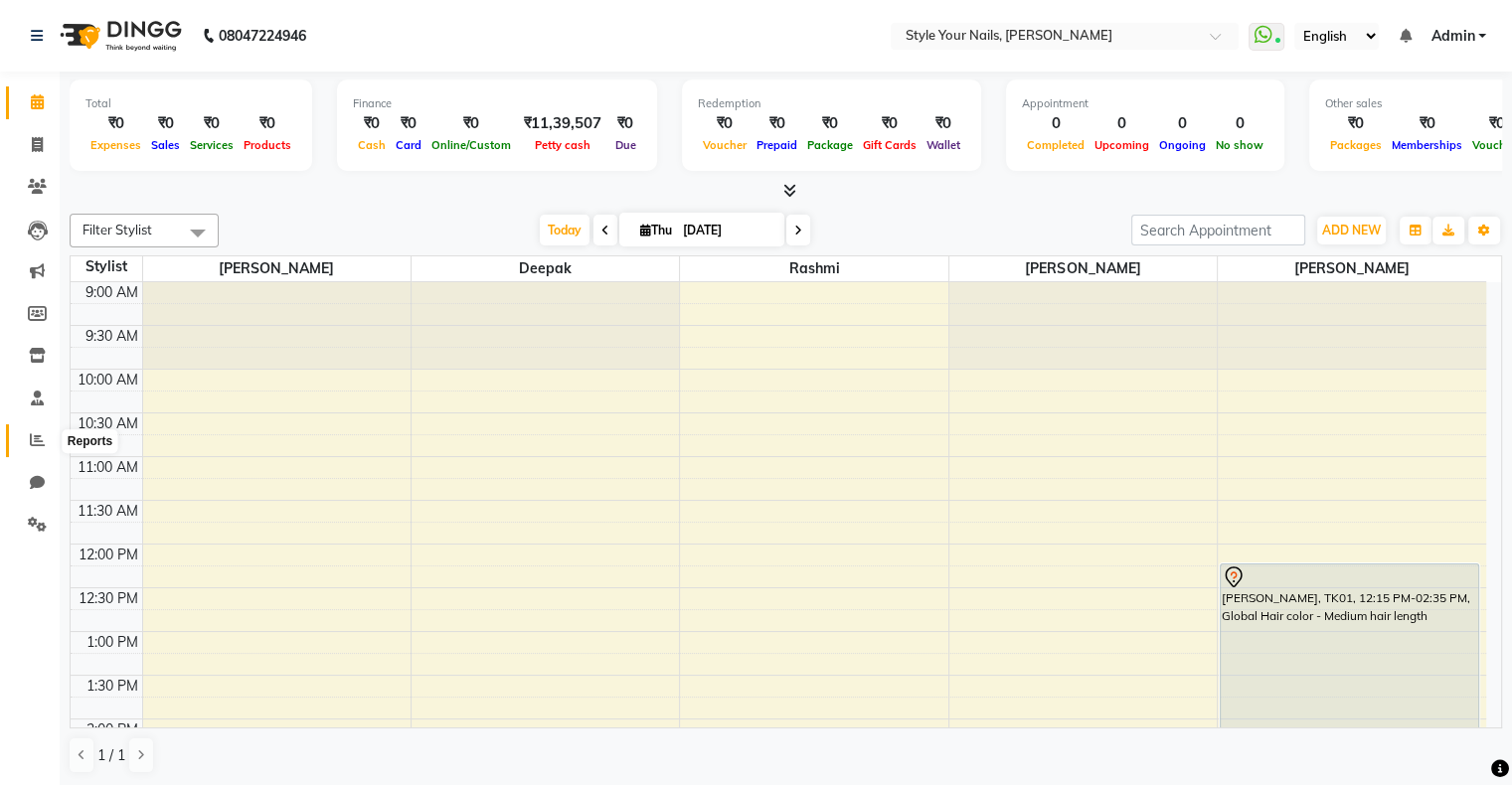 click 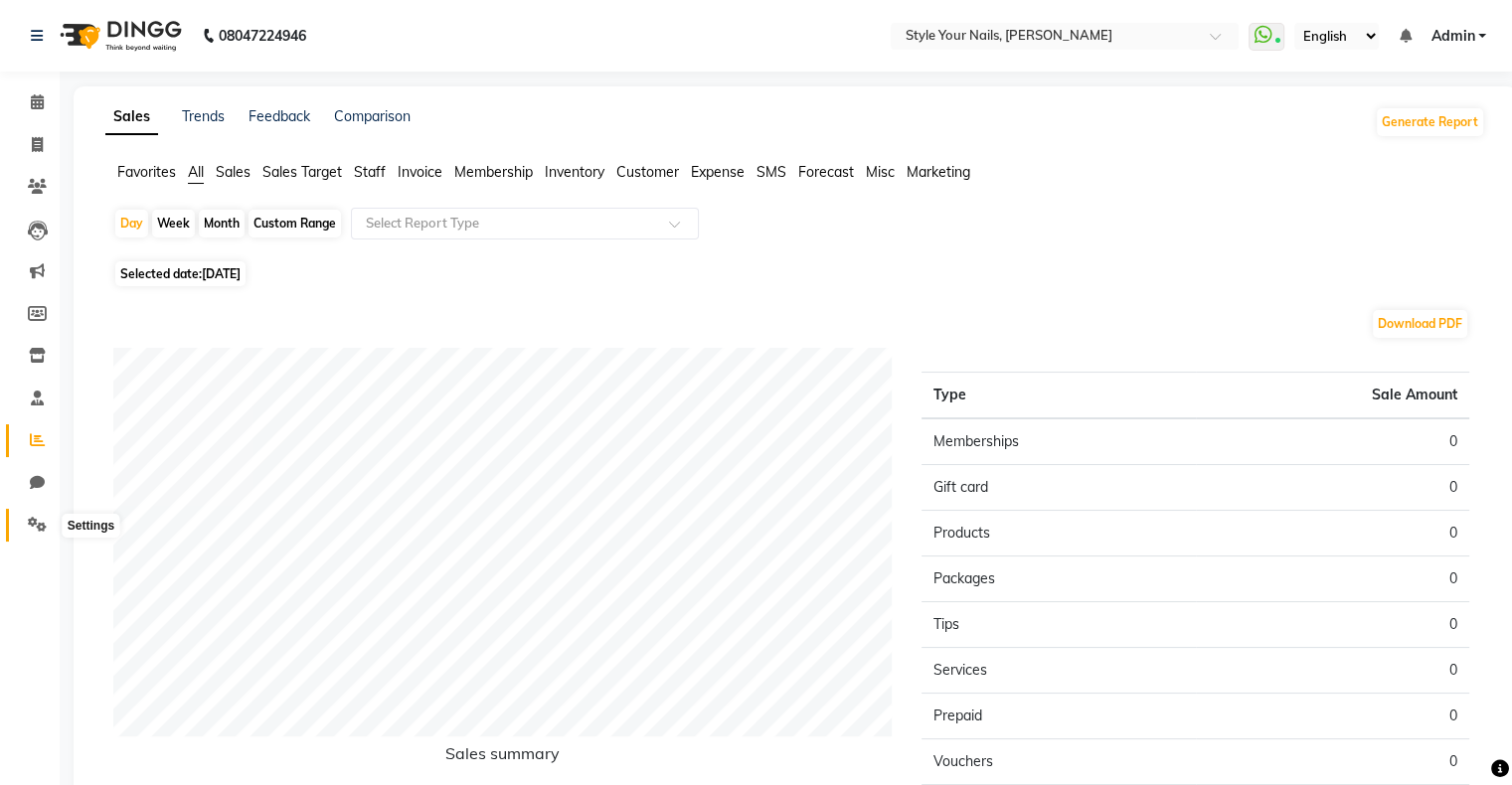 click 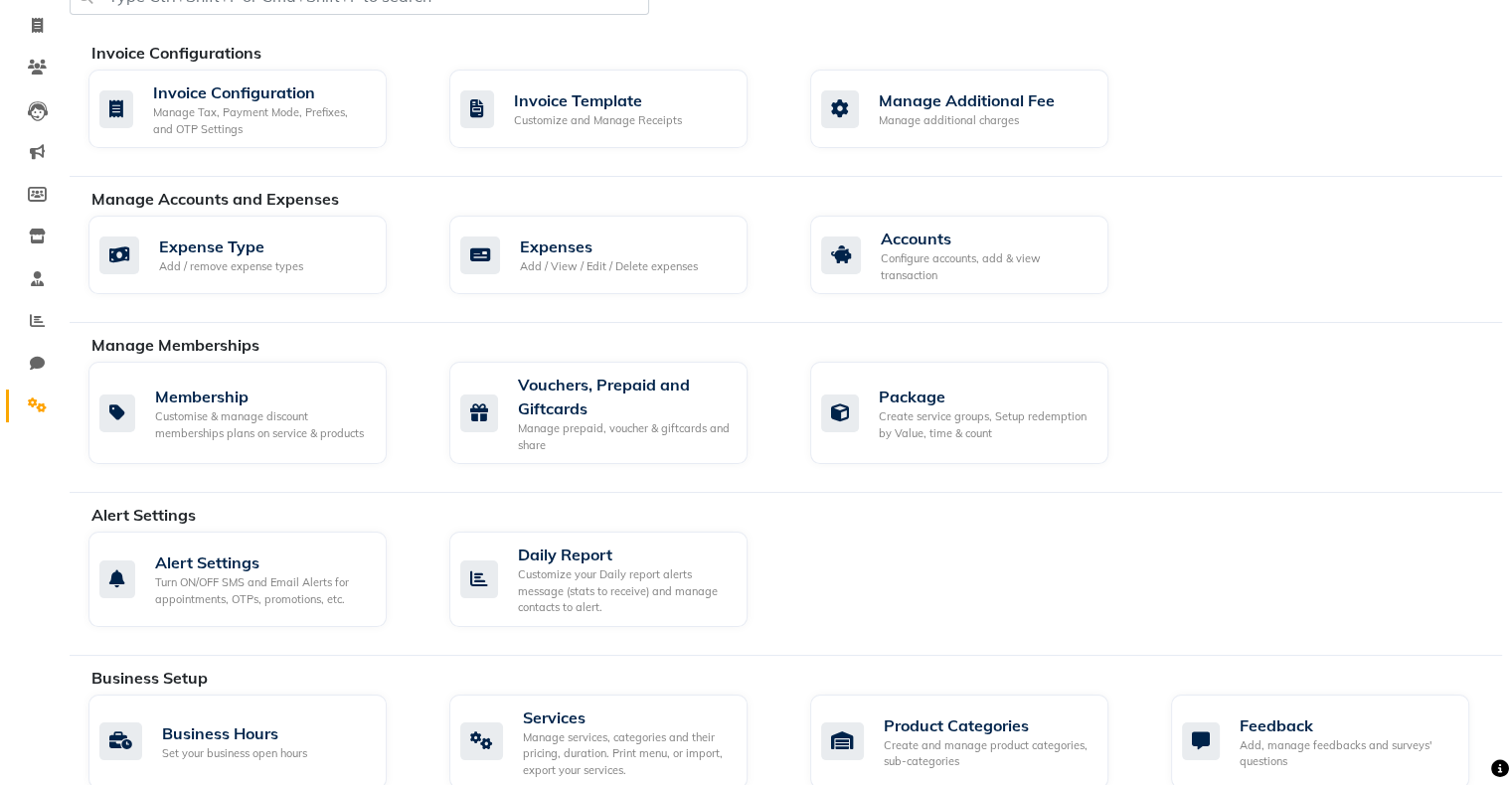 scroll, scrollTop: 437, scrollLeft: 0, axis: vertical 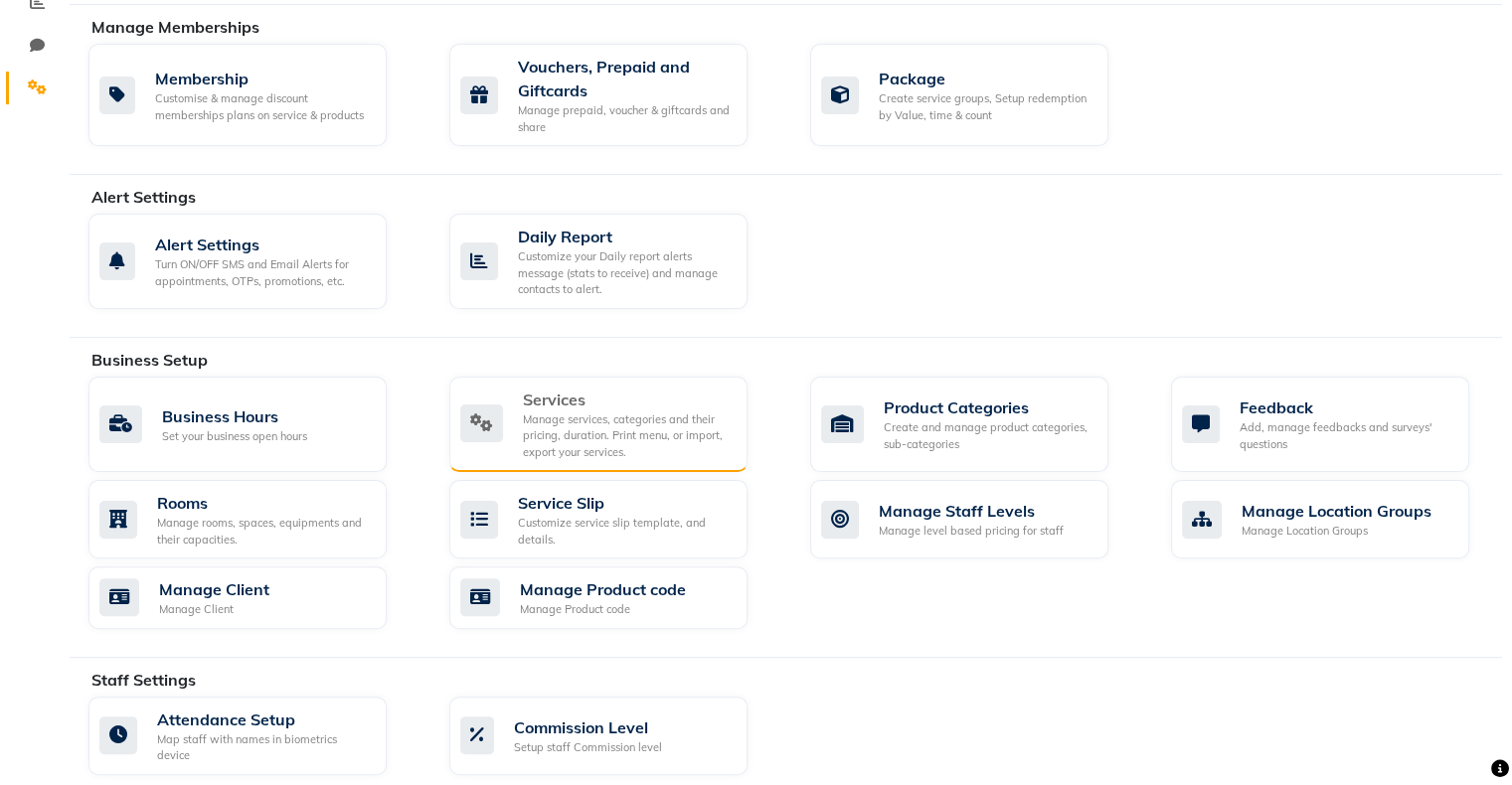 click on "Services" 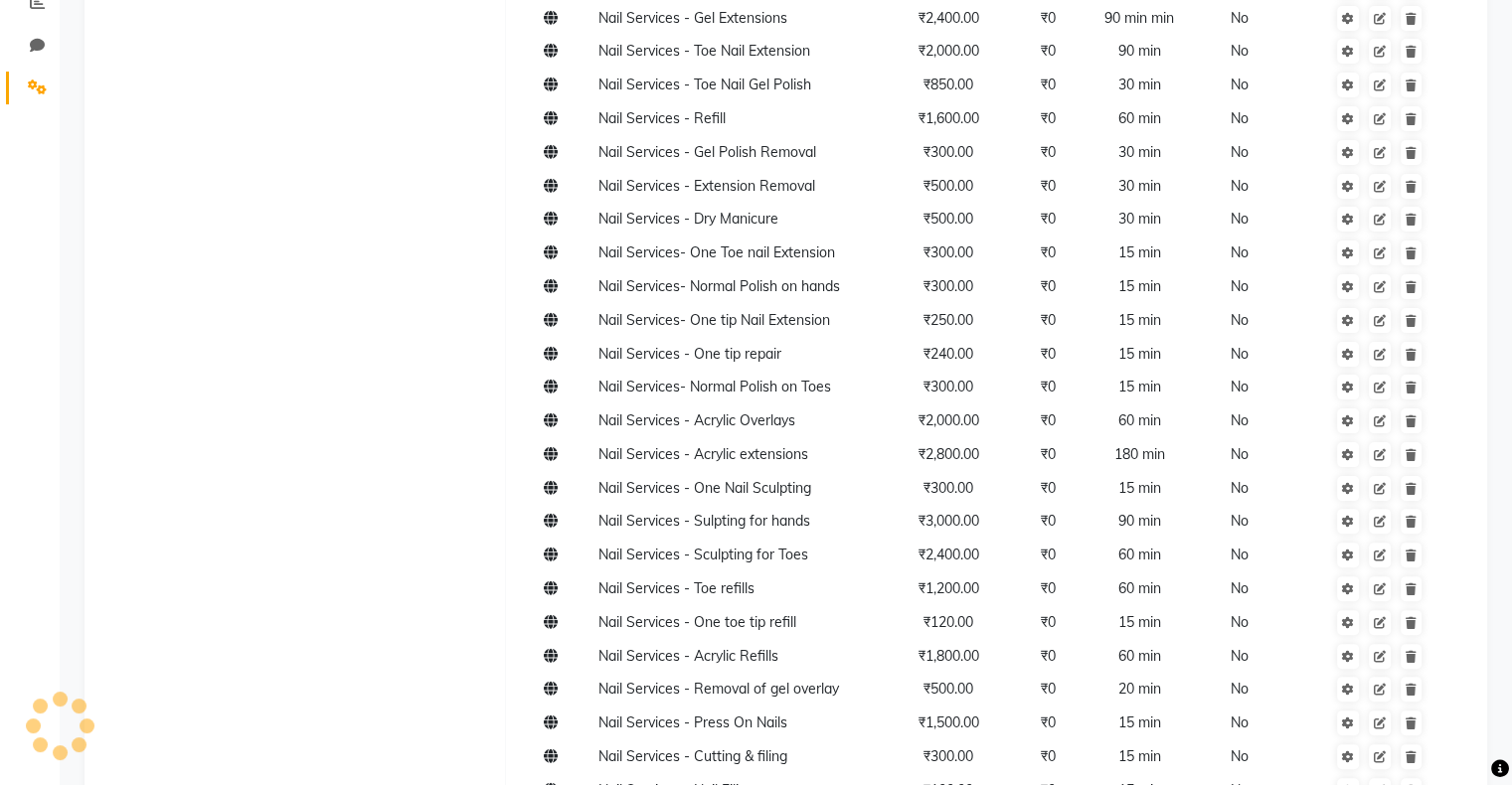 scroll, scrollTop: 0, scrollLeft: 0, axis: both 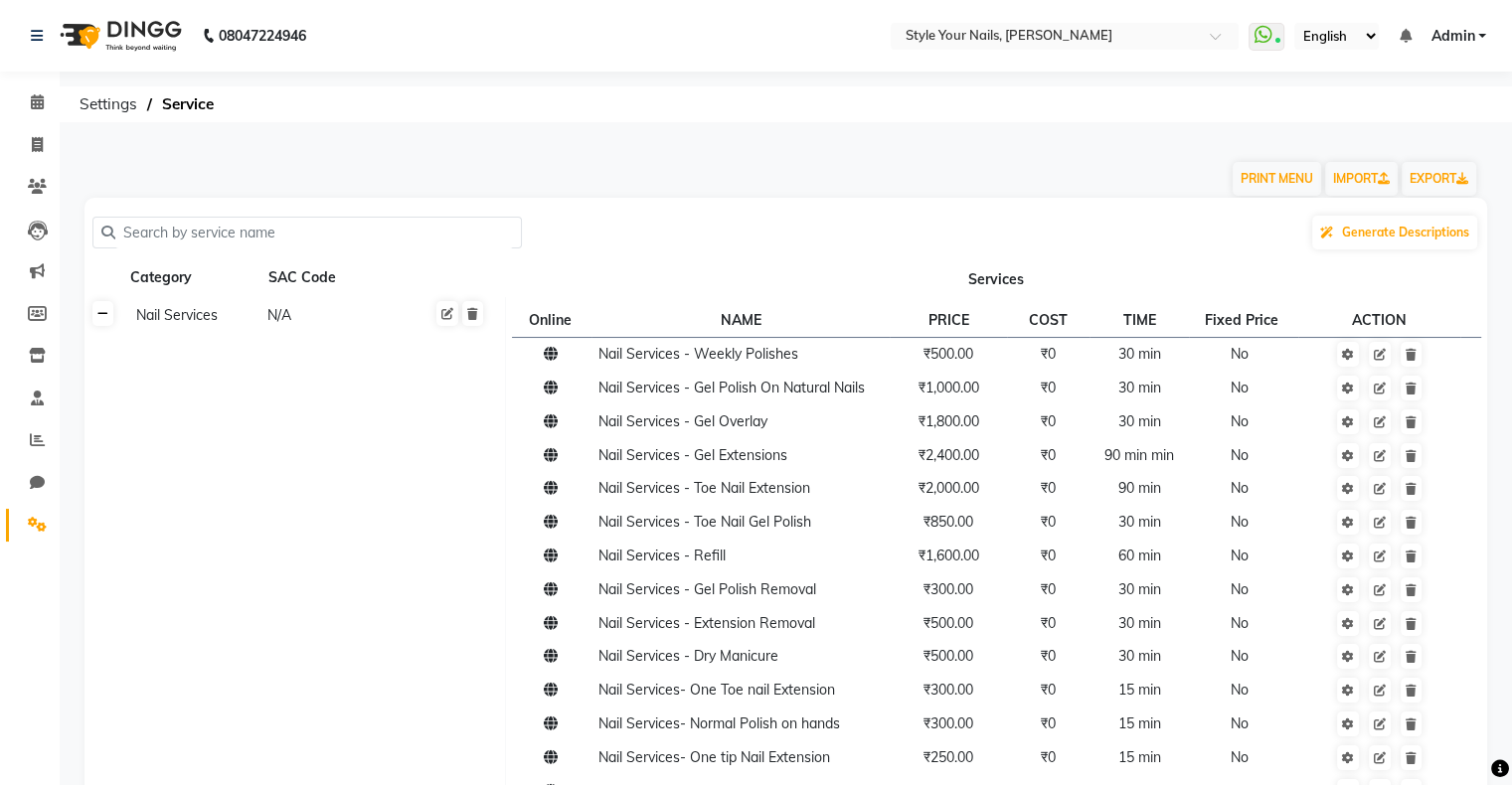 click 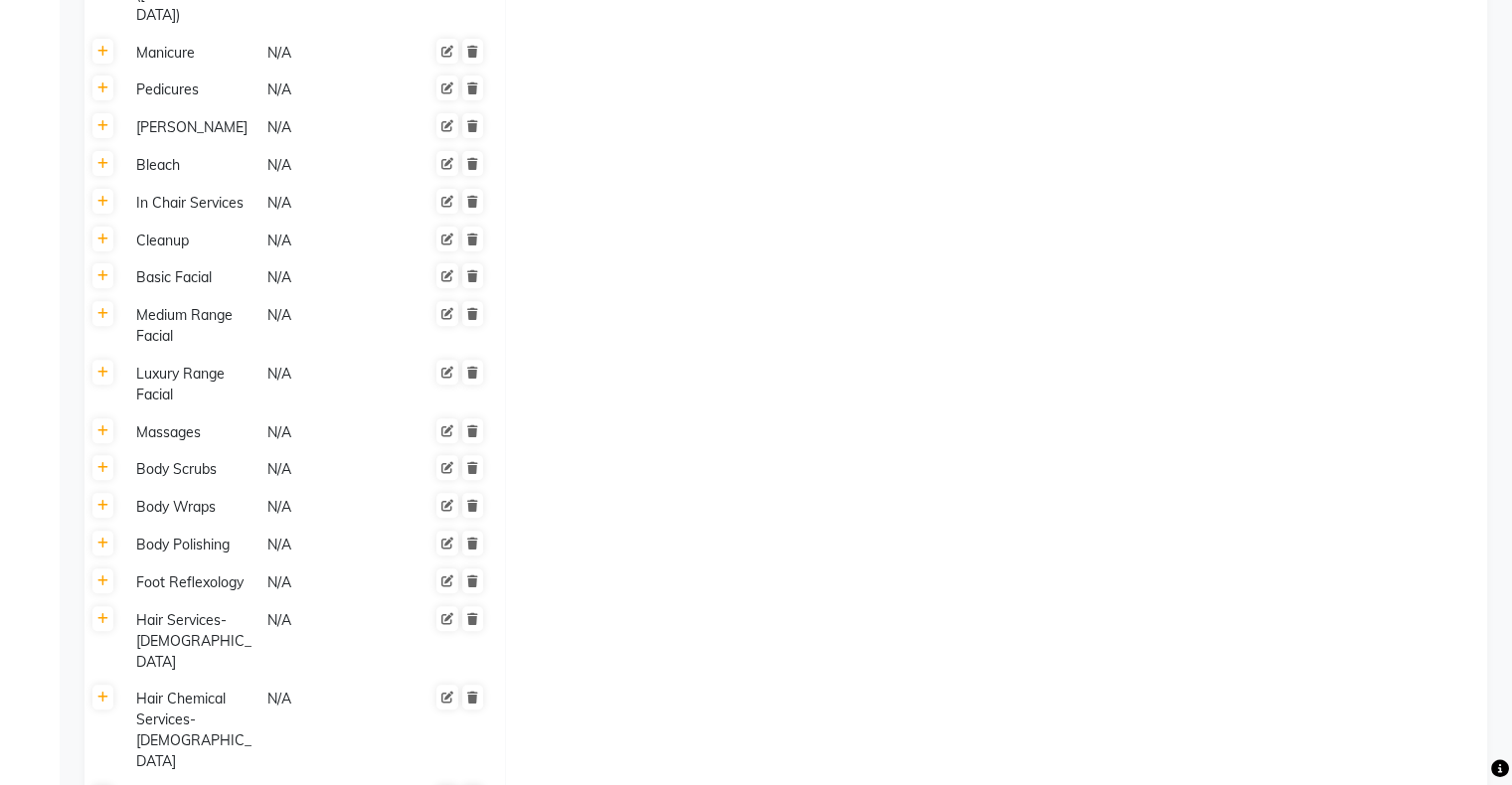 scroll, scrollTop: 731, scrollLeft: 0, axis: vertical 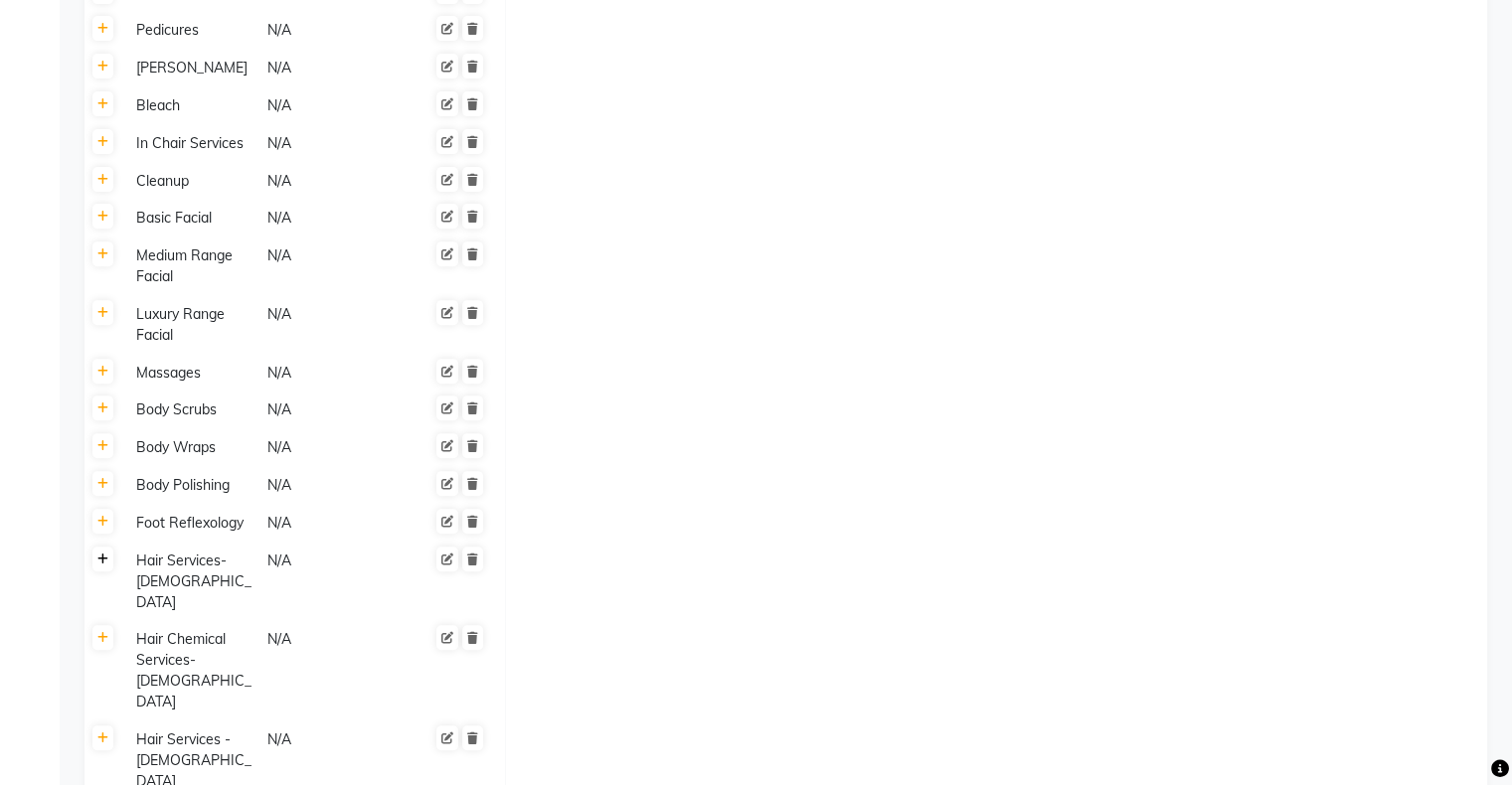 click 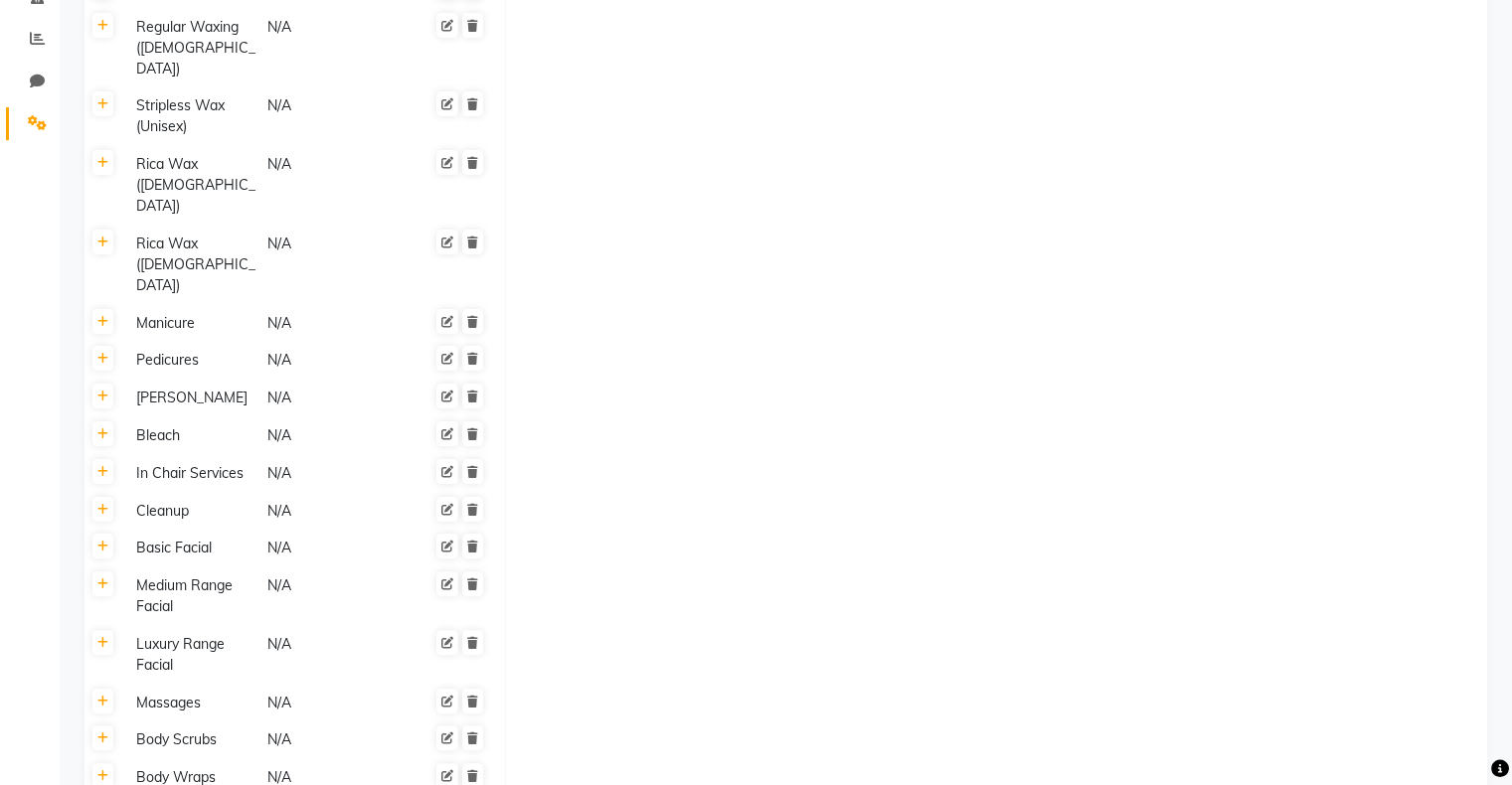 scroll, scrollTop: 0, scrollLeft: 0, axis: both 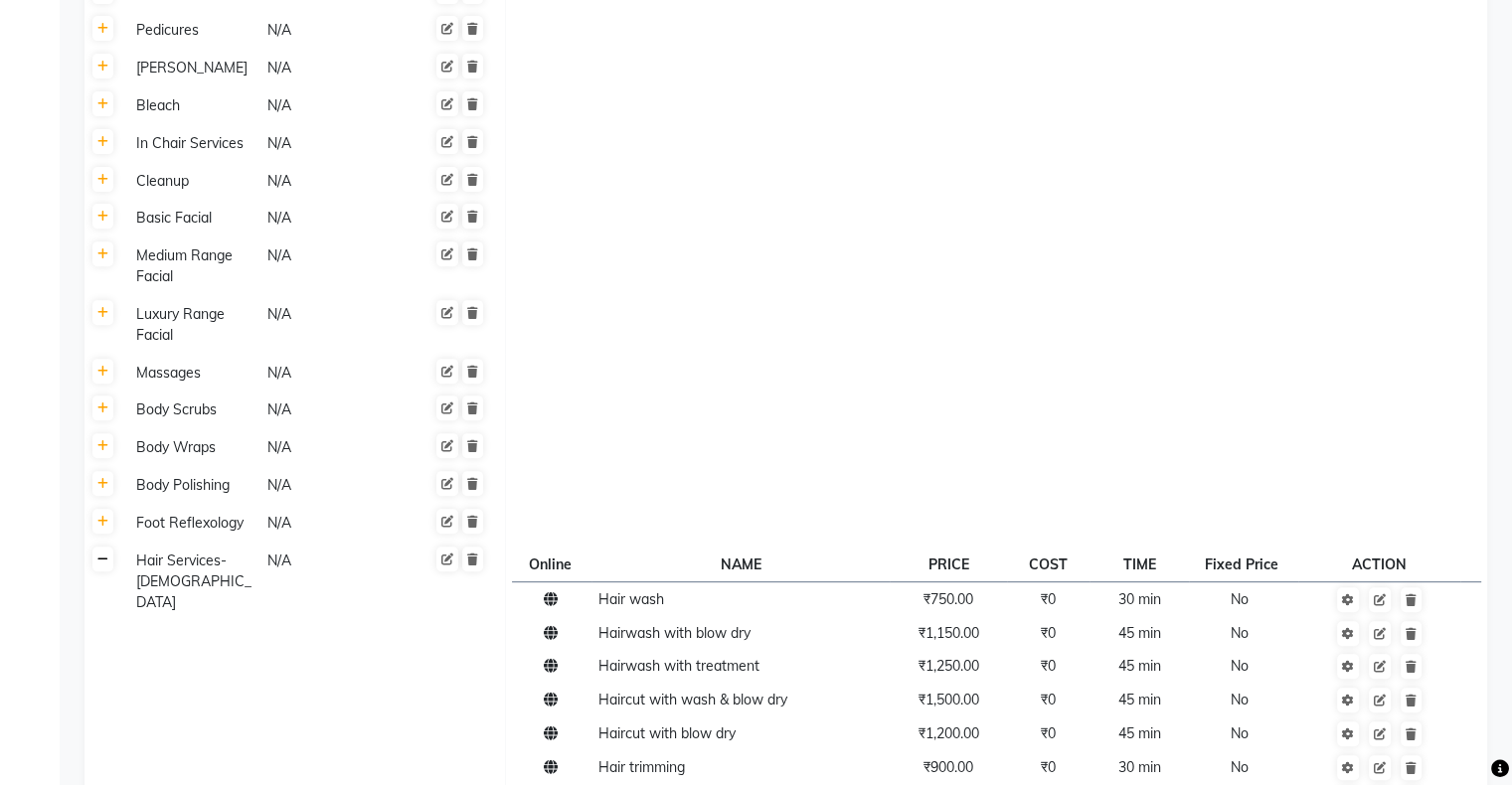 click 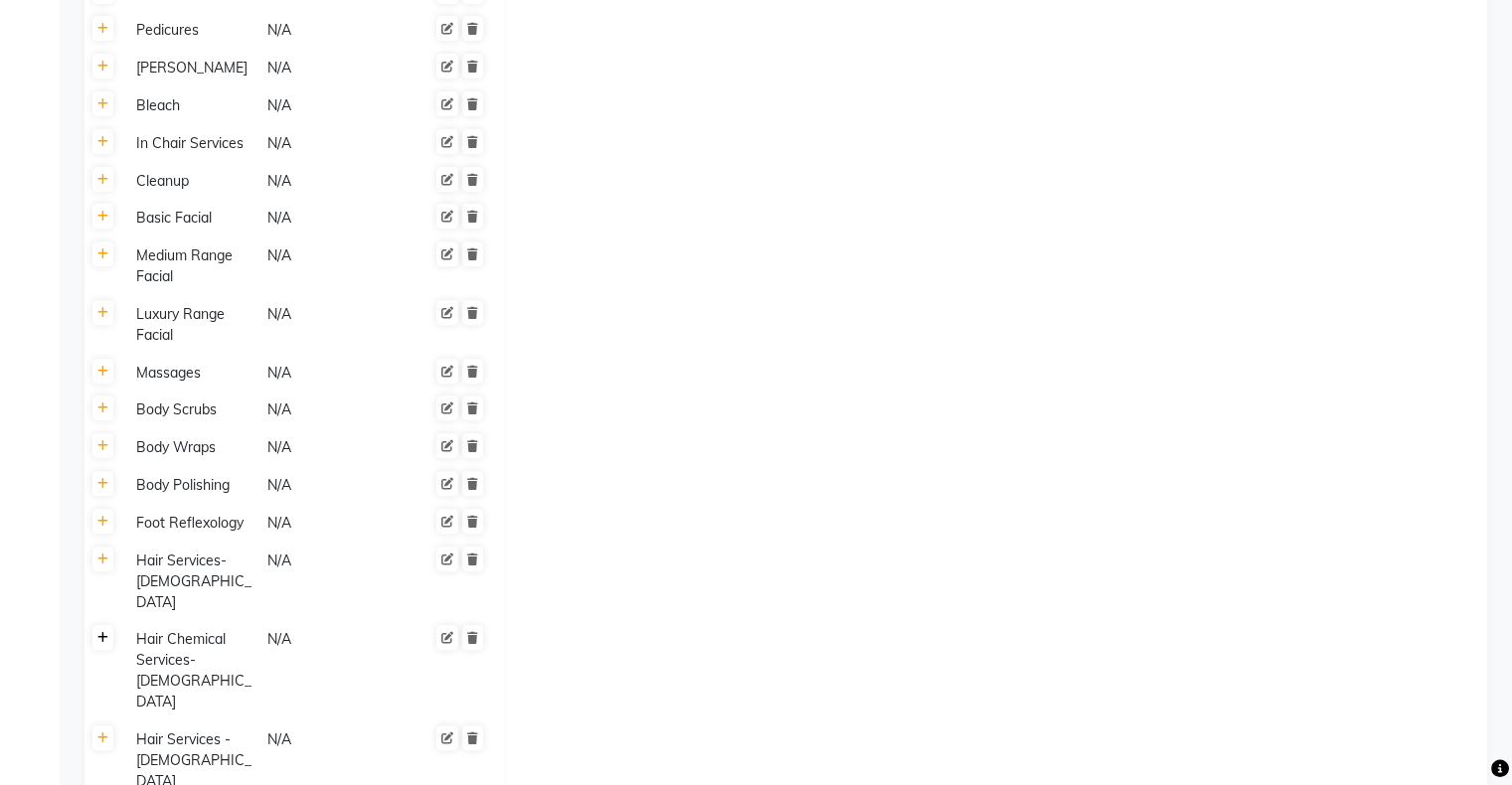 click 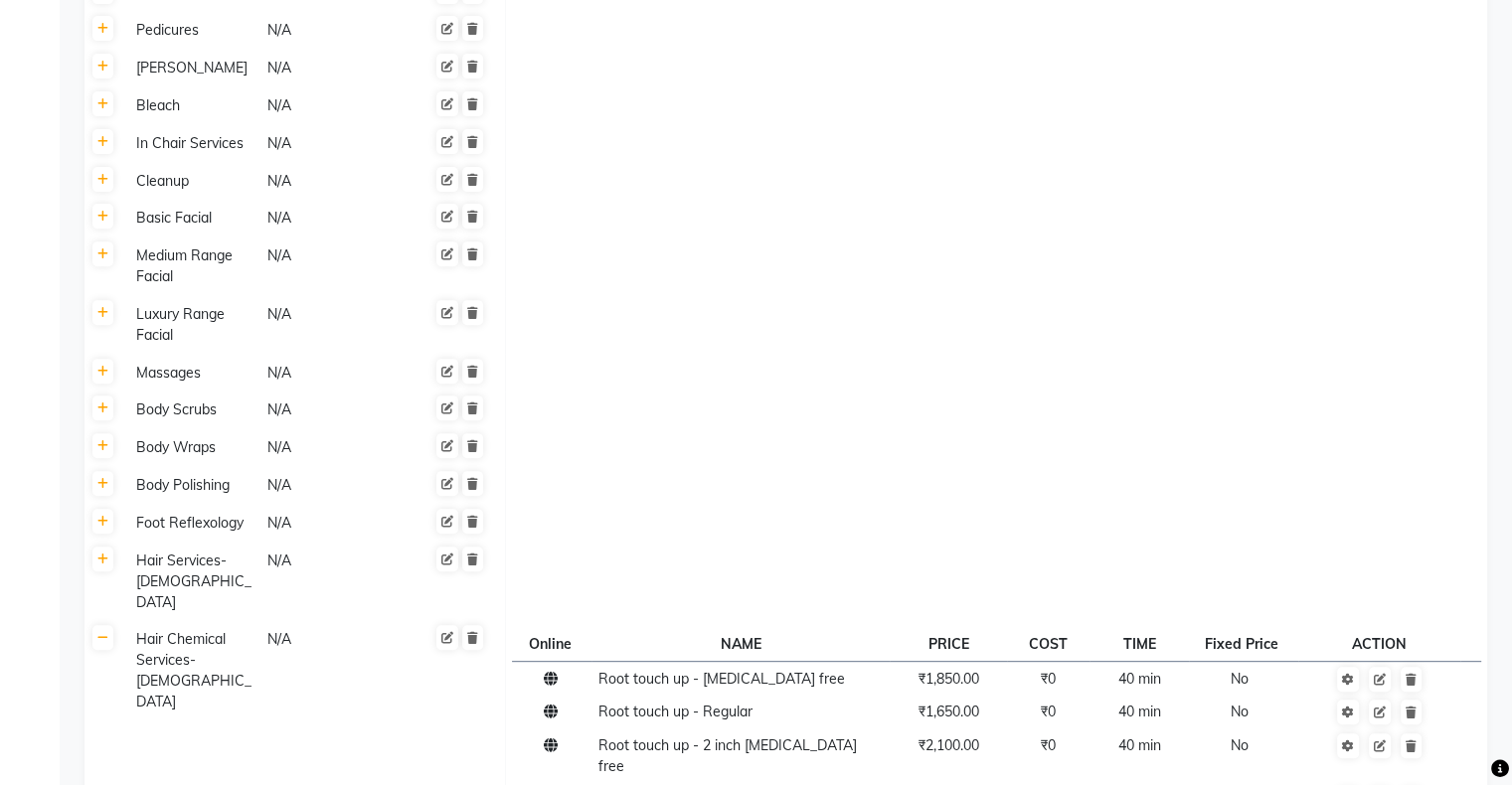scroll, scrollTop: 1169, scrollLeft: 0, axis: vertical 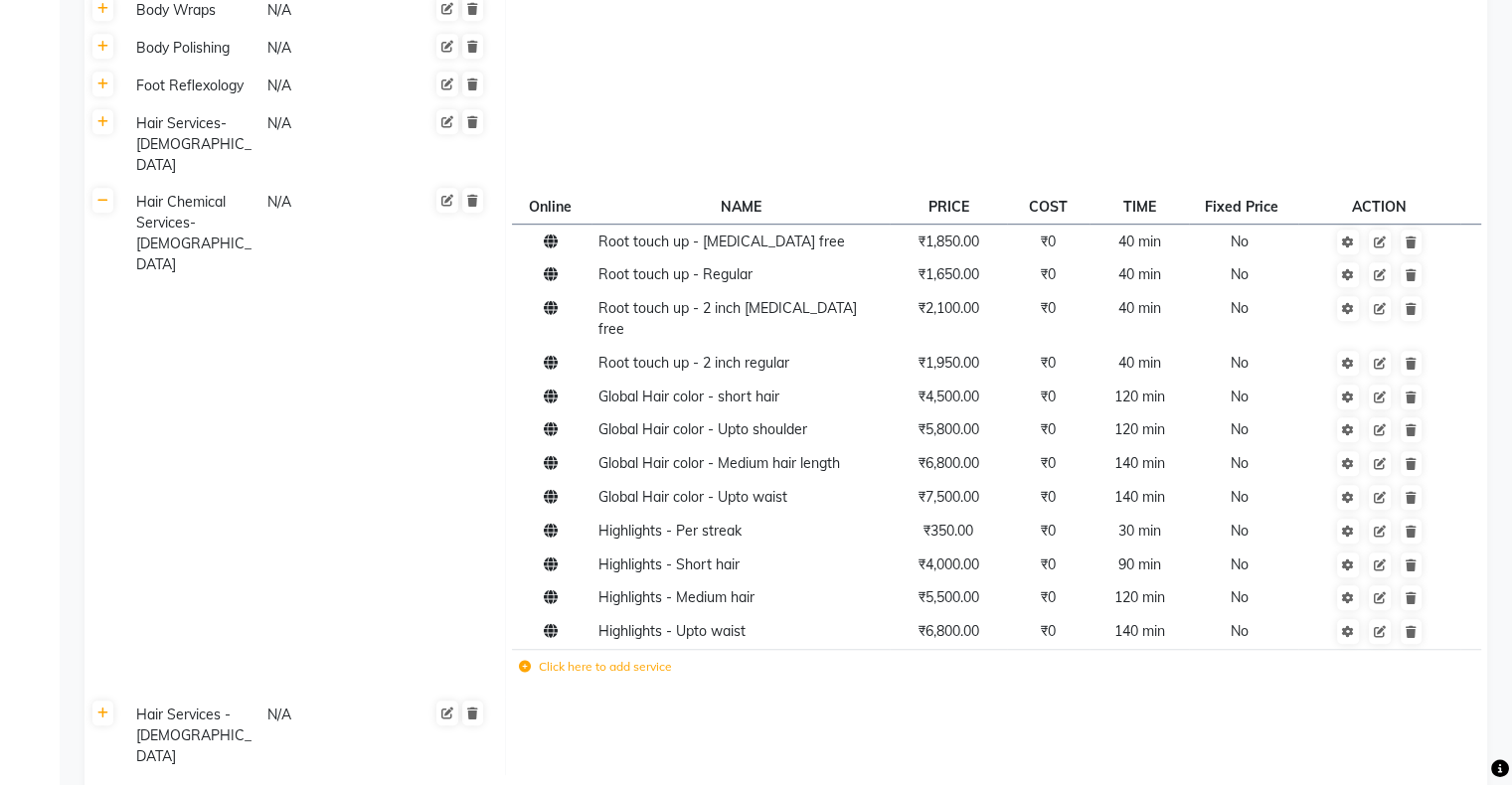click on "Click here to add service" 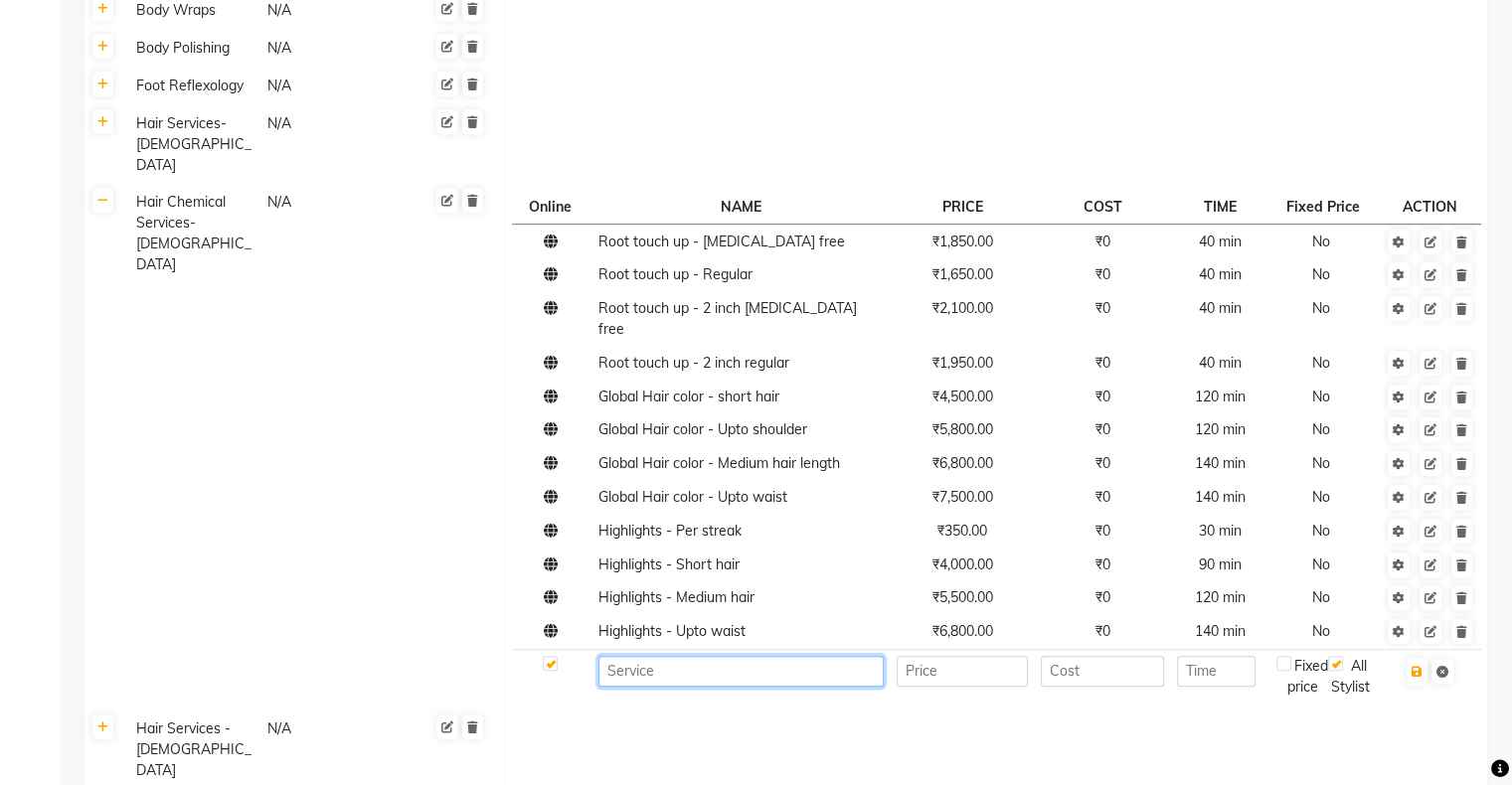 click 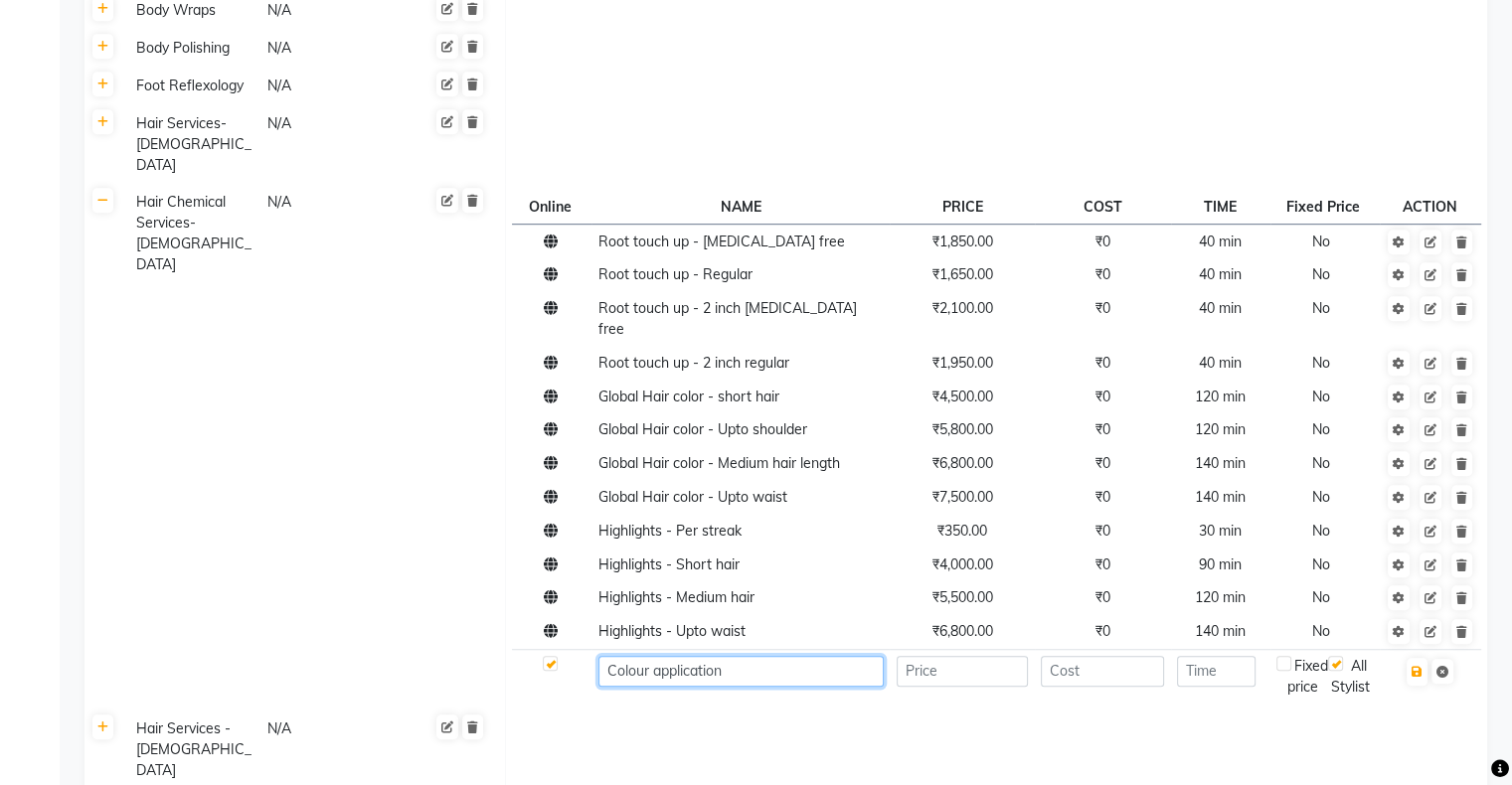 type on "Colour application" 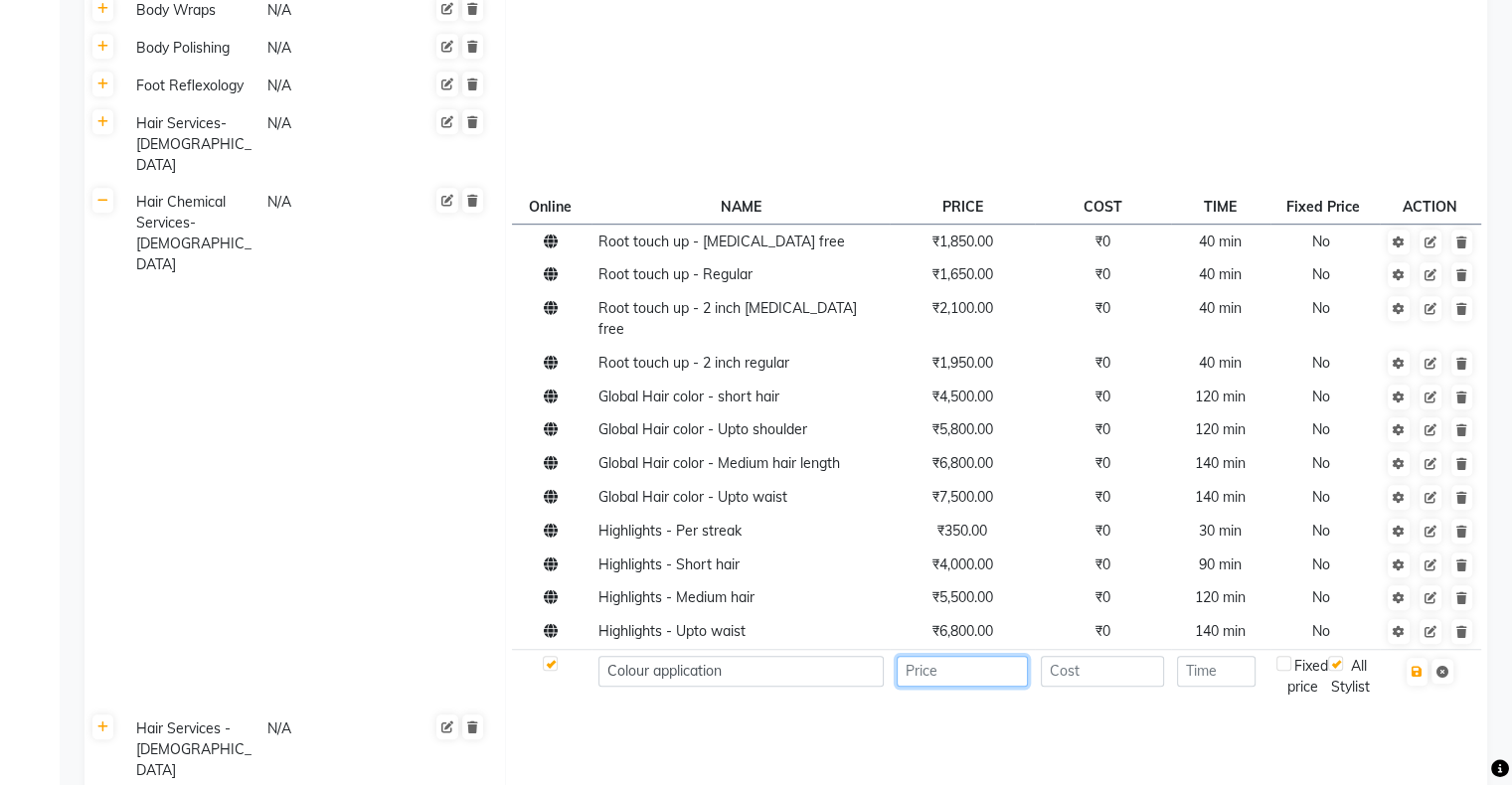 click 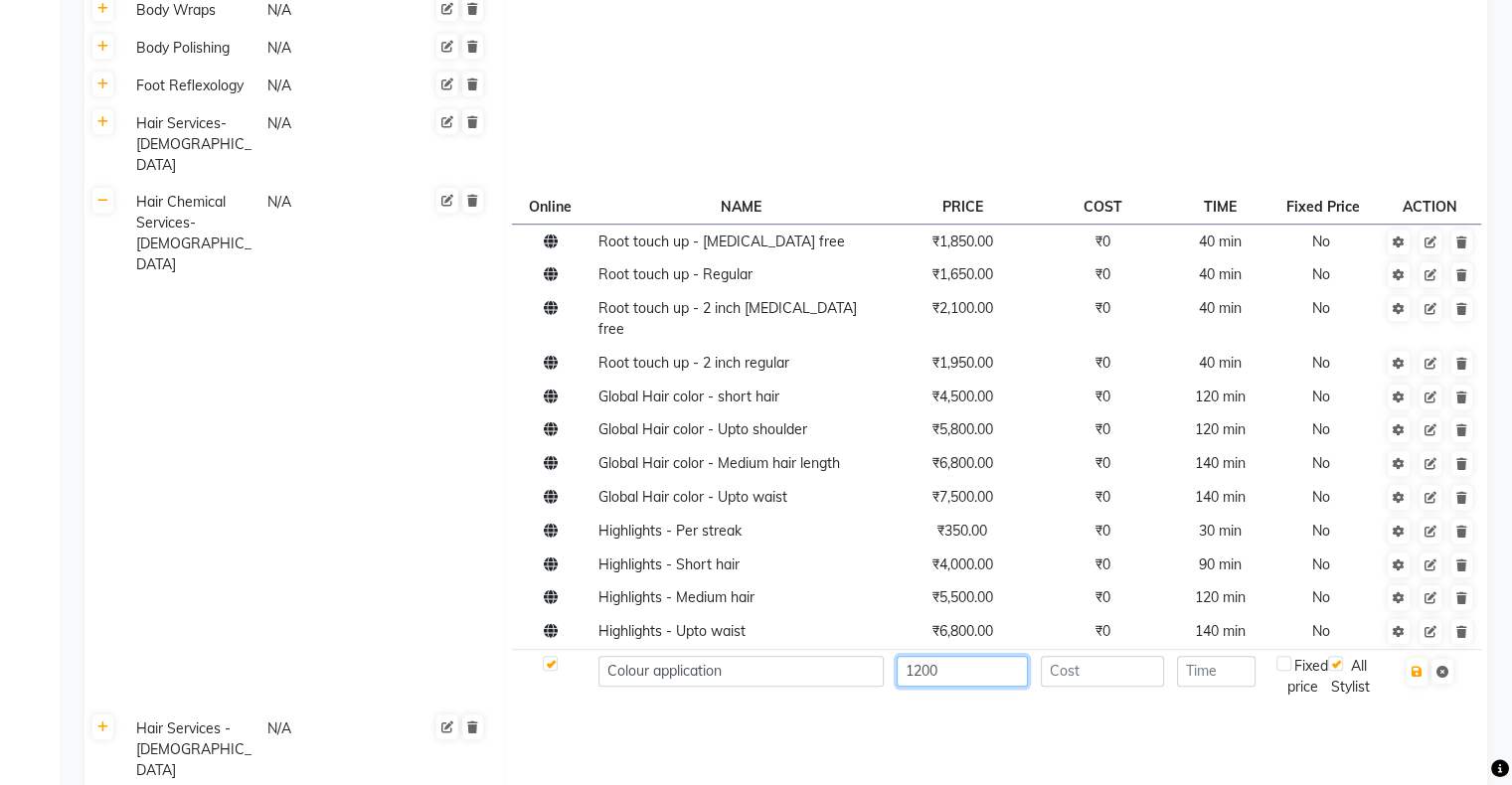 type on "1200" 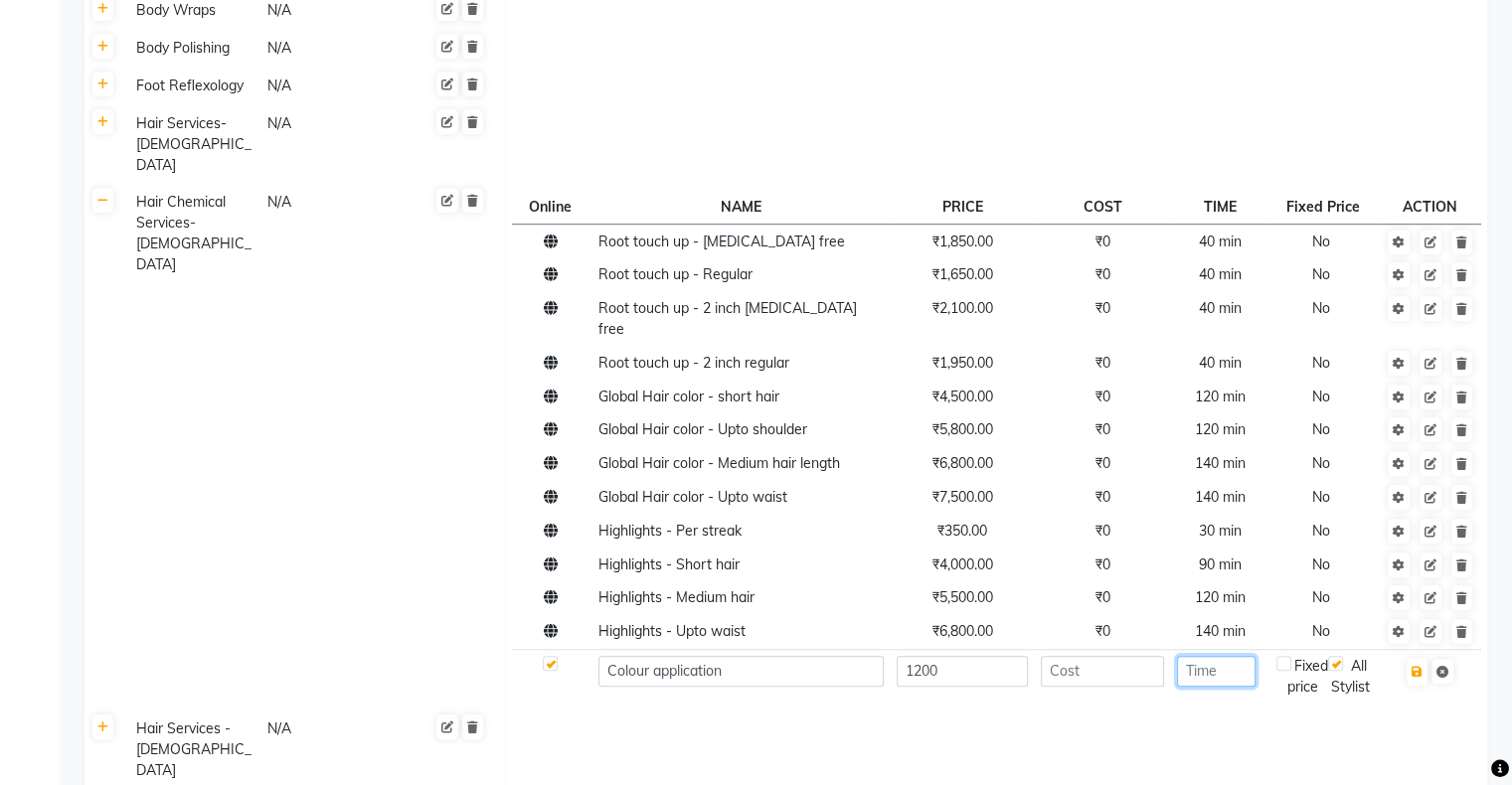 click 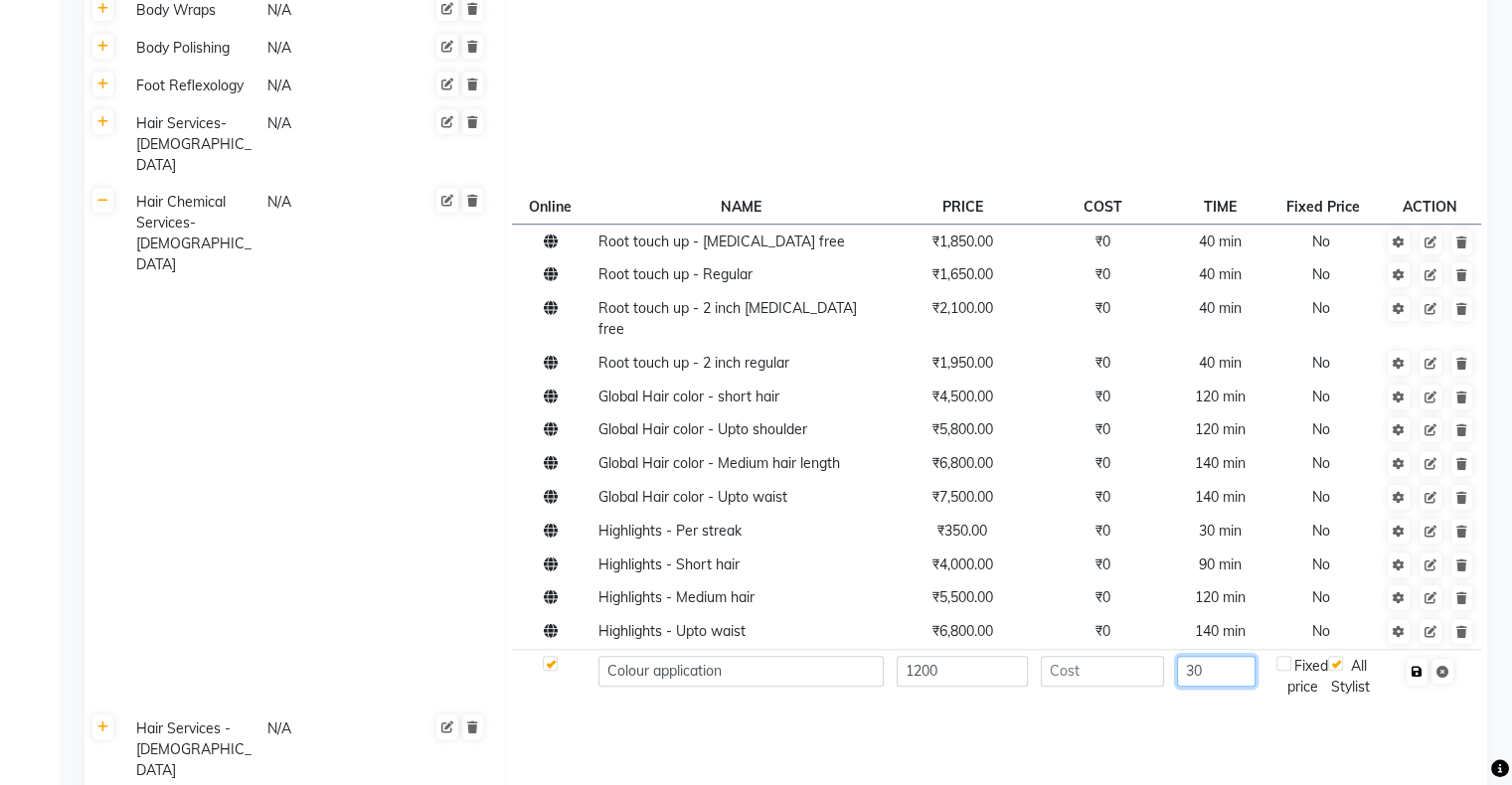 type on "30" 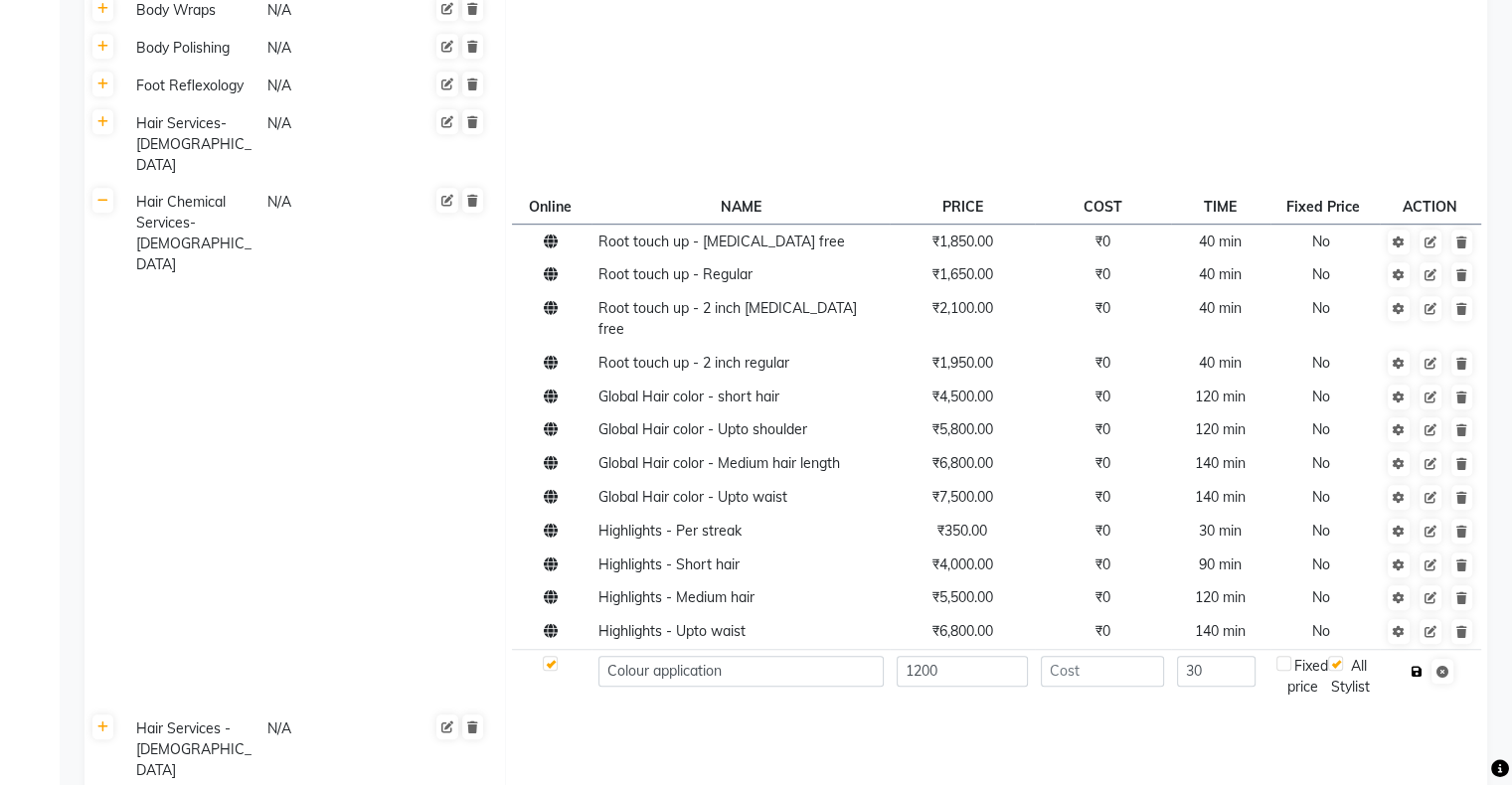 click at bounding box center [1417, 672] 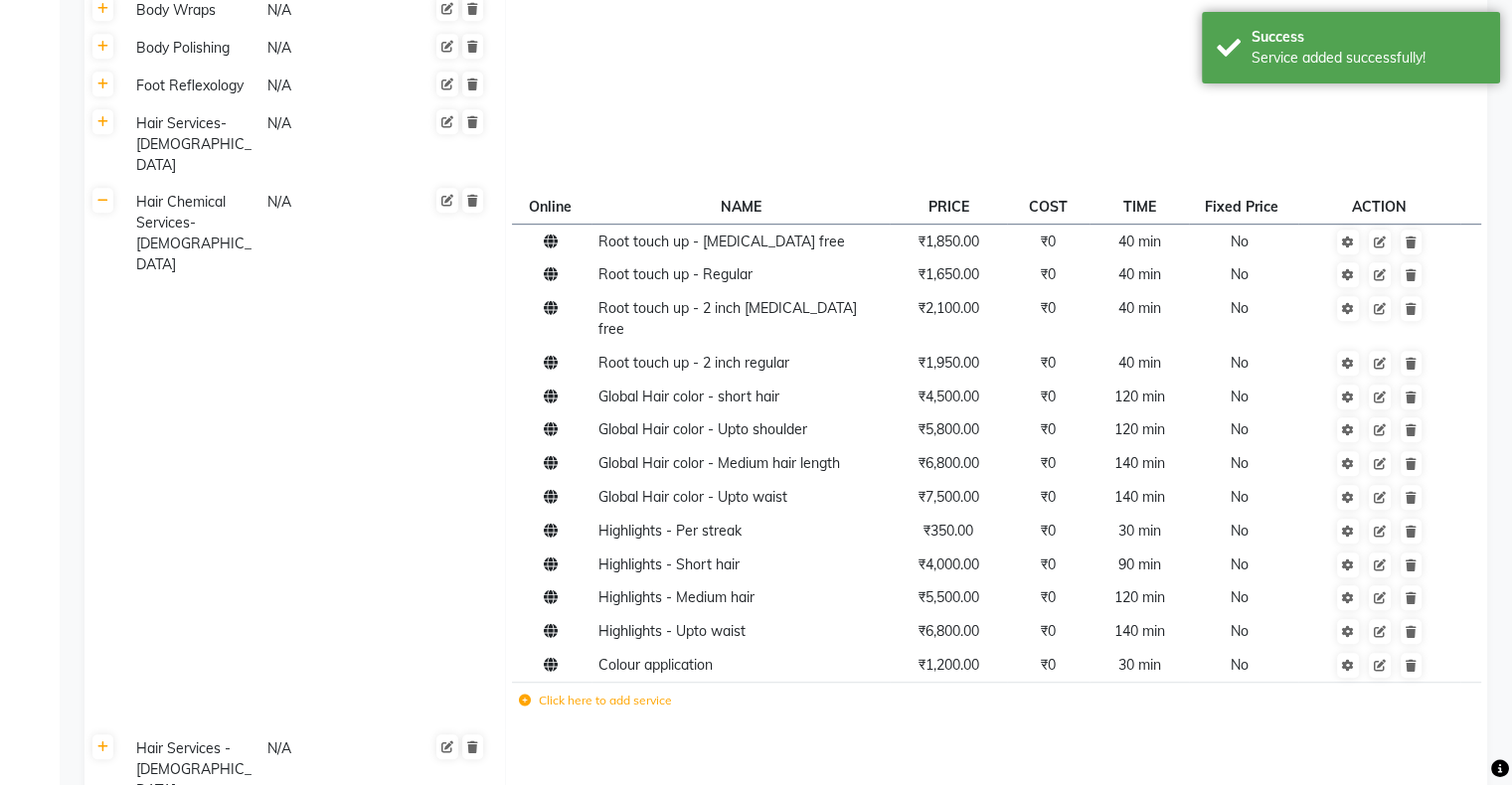 click on "Save Changes" 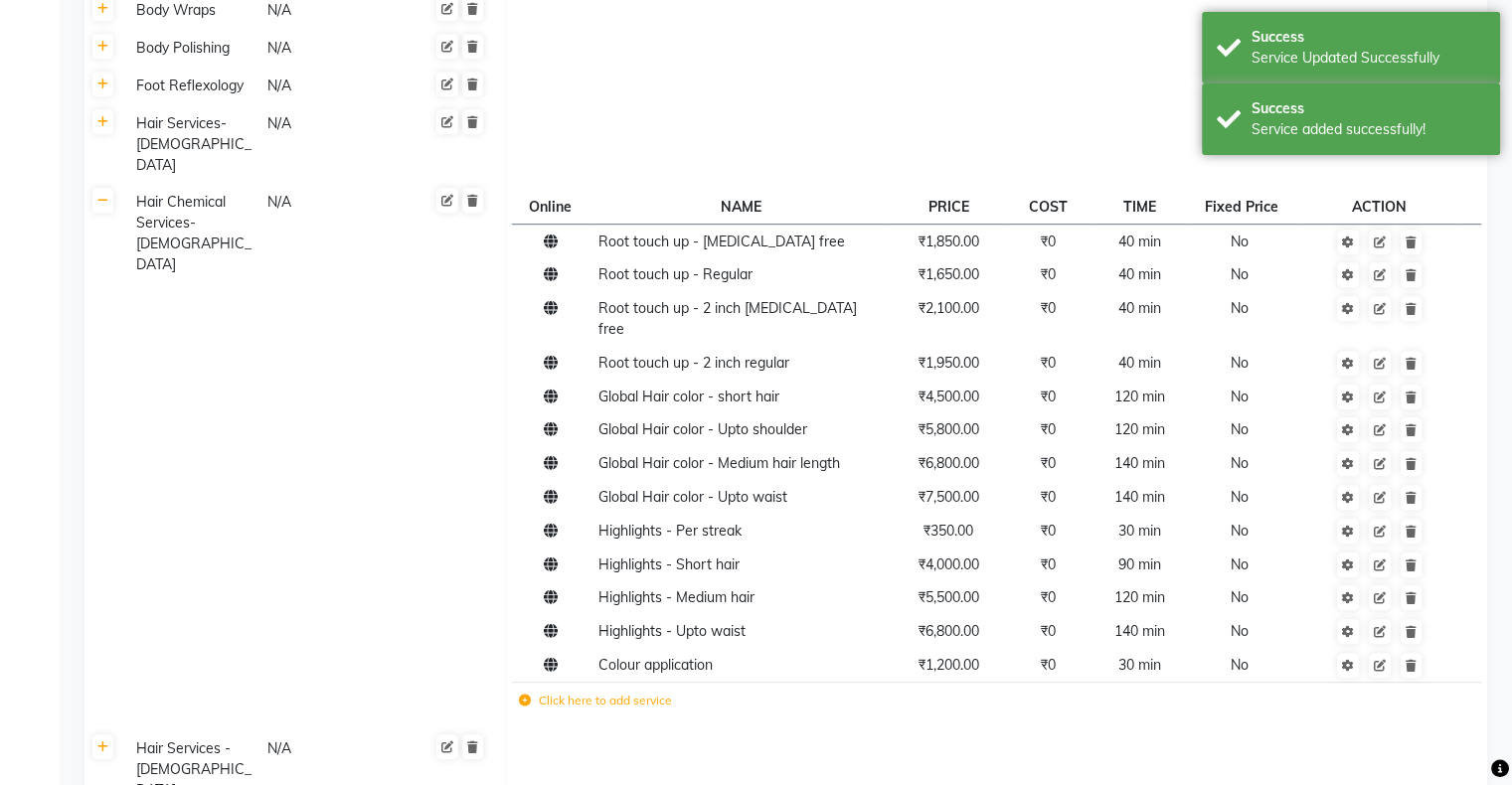 scroll, scrollTop: 481, scrollLeft: 0, axis: vertical 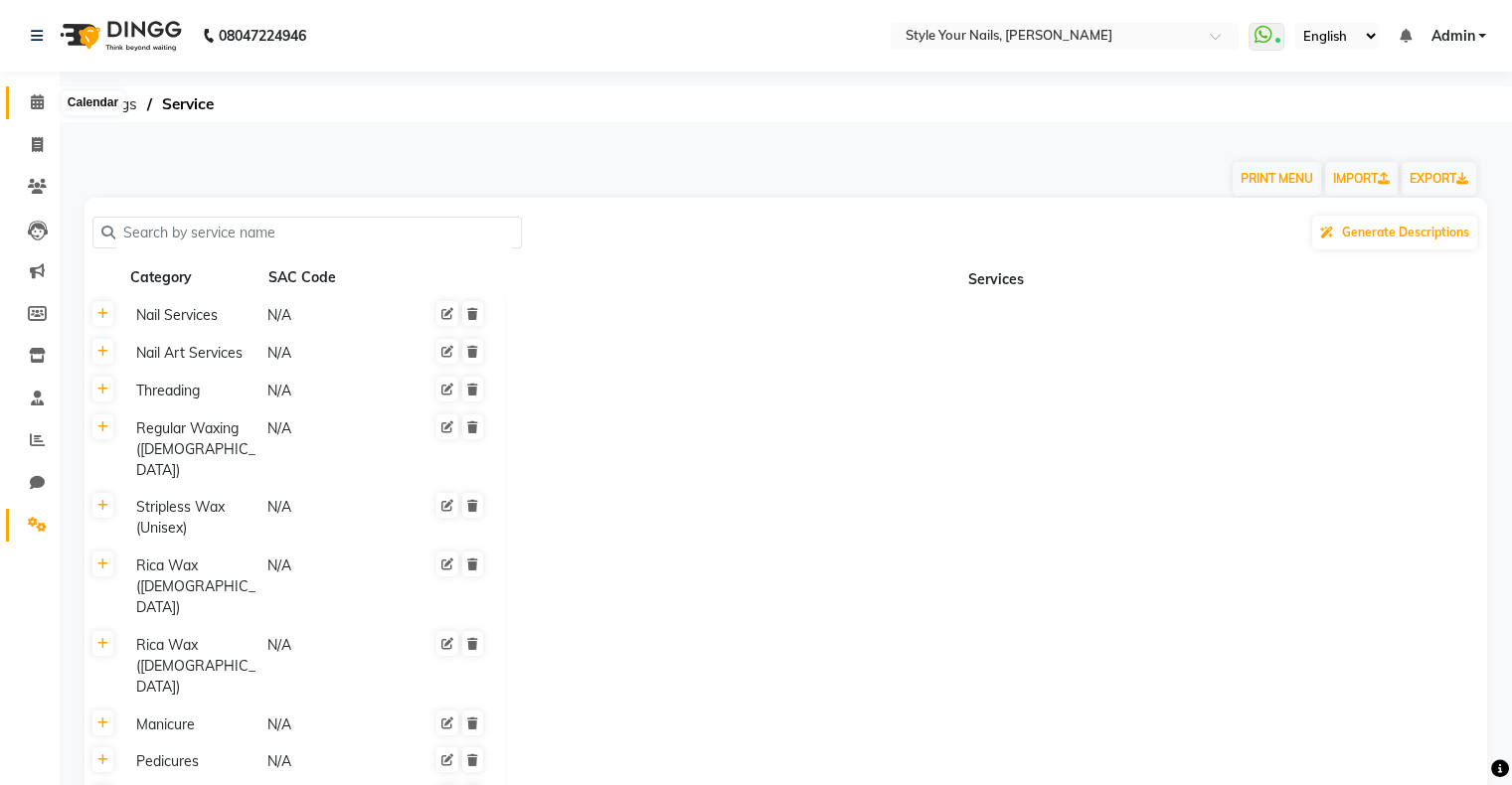 click 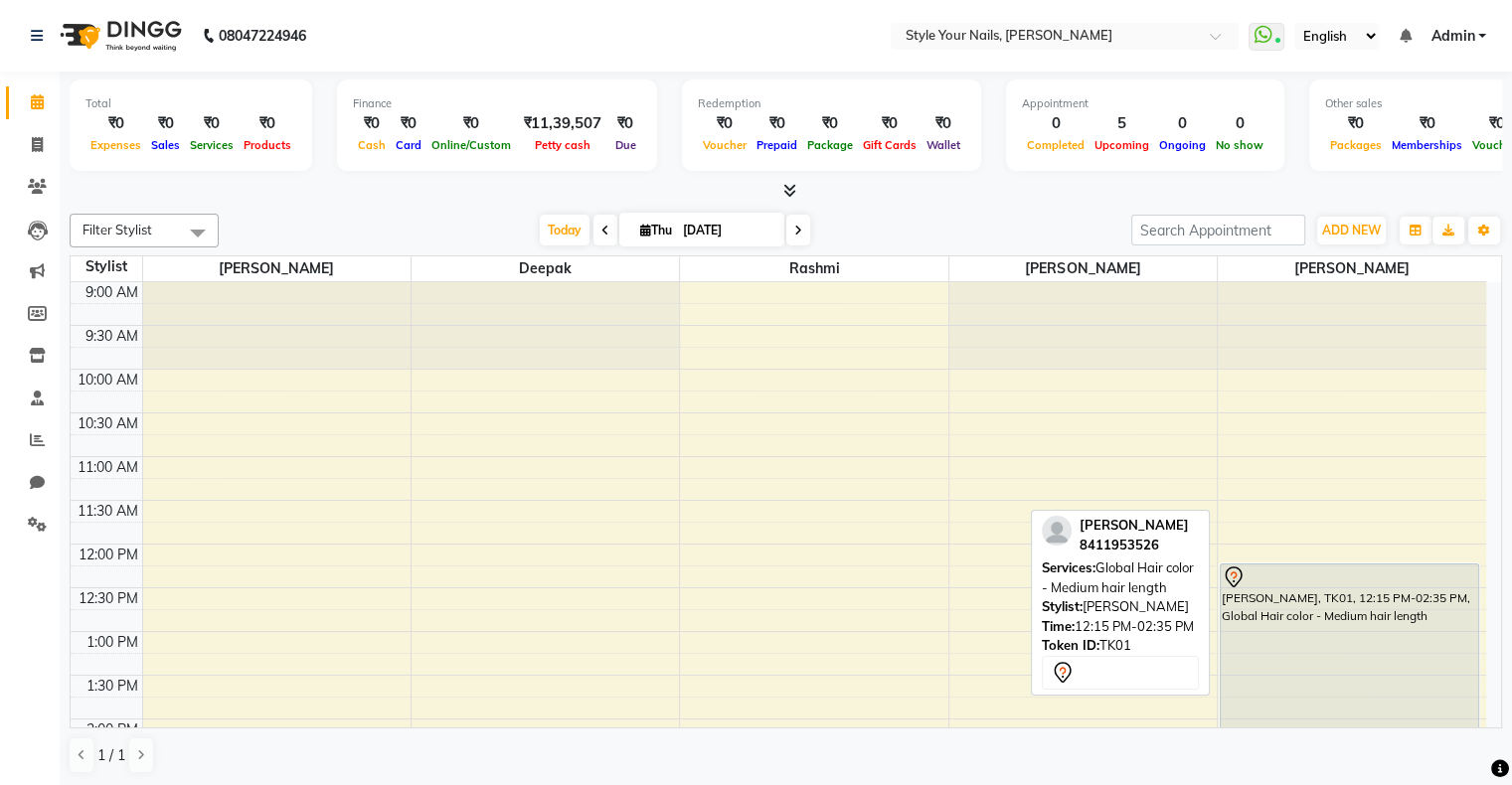 click on "[PERSON_NAME], TK01, 12:15 PM-02:35 PM, Global Hair color - Medium hair length" at bounding box center [1349, 664] 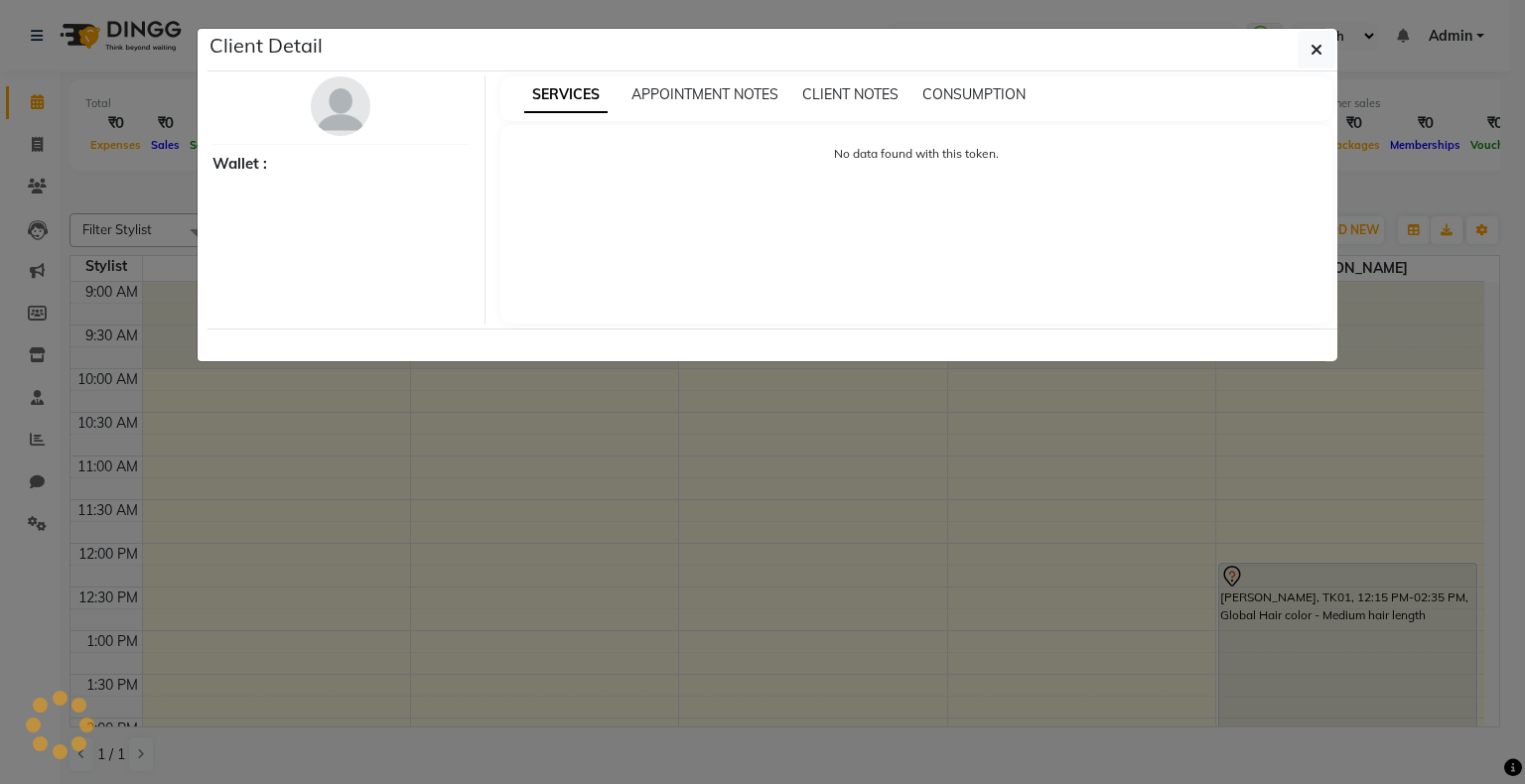 select on "7" 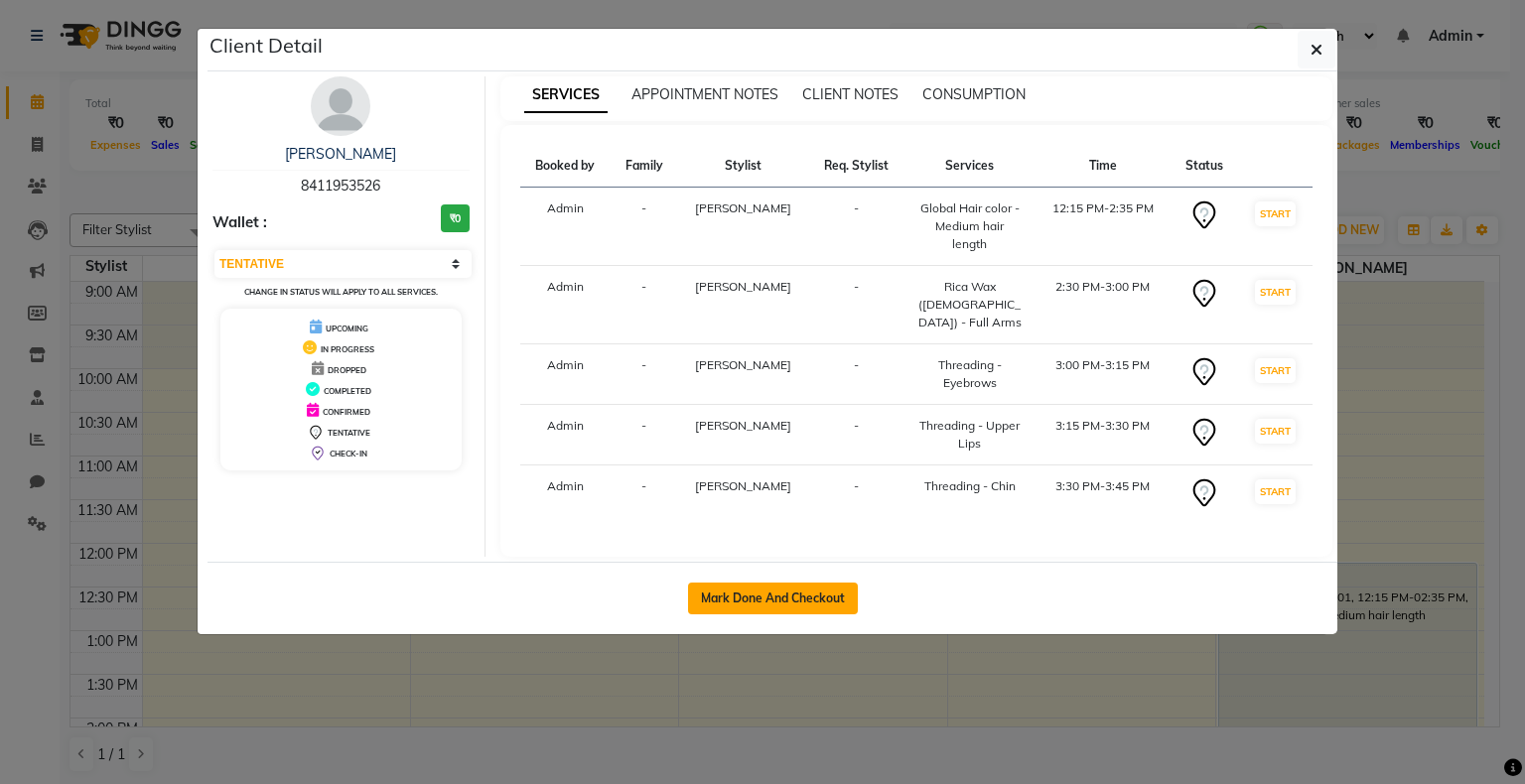 click on "Mark Done And Checkout" 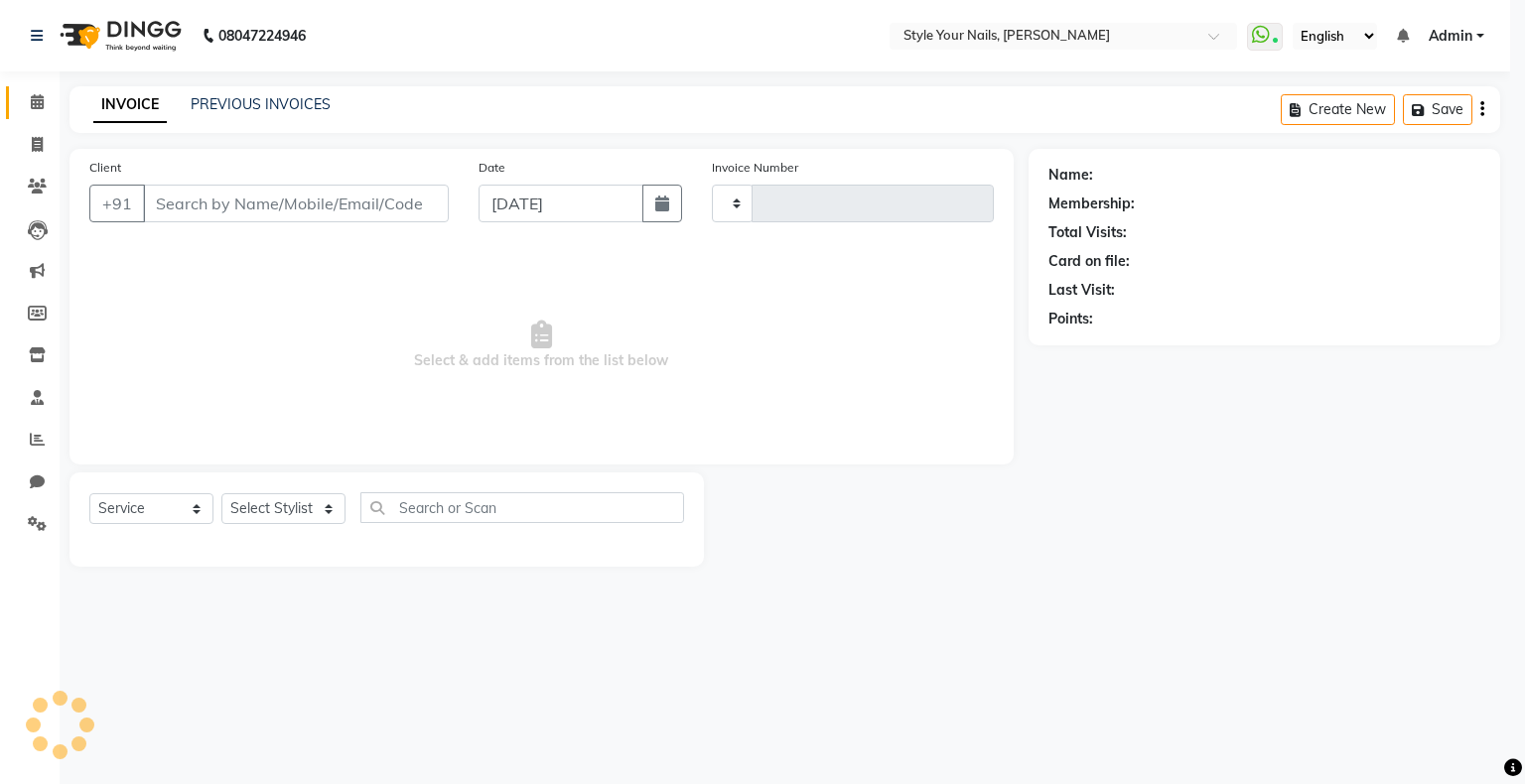 type on "0053" 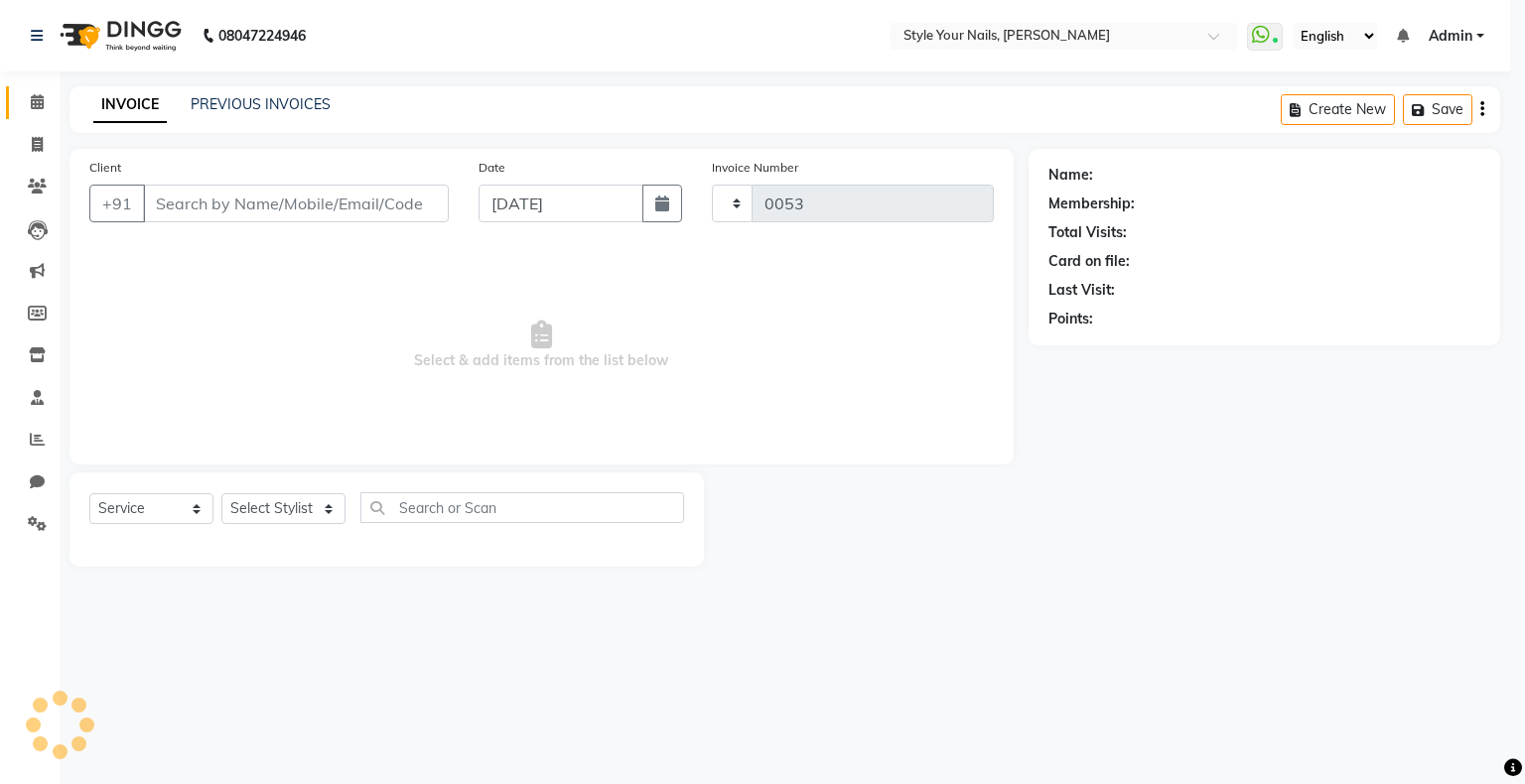select on "835" 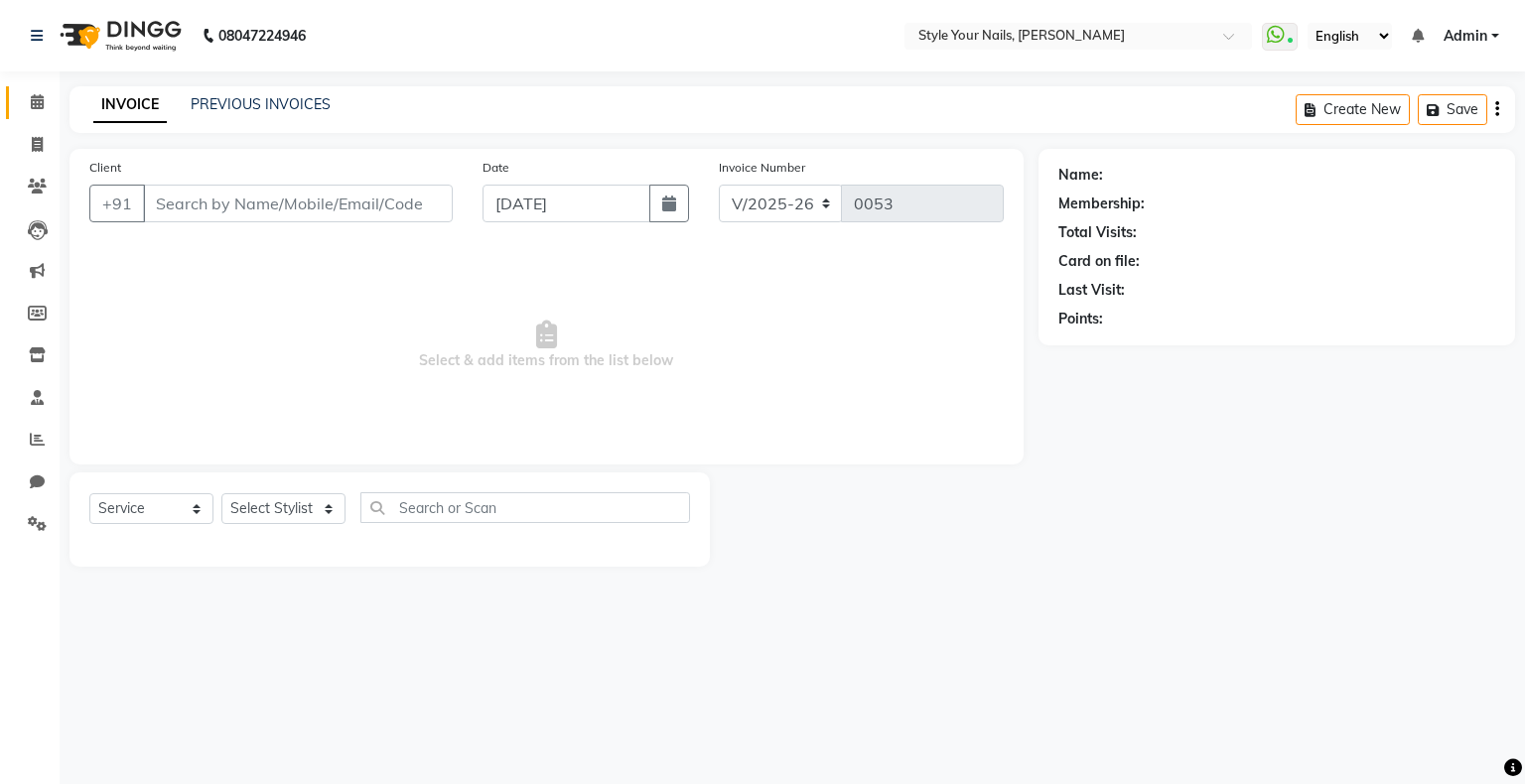 type on "8411953526" 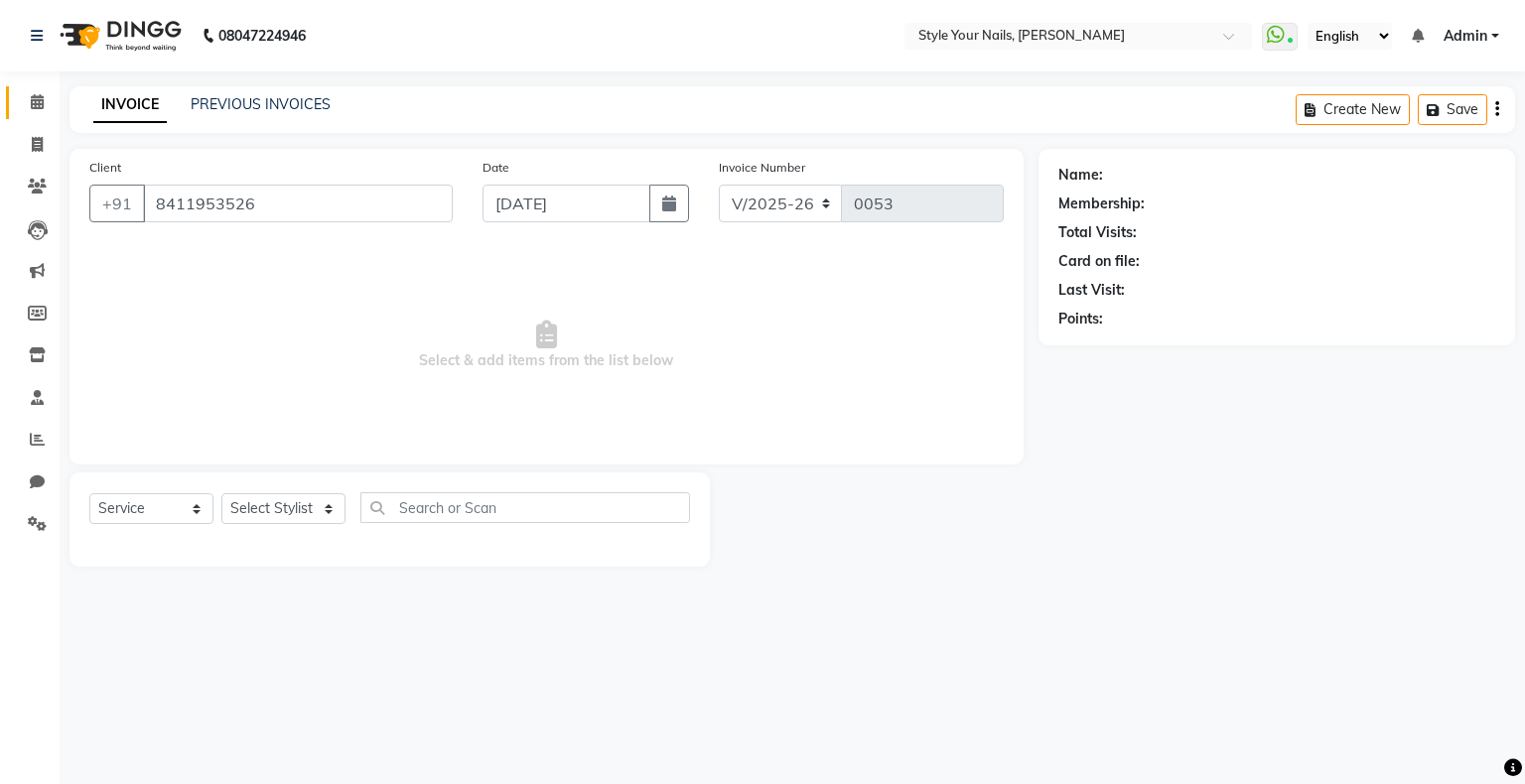 select on "37036" 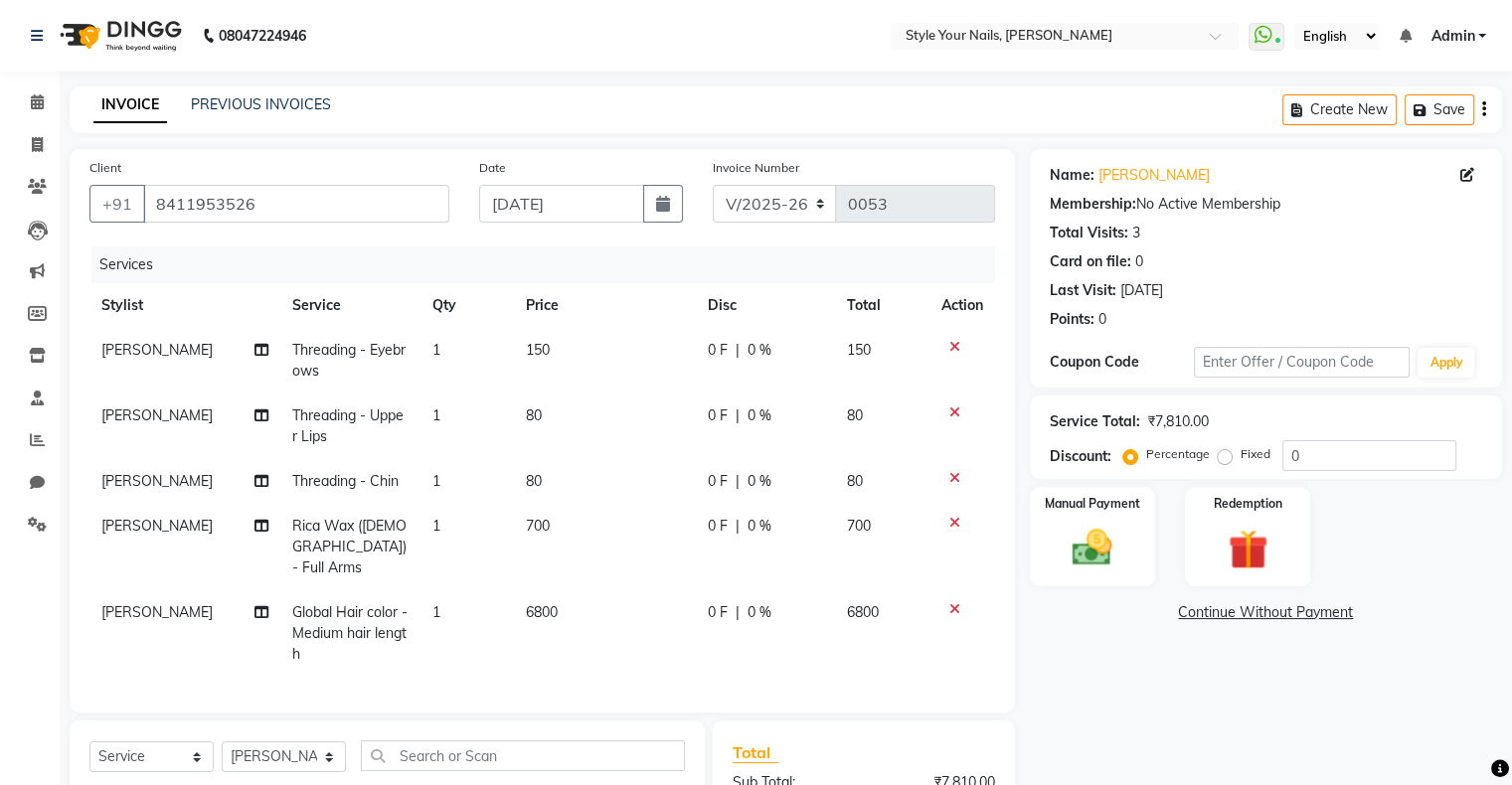 click on "Global Hair color - Medium hair length" 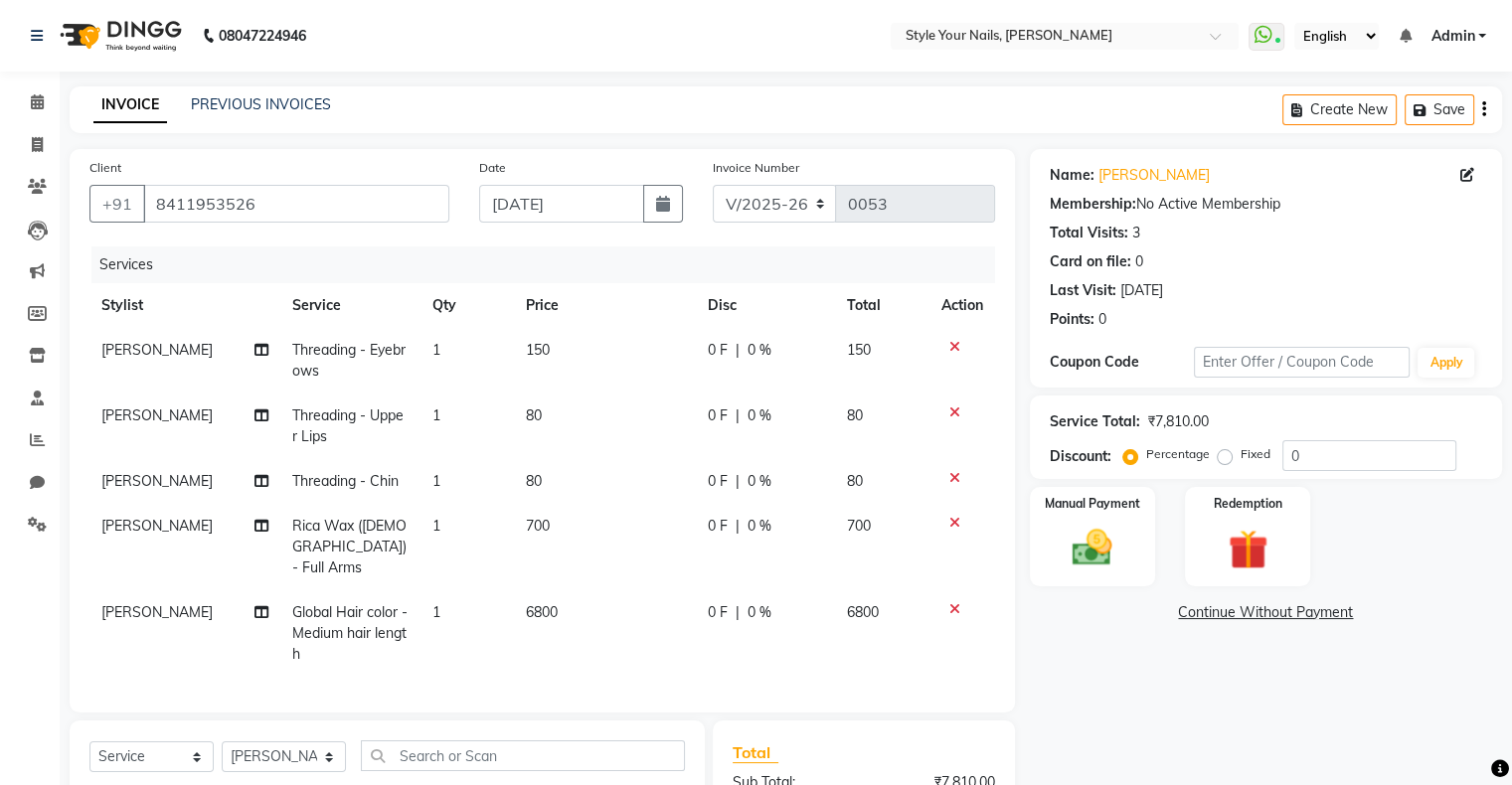 select on "37036" 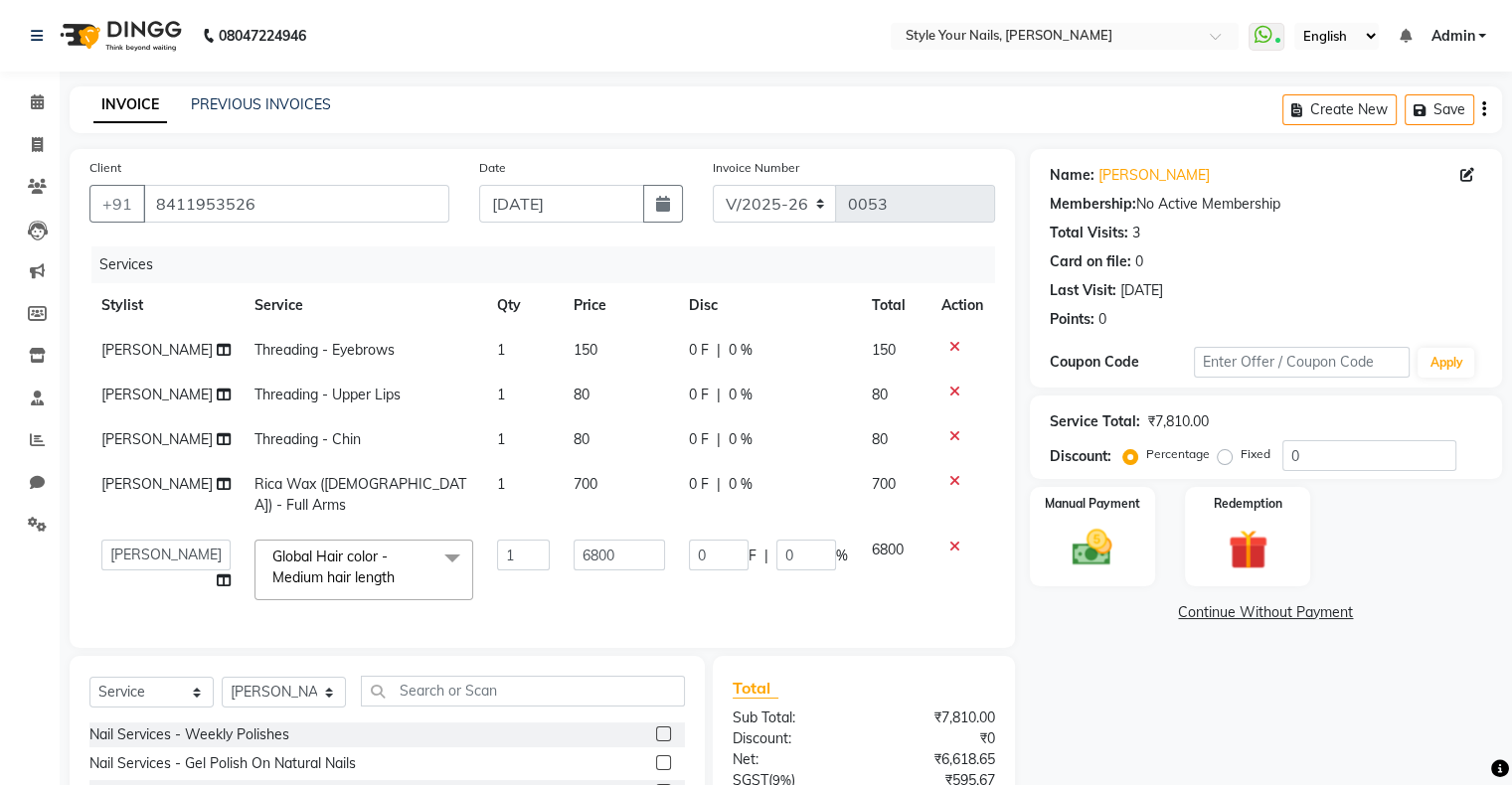 click on "Global Hair color - Medium hair length" 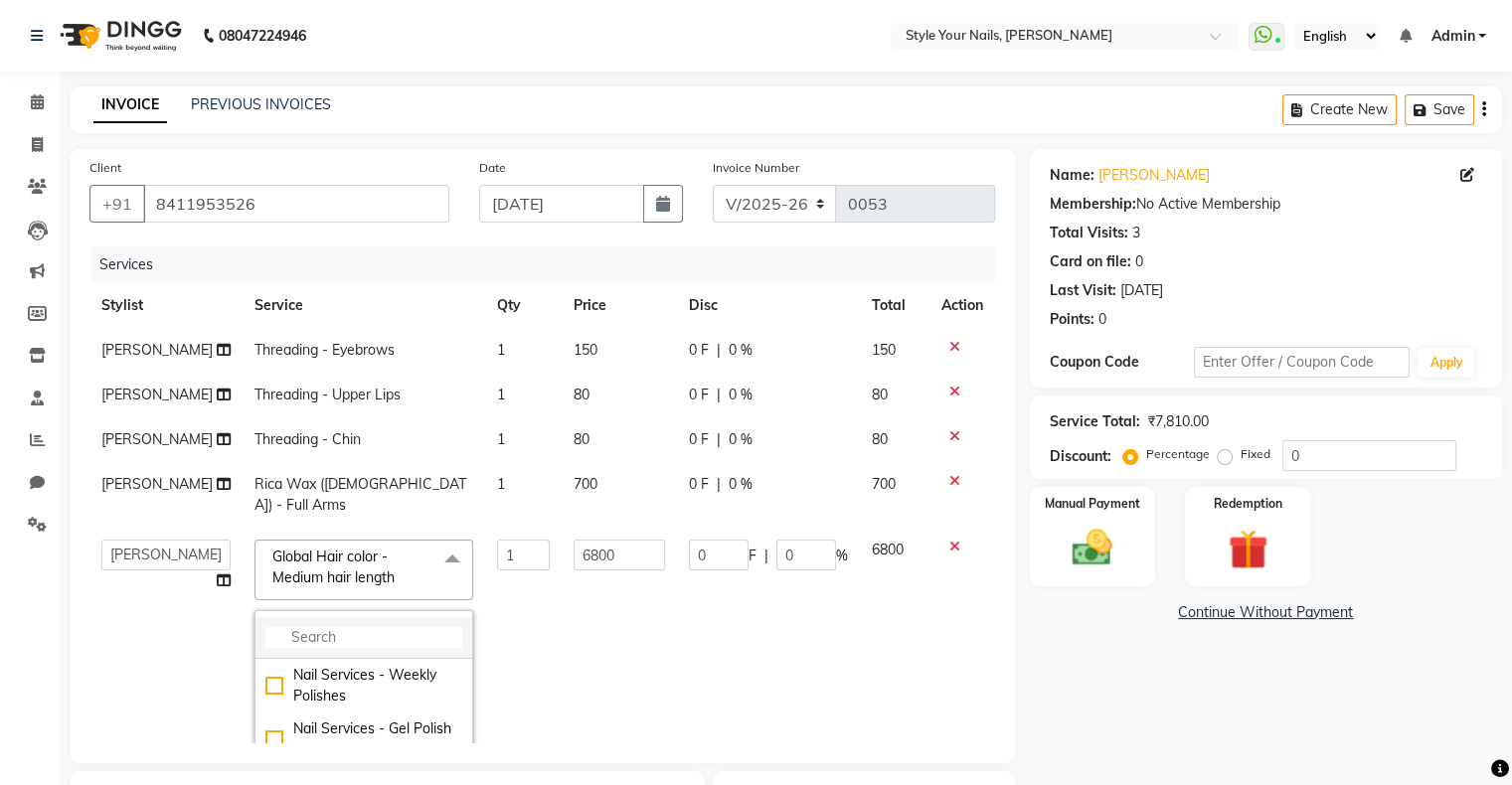 click 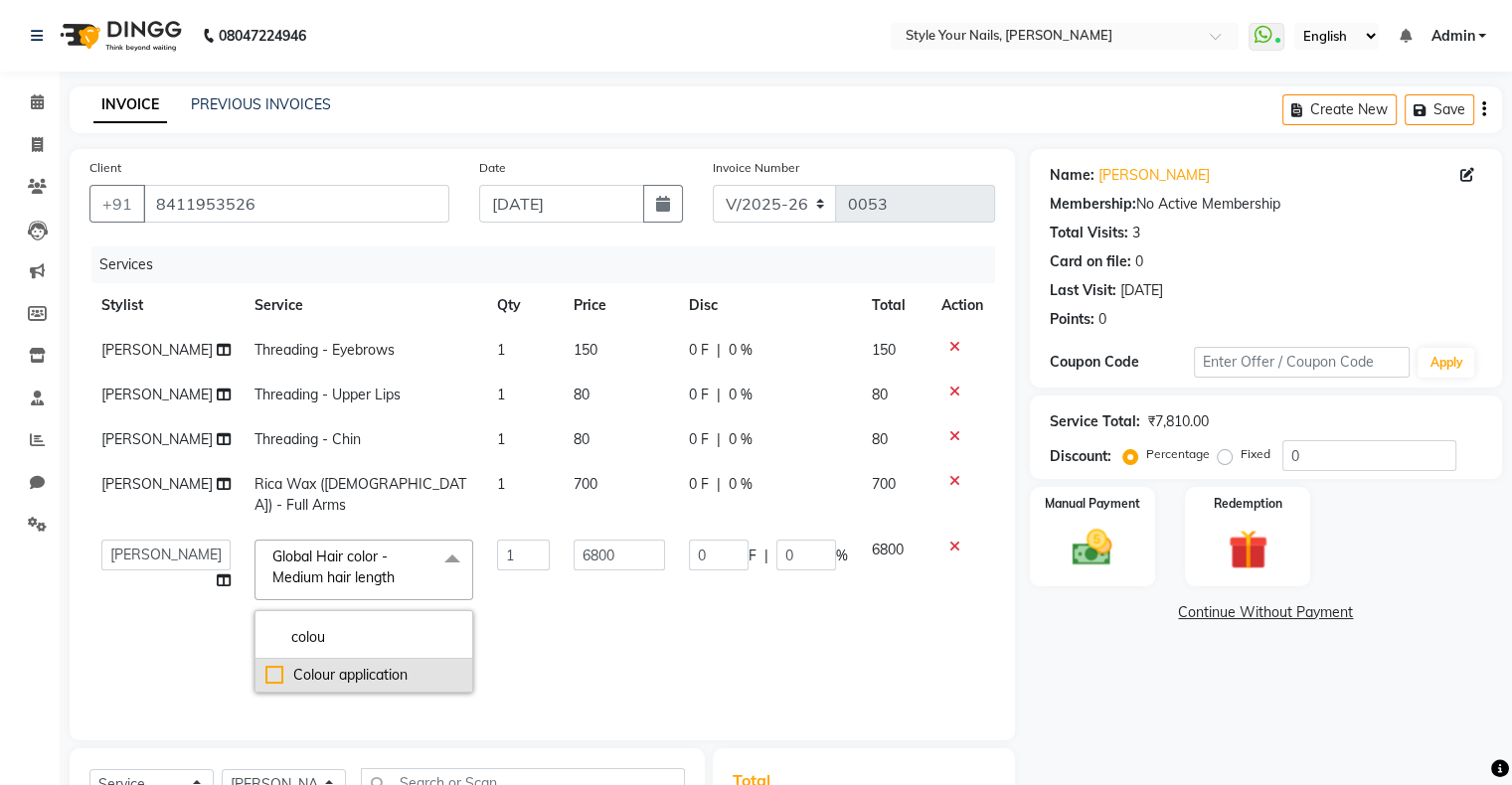 type on "colou" 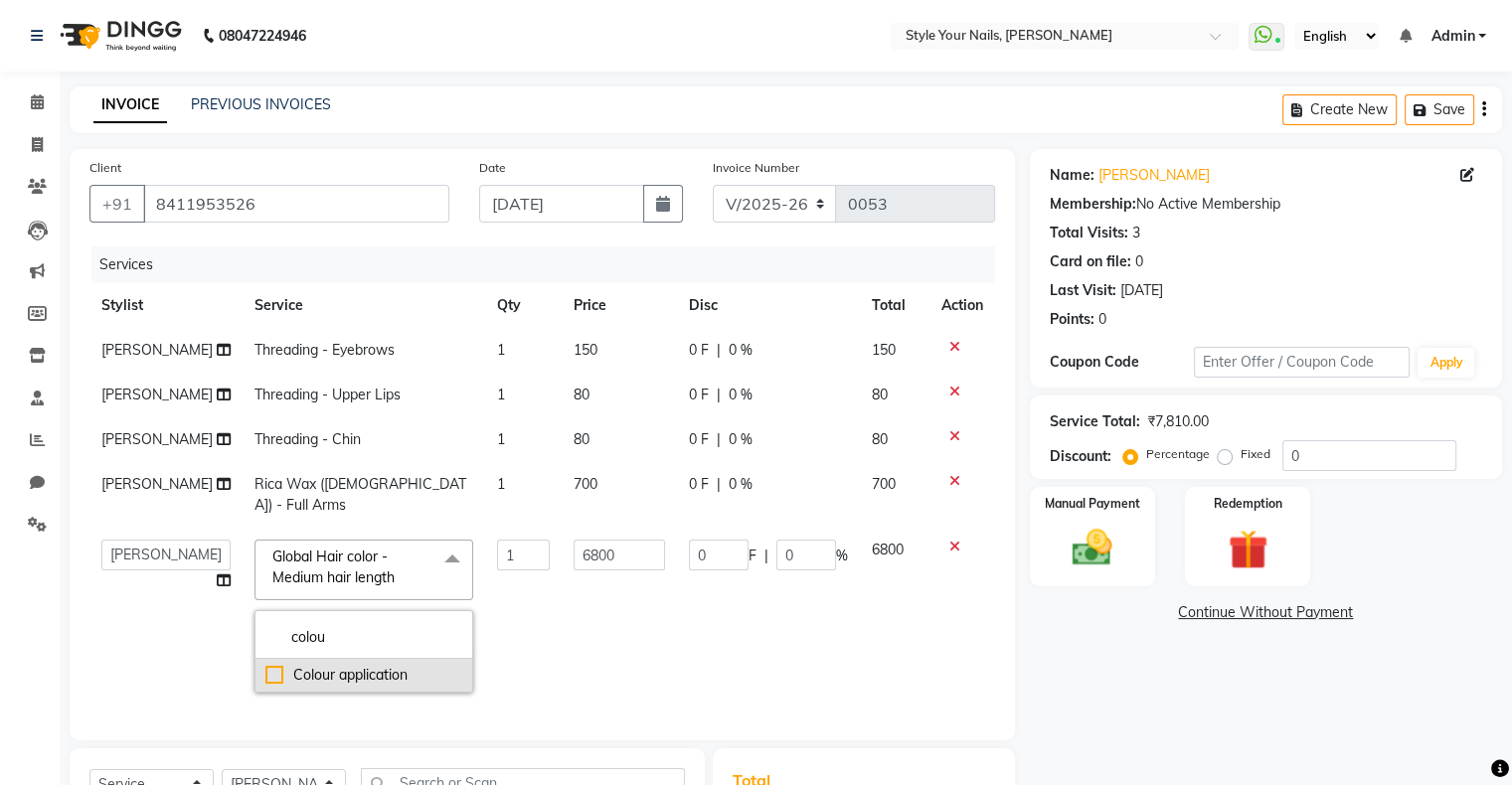 click on "Colour application" 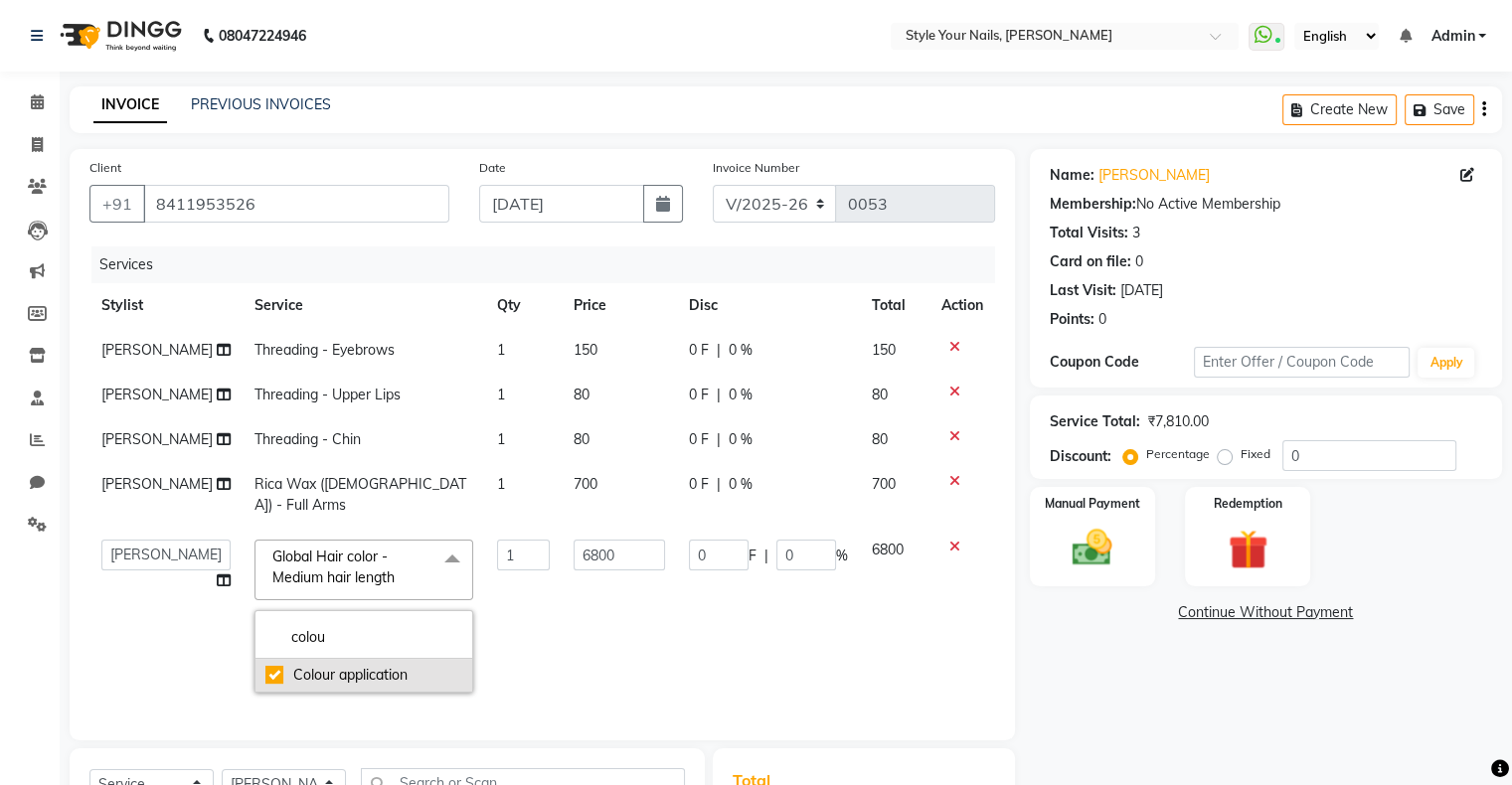 checkbox on "true" 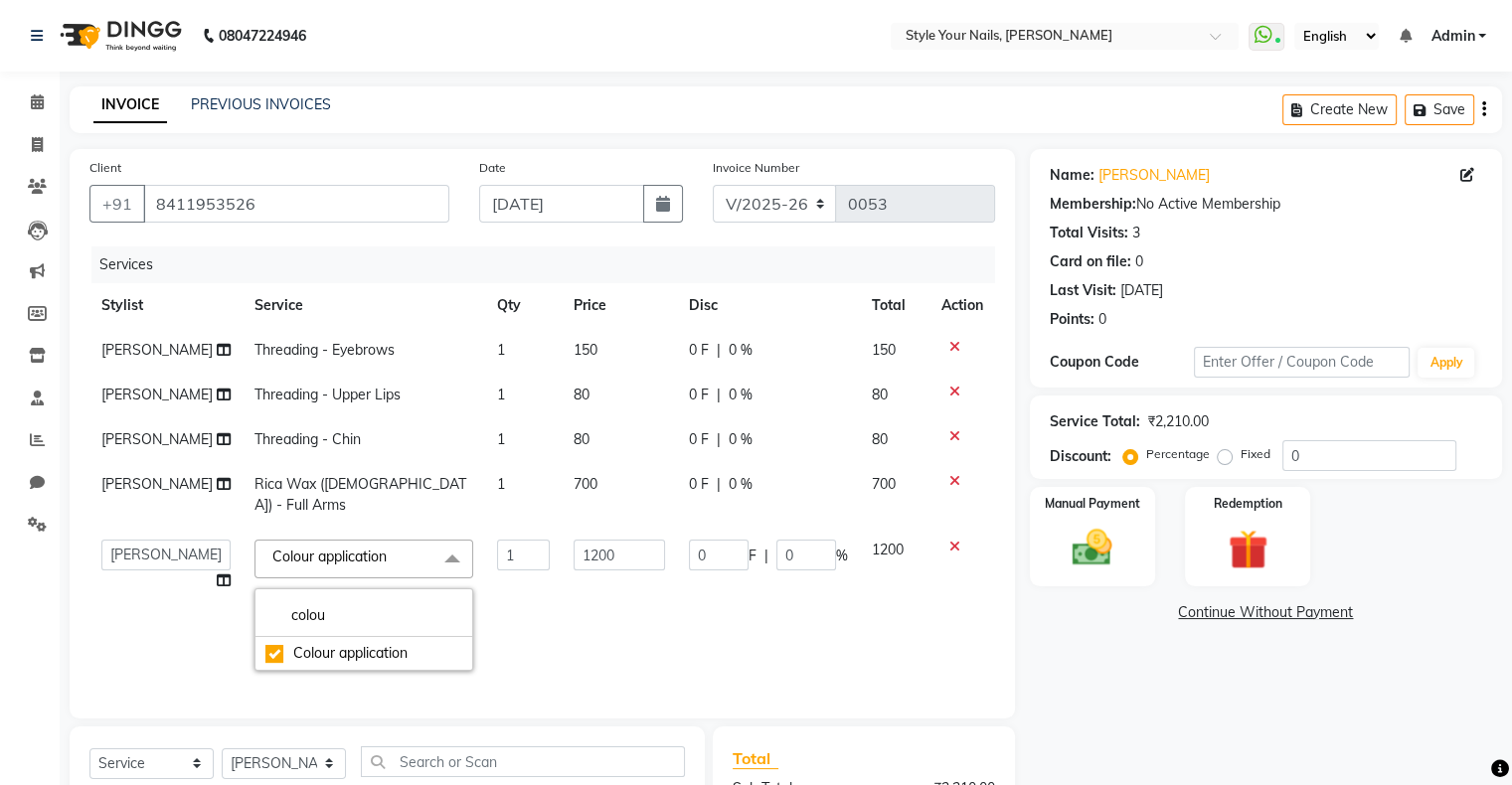 click on "1" 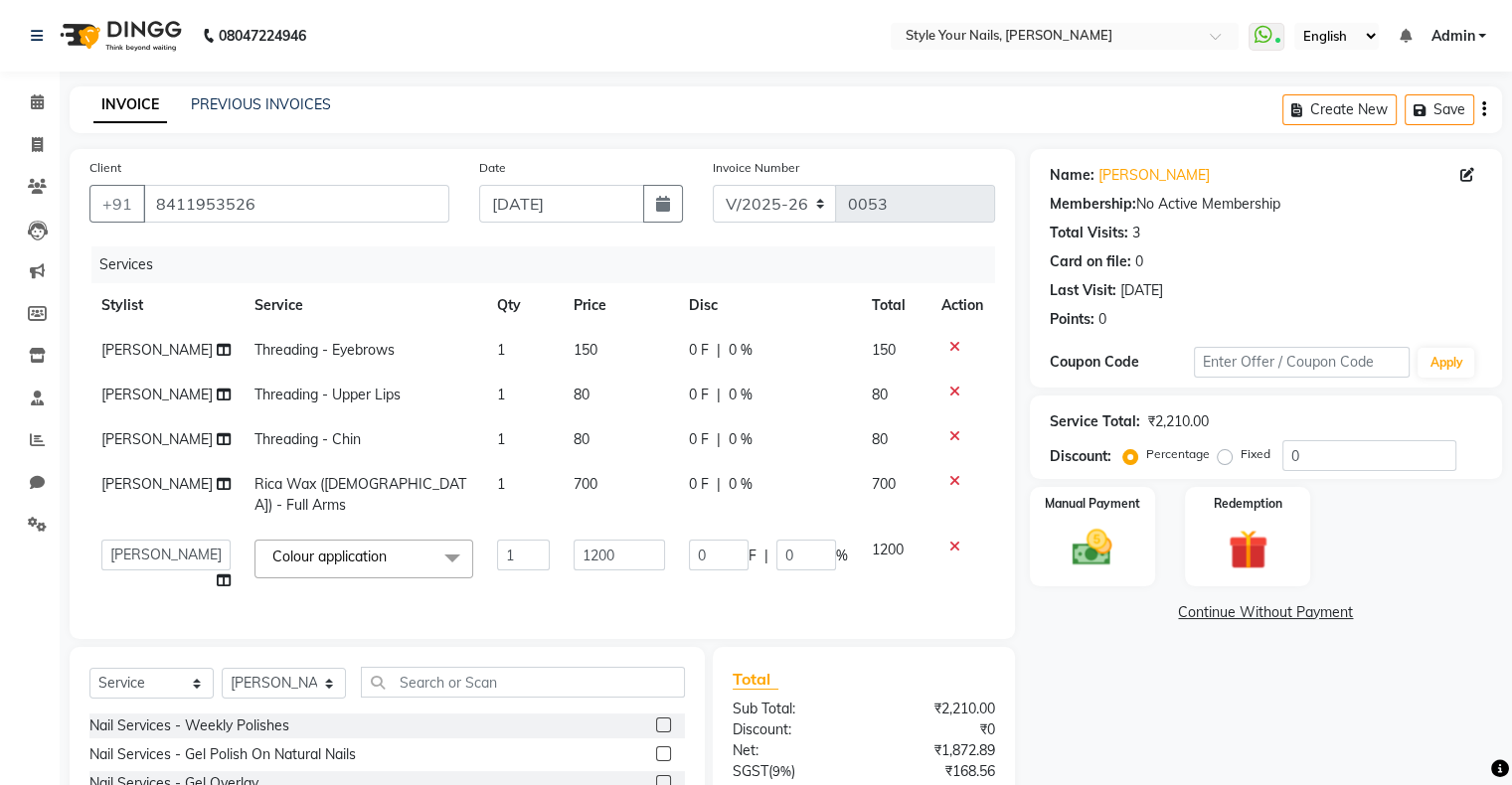 click 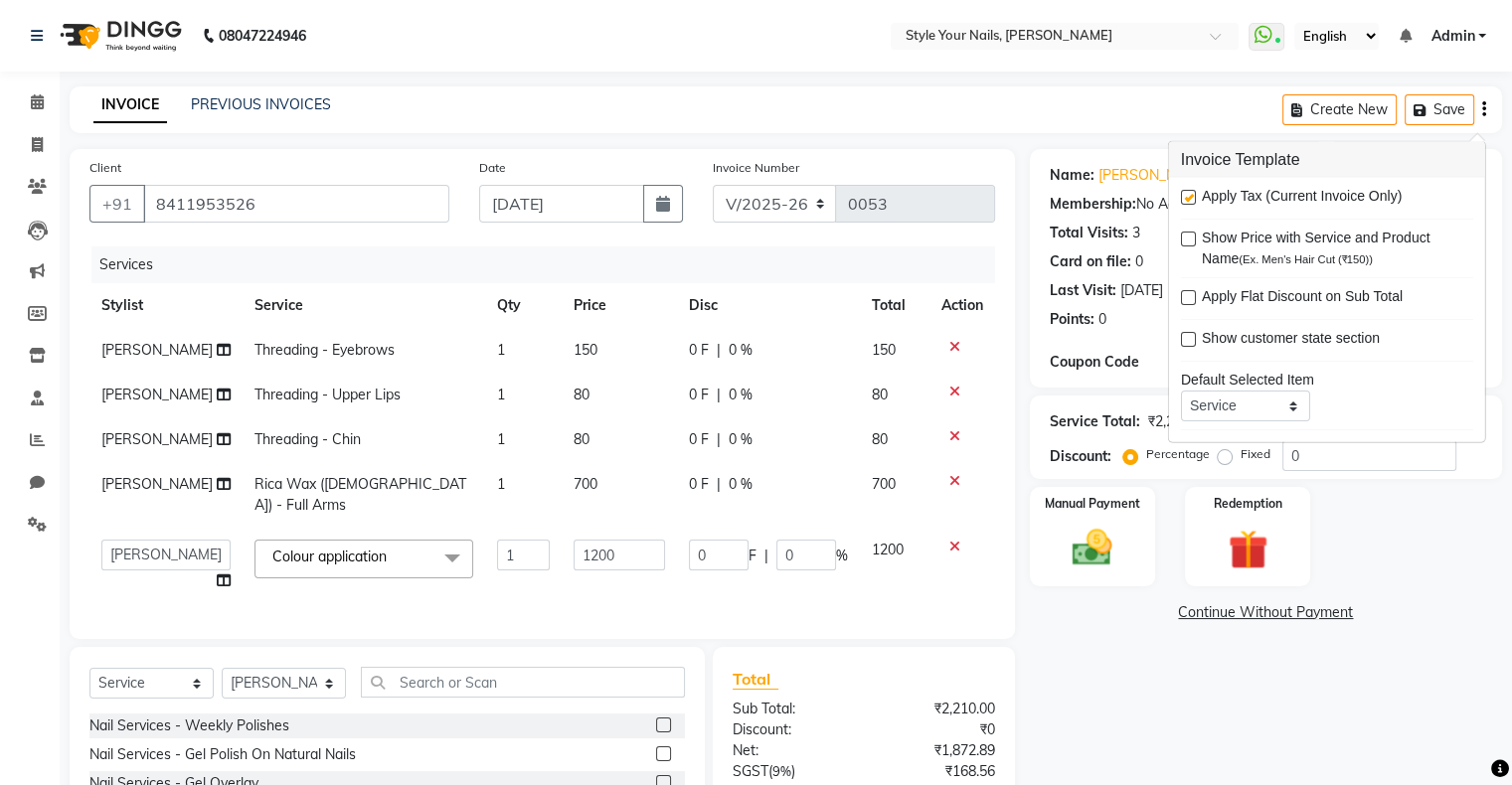 click at bounding box center (1188, 197) 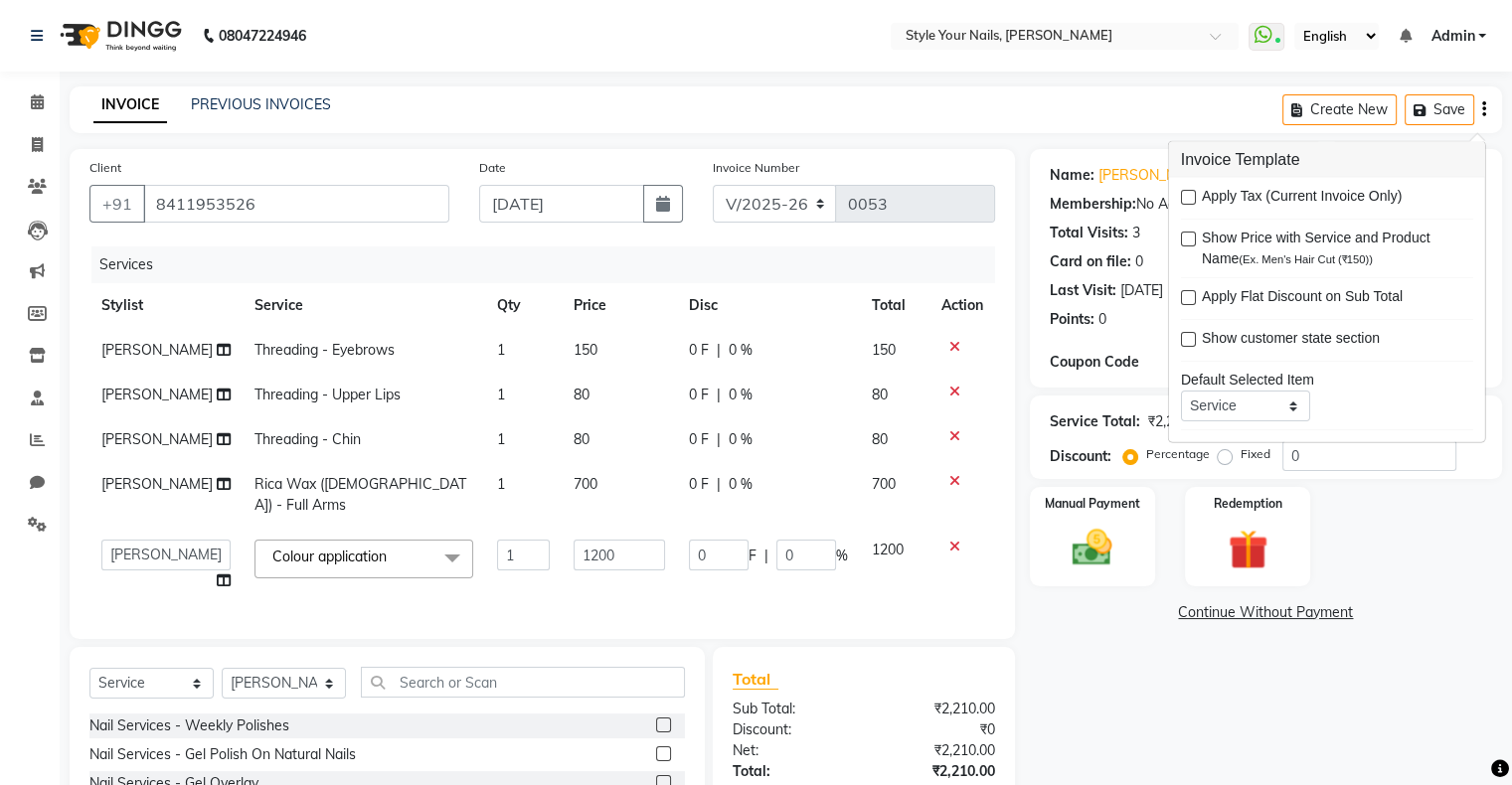 click on "Name: [PERSON_NAME] Membership:  No Active Membership  Total Visits:  3 Card on file:  0 Last Visit:   [DATE] Points:   0  Coupon Code Apply Service Total:  ₹2,210.00  Discount:  Percentage   Fixed  0 Manual Payment Redemption  Continue Without Payment" 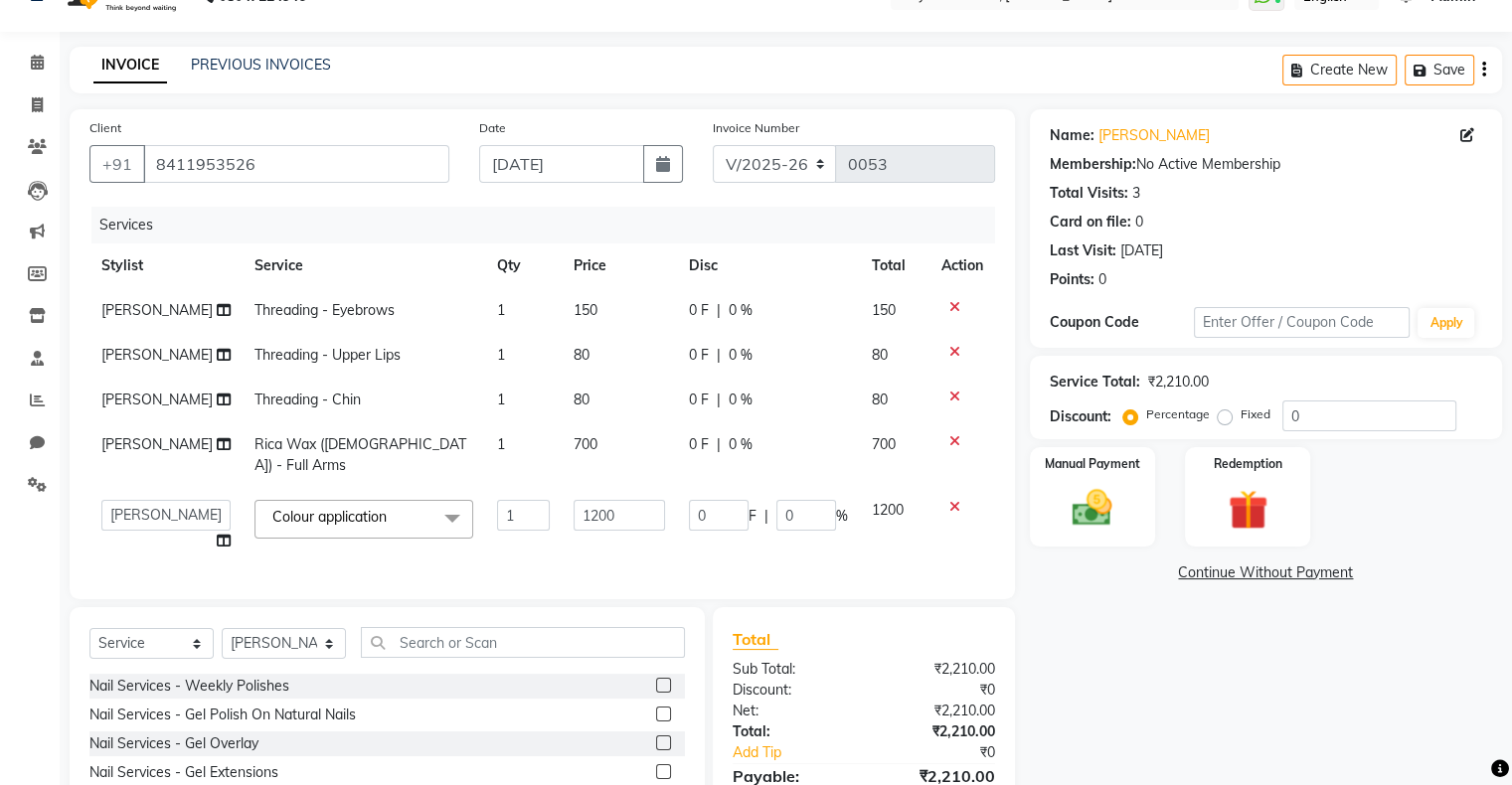 scroll, scrollTop: 179, scrollLeft: 0, axis: vertical 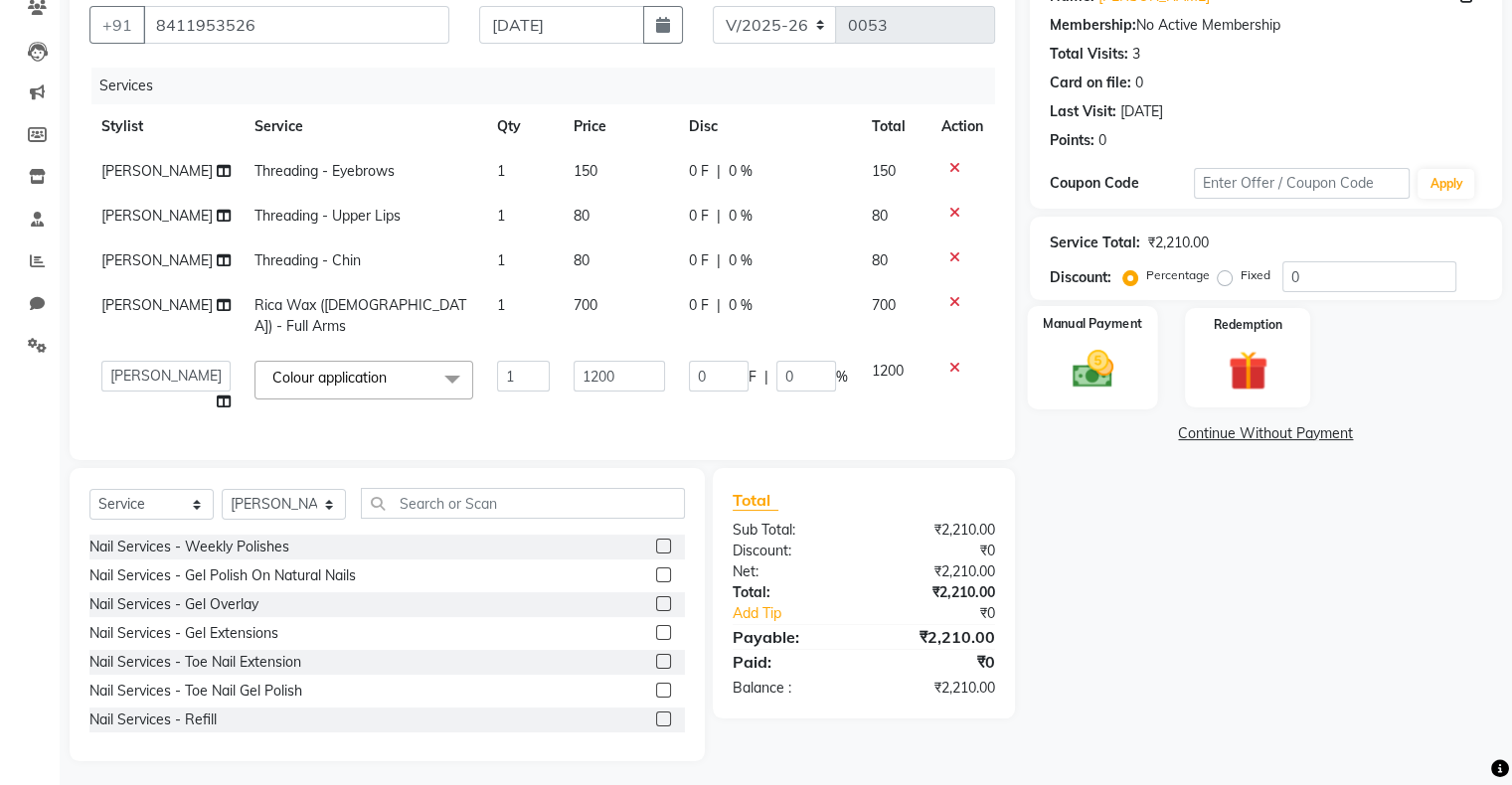 click 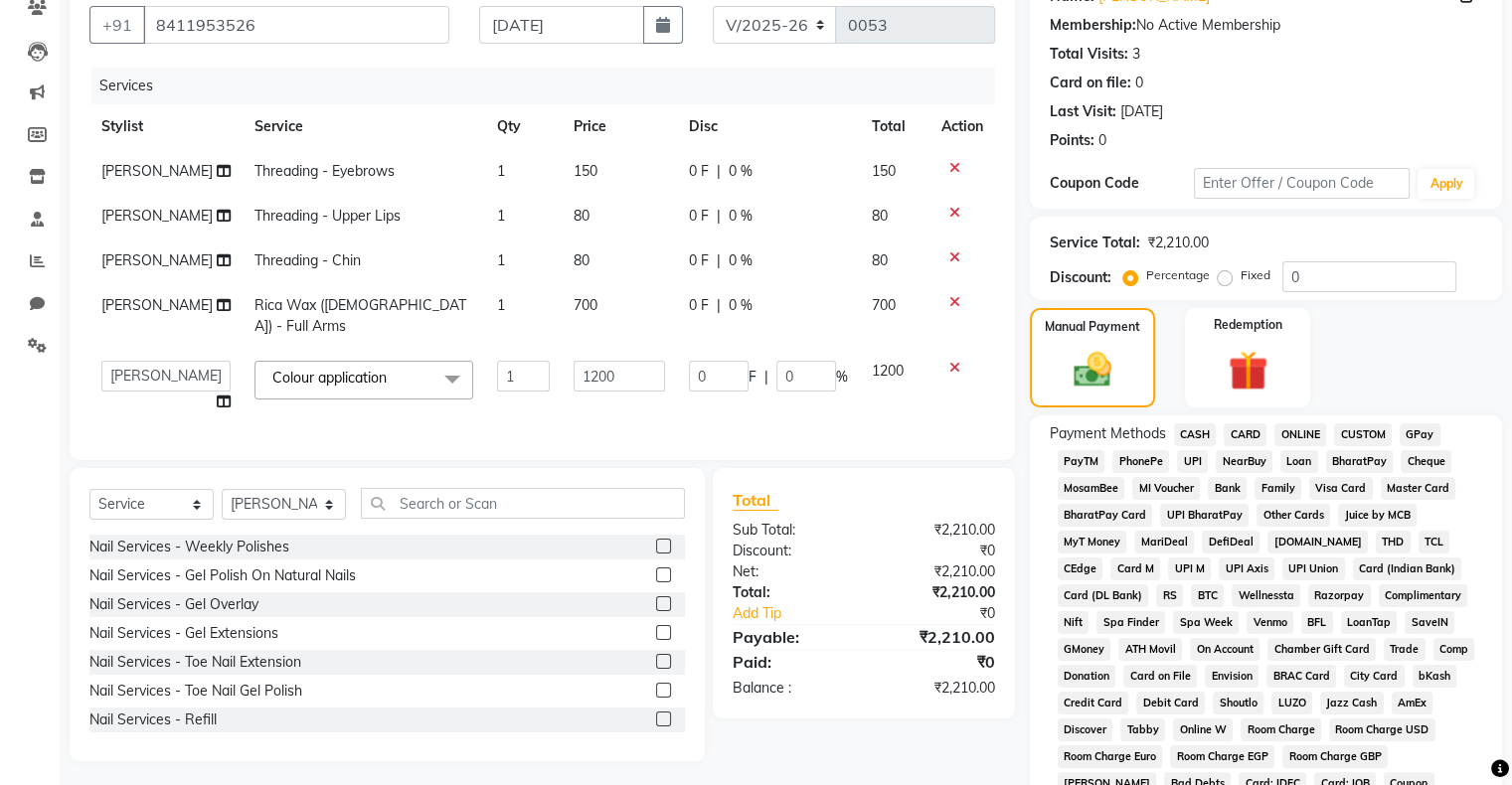click on "GPay" 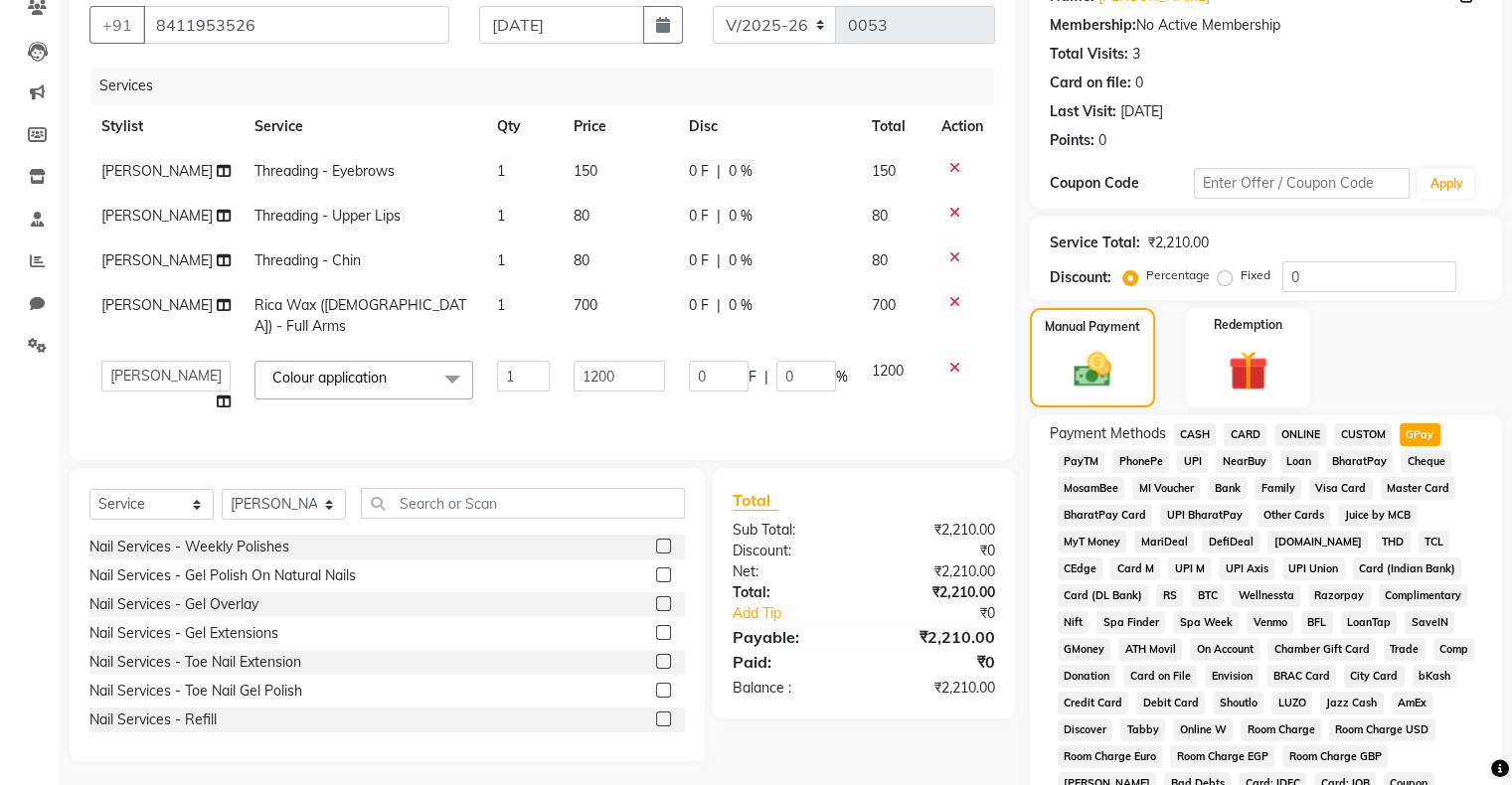 scroll, scrollTop: 628, scrollLeft: 0, axis: vertical 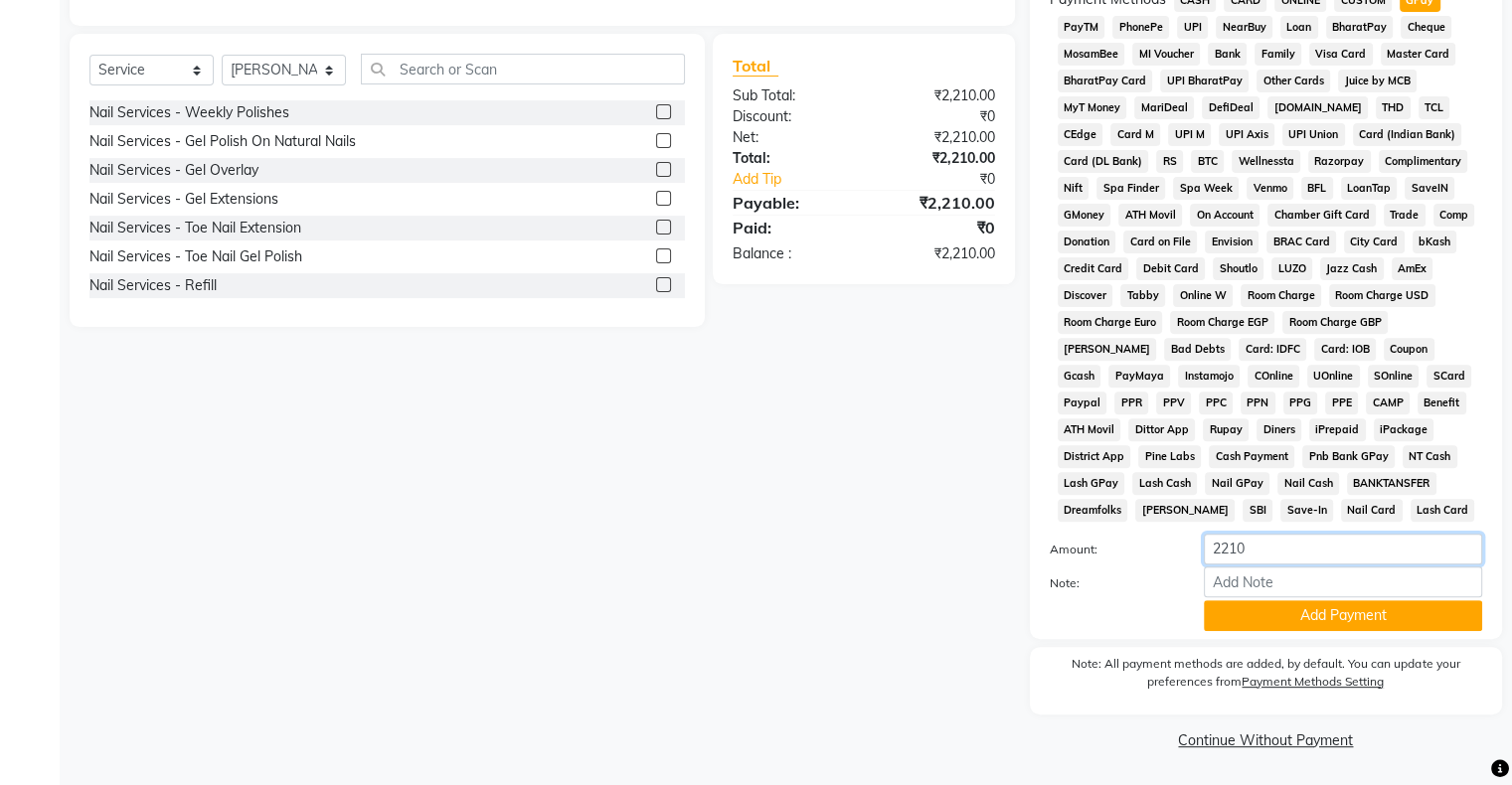 click on "2210" 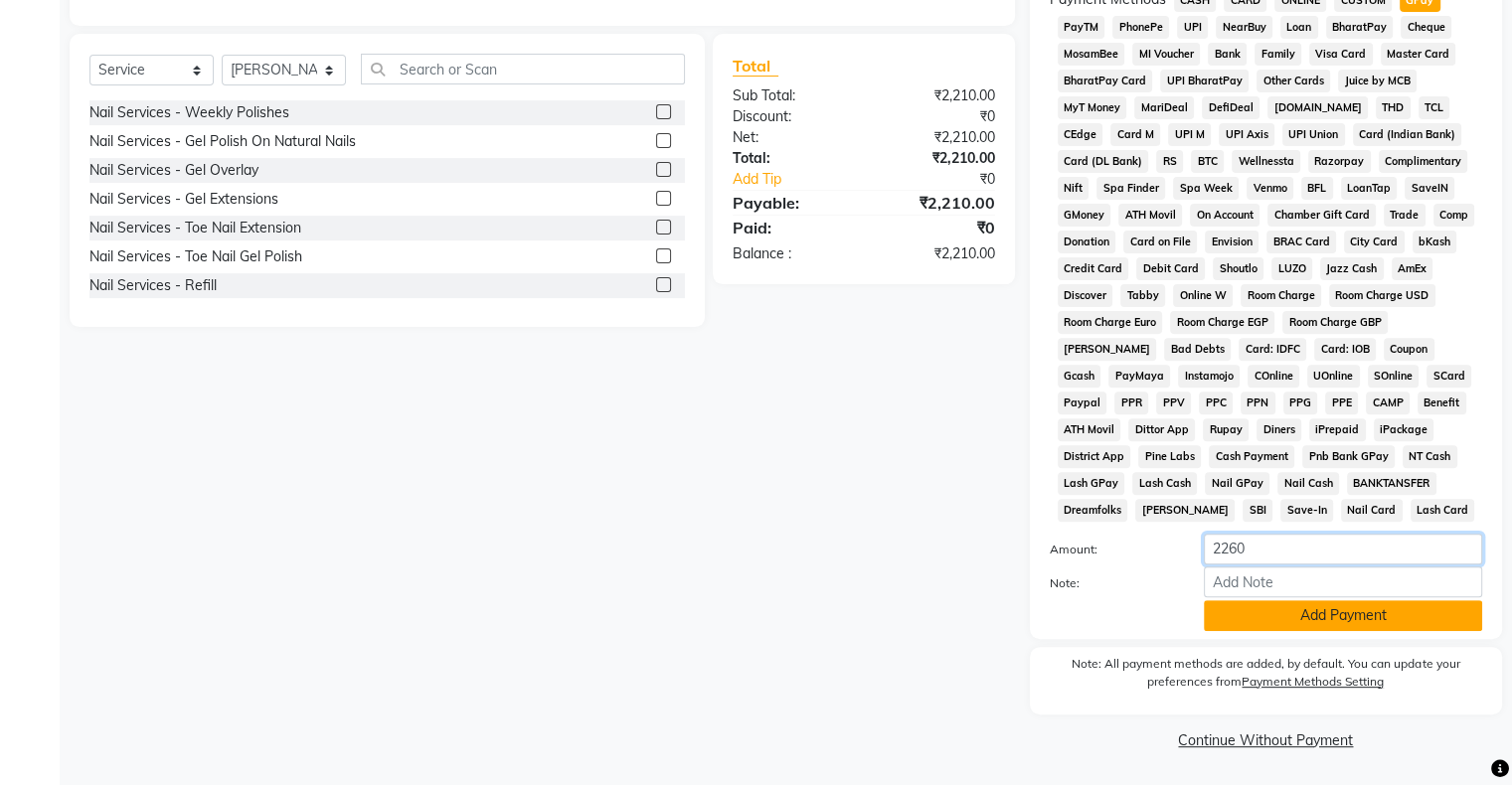 type on "2260" 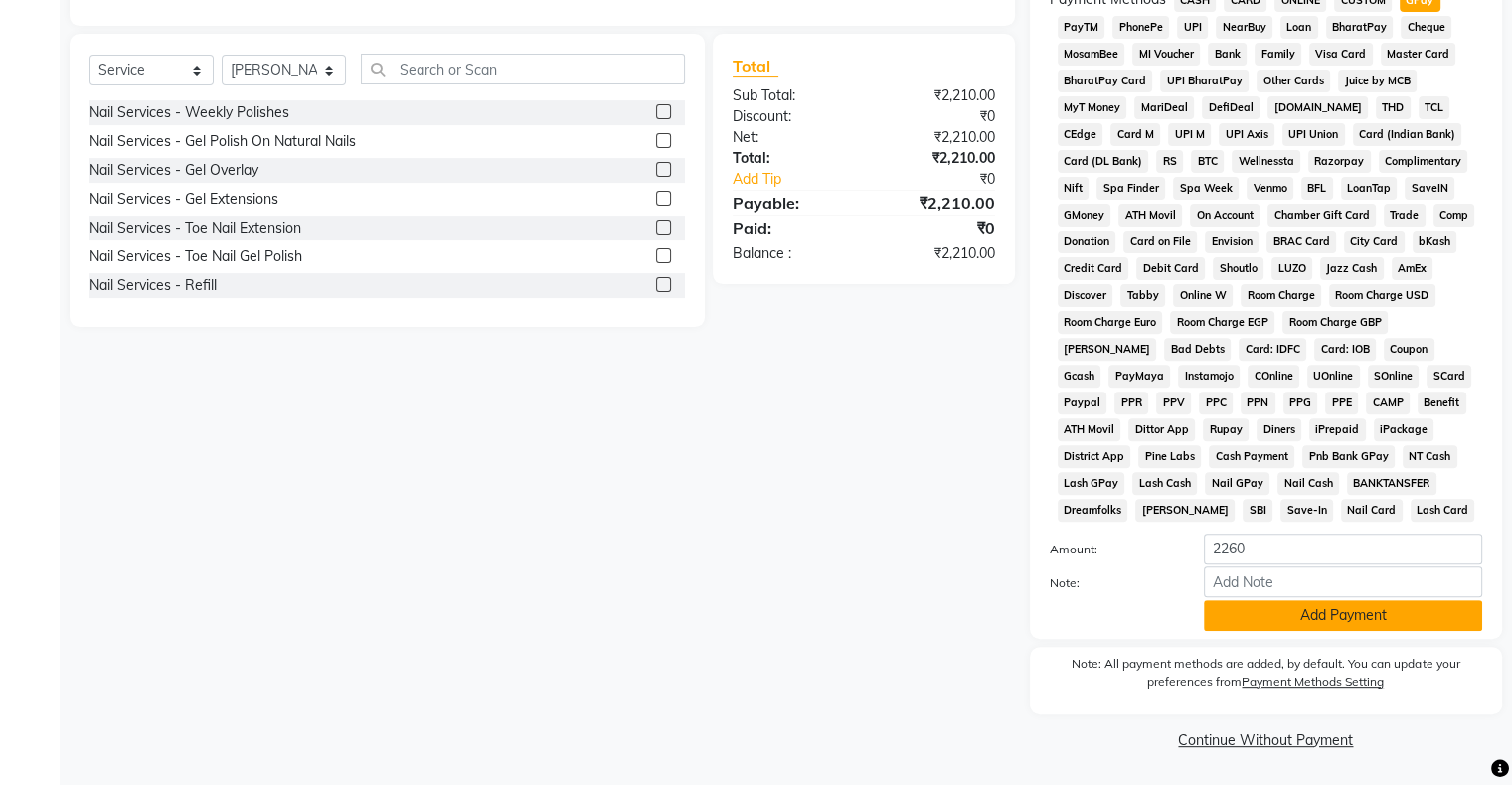 click on "Add Payment" 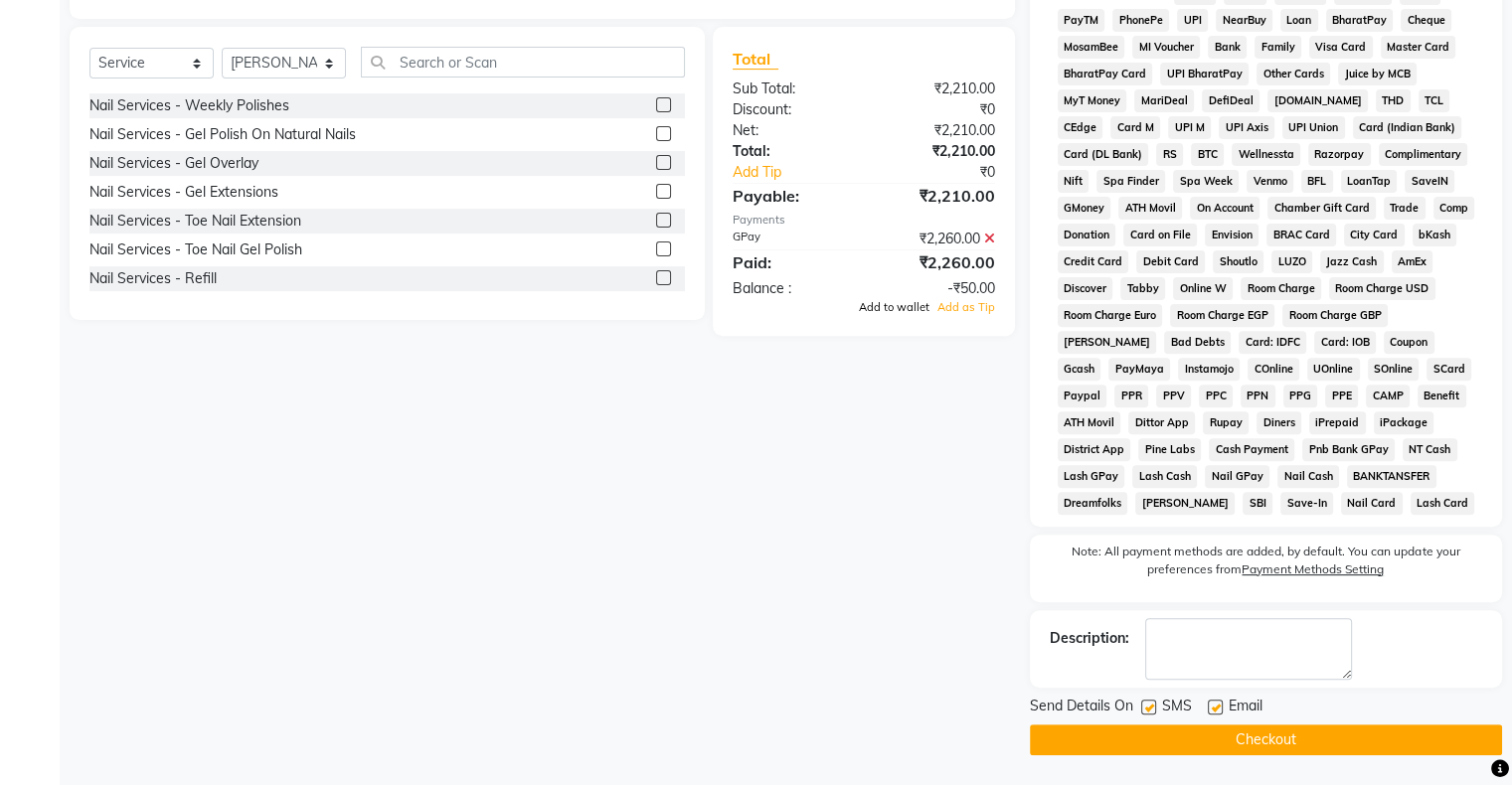 click on "Add to wallet" 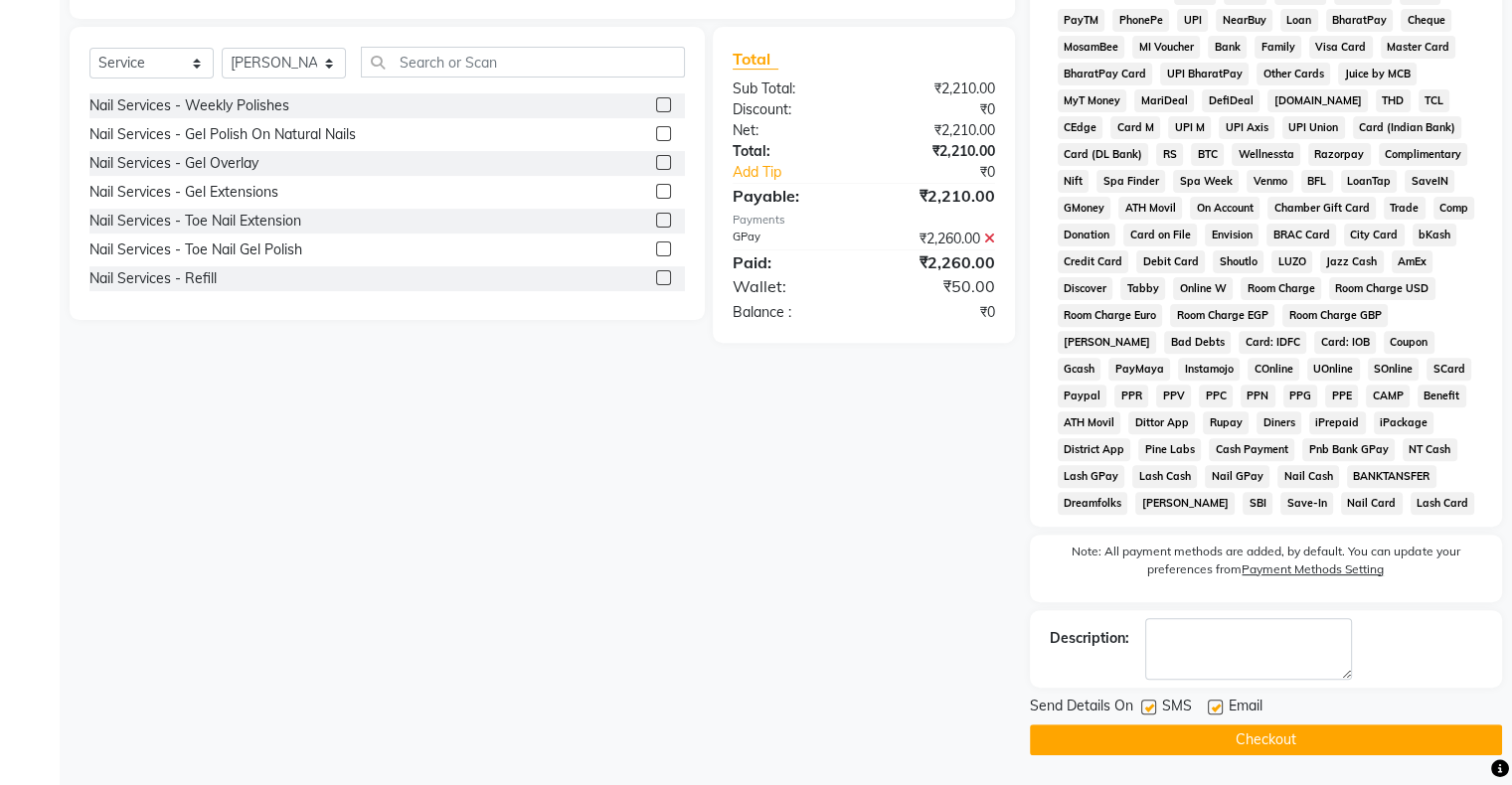 click on "Checkout" 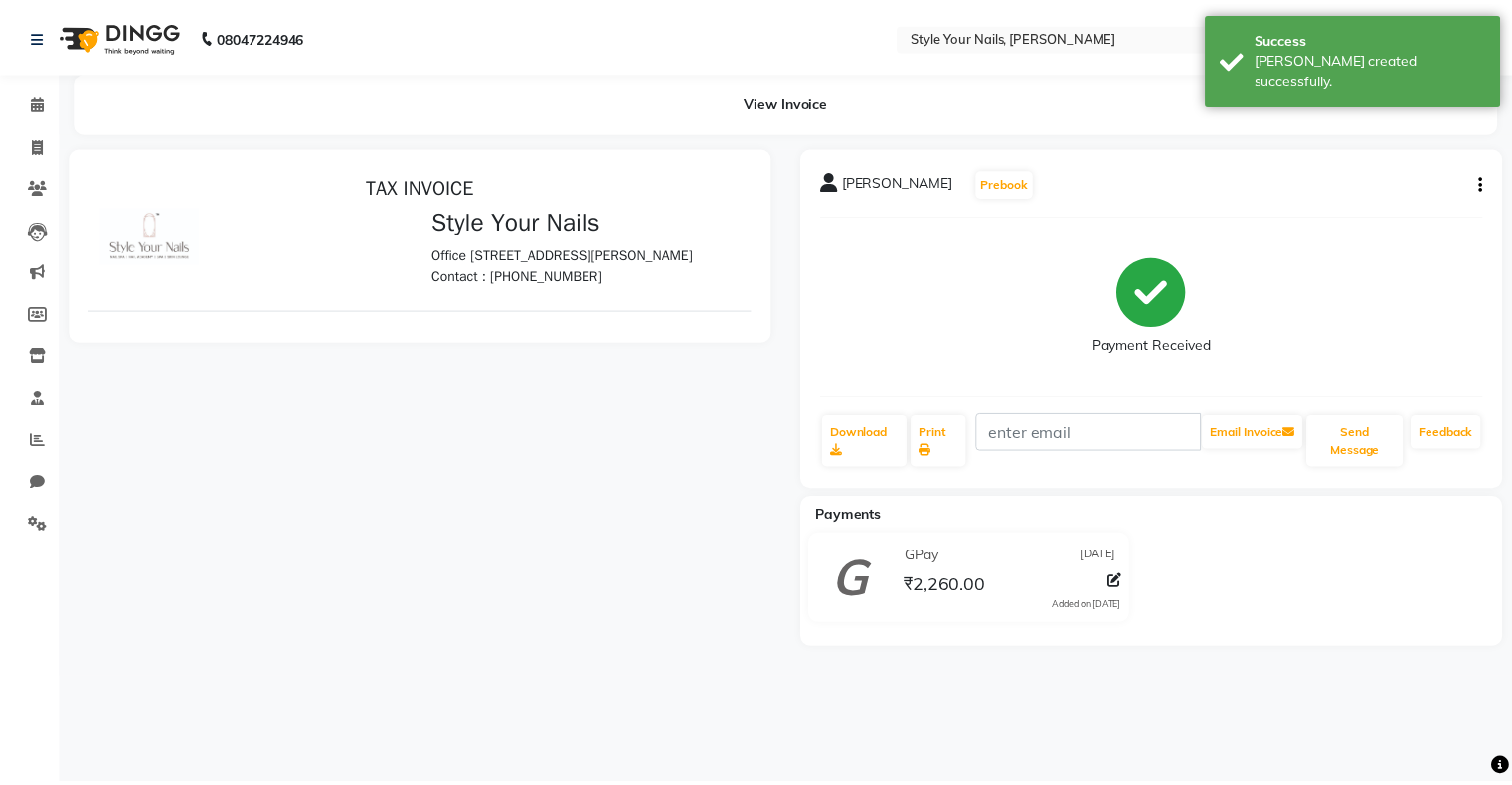 scroll, scrollTop: 0, scrollLeft: 0, axis: both 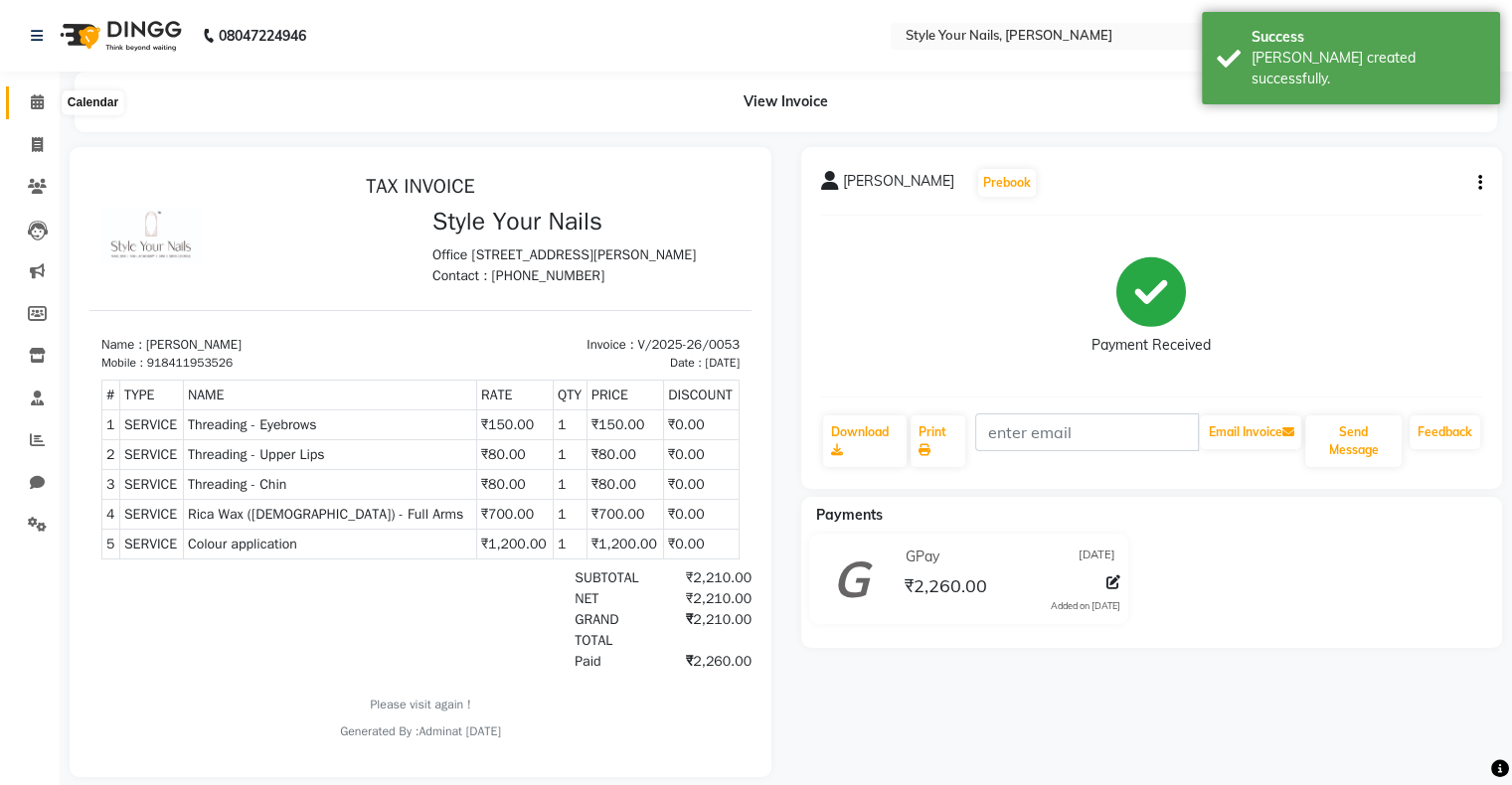 click 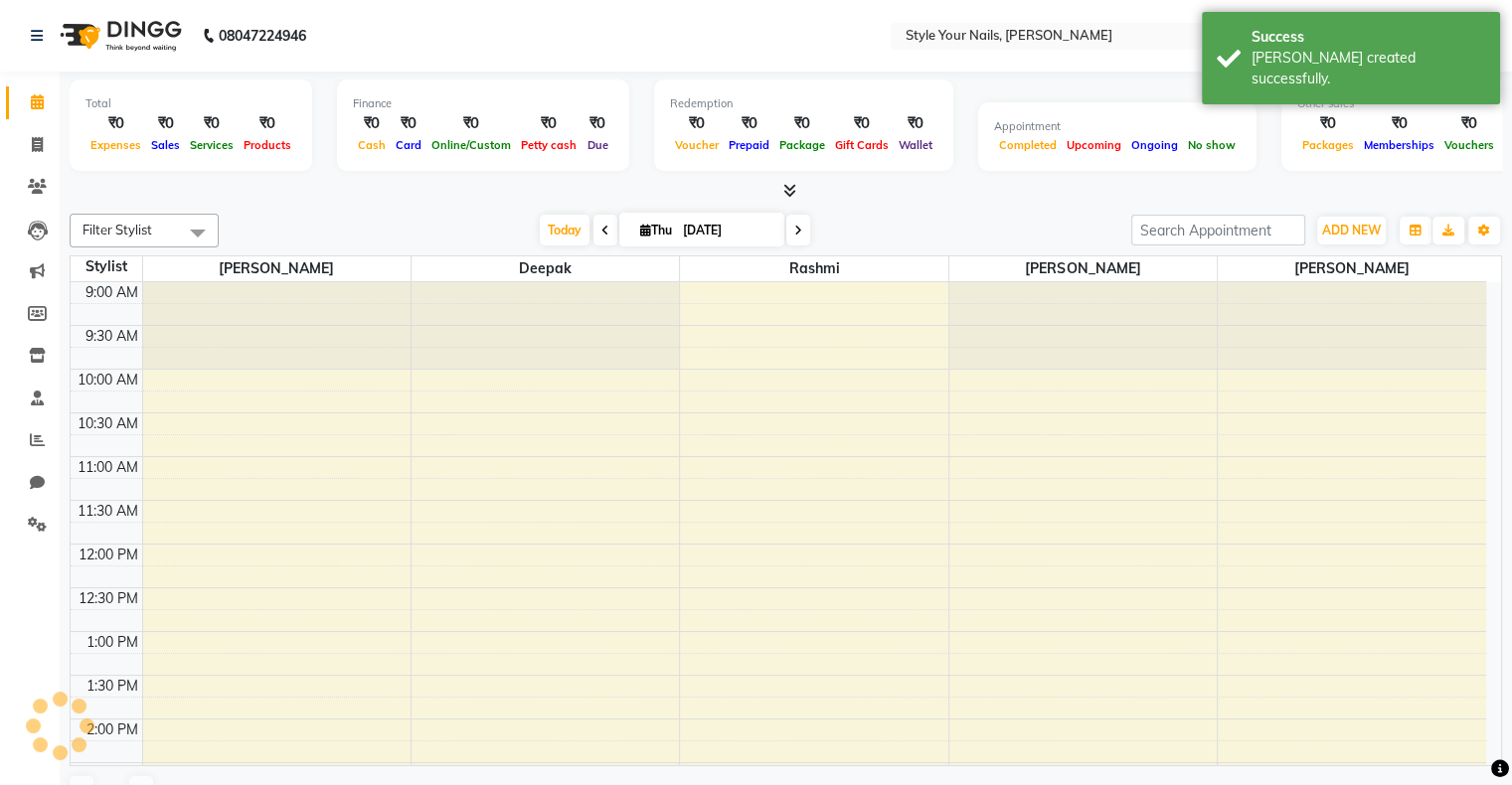 scroll, scrollTop: 0, scrollLeft: 0, axis: both 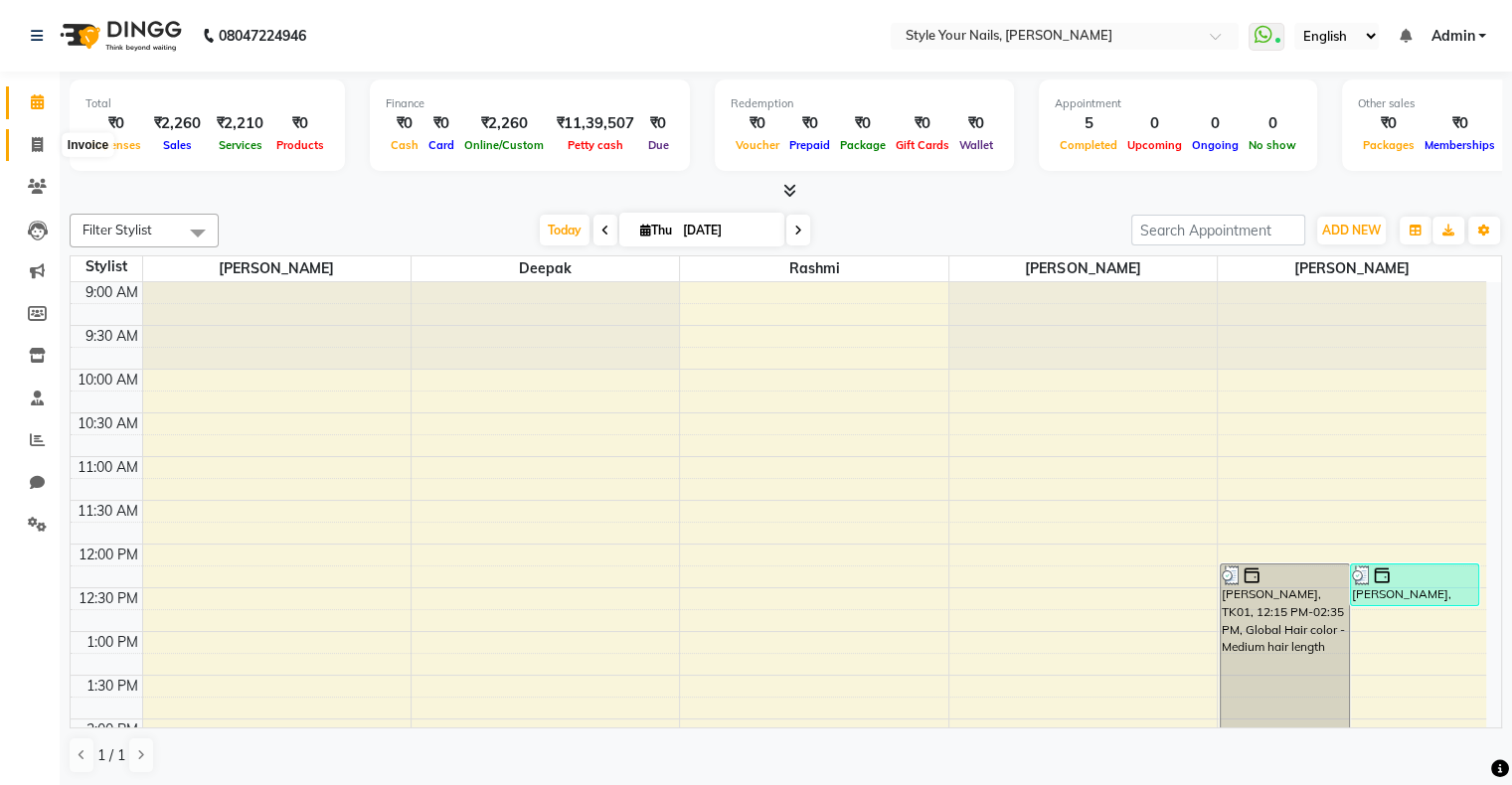 click 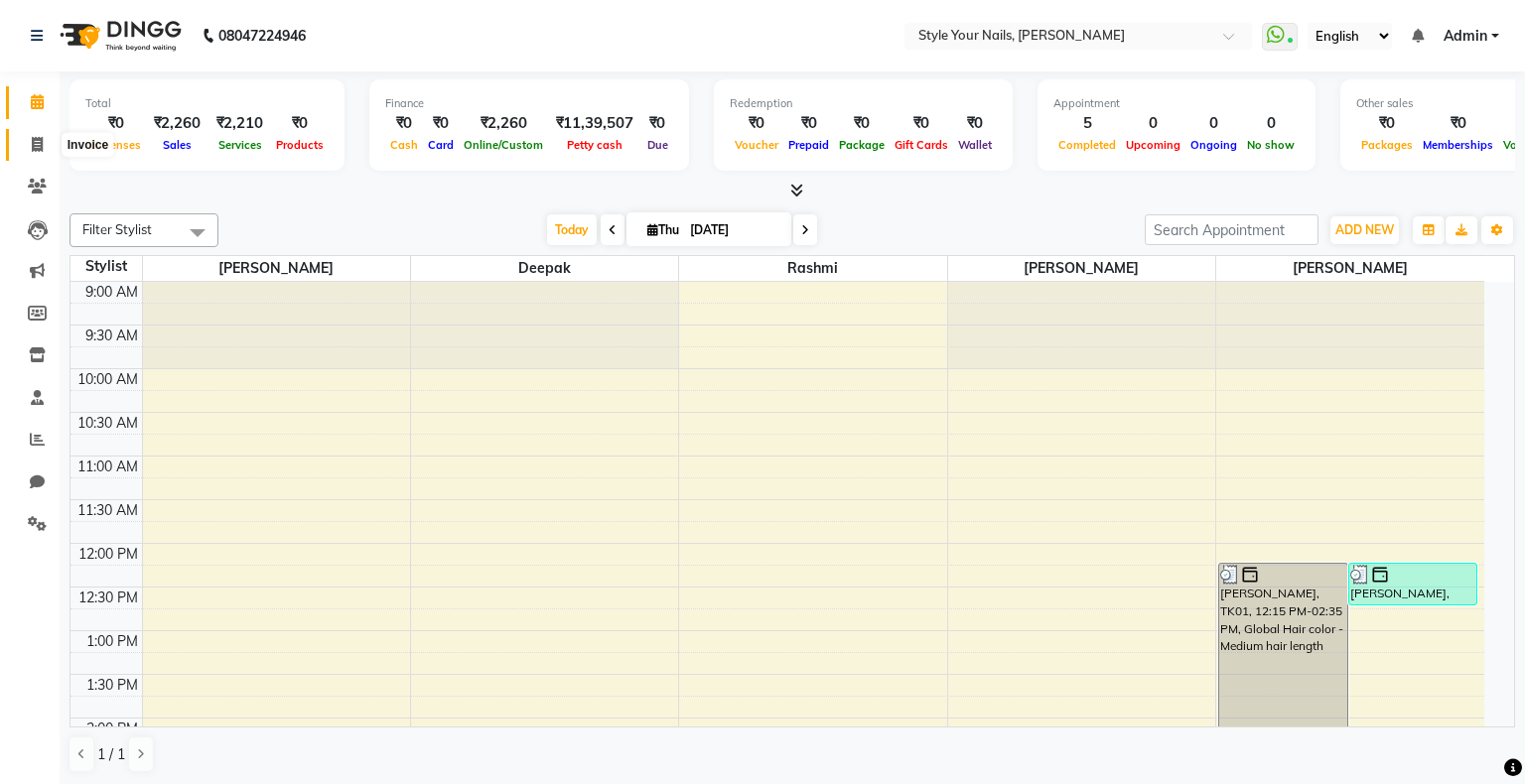 select on "835" 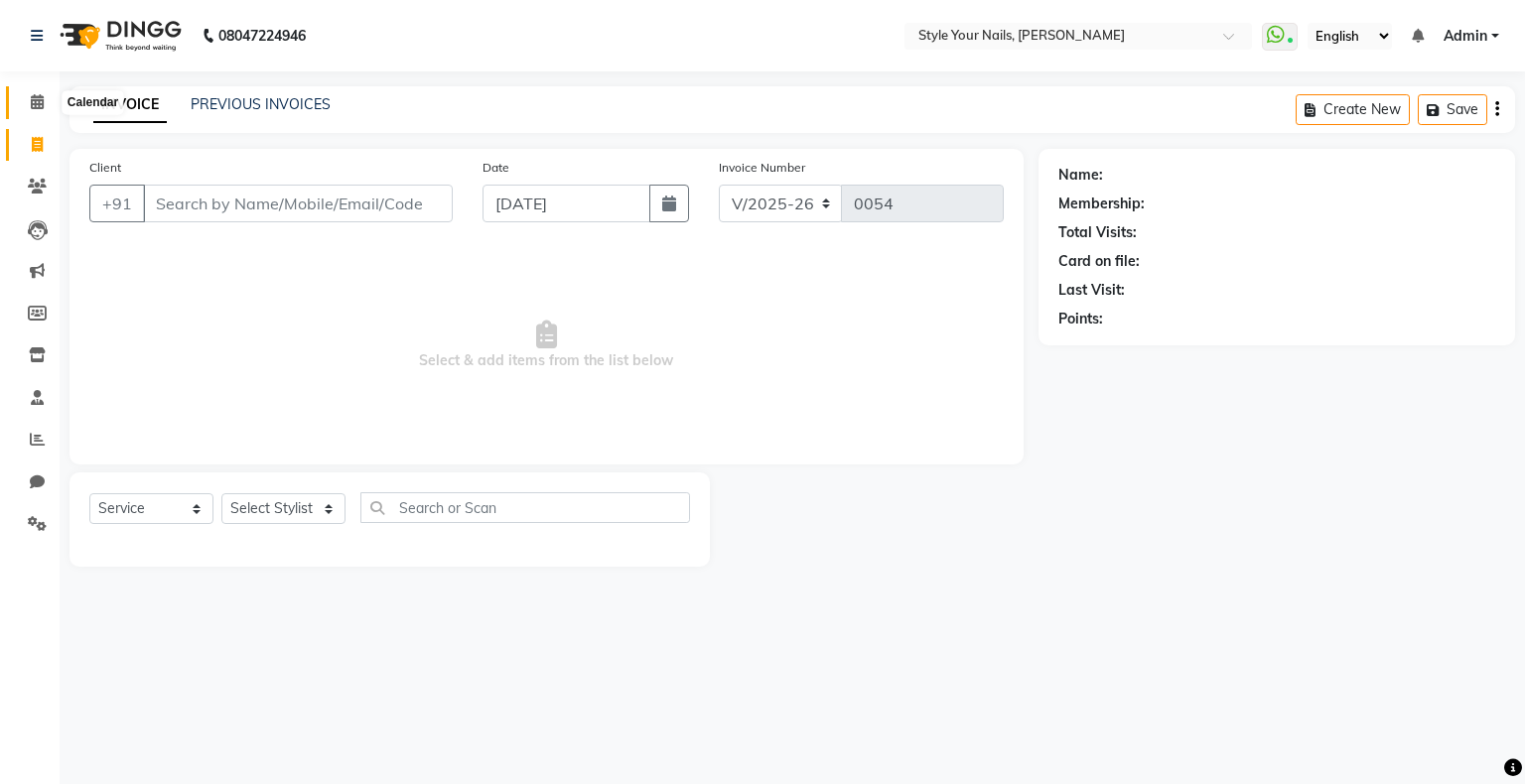 click 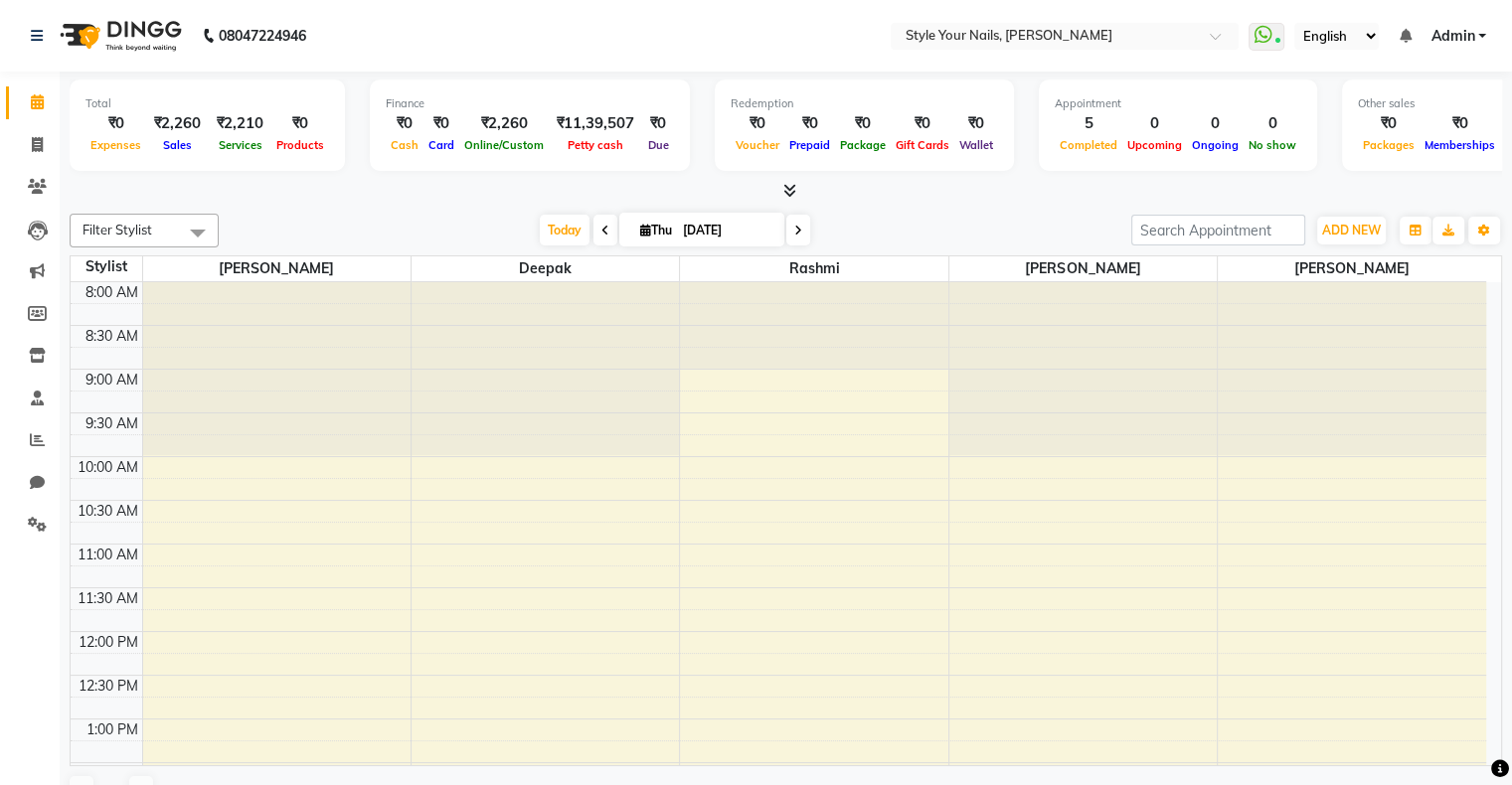 scroll, scrollTop: 0, scrollLeft: 0, axis: both 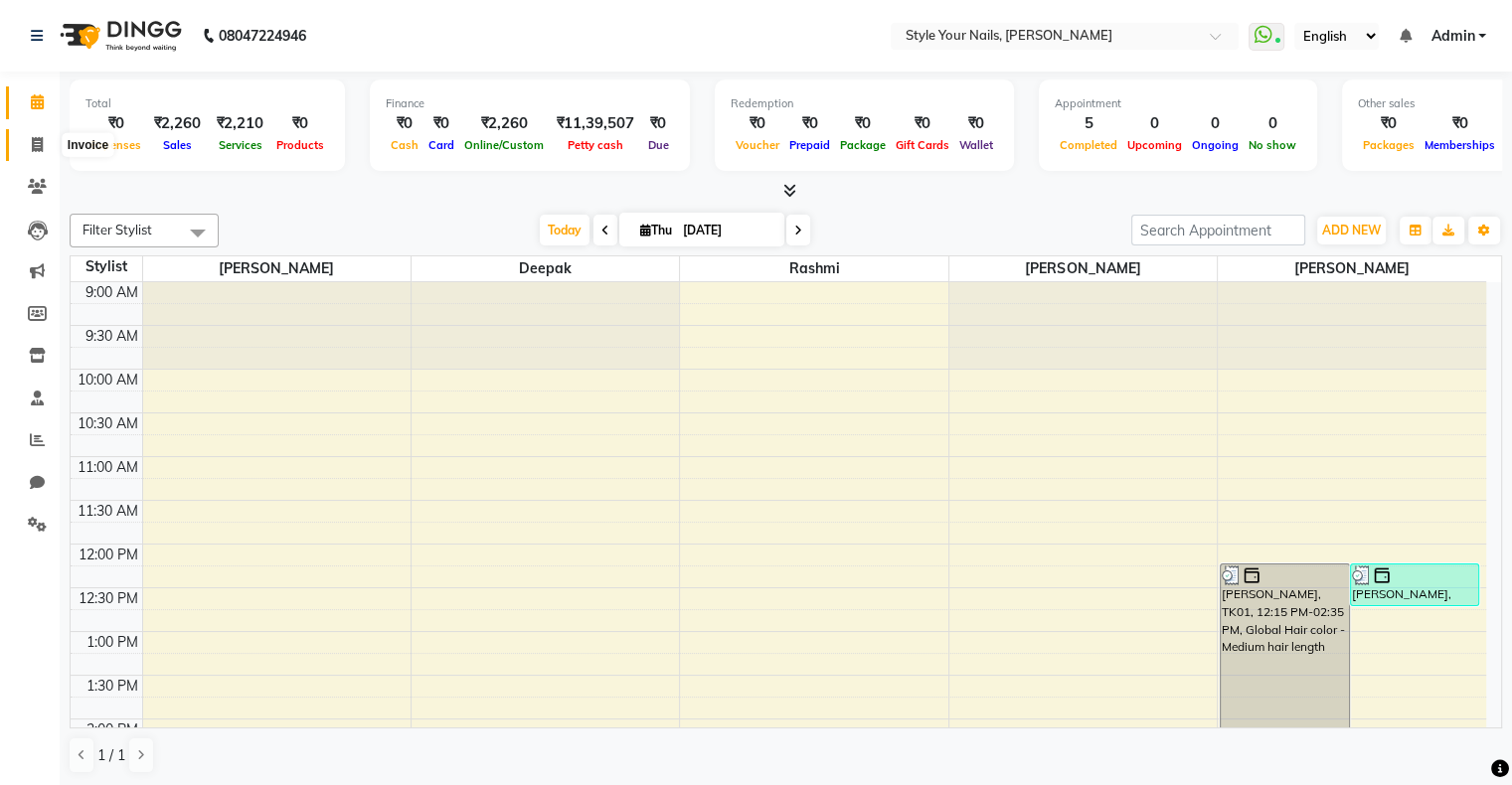 click 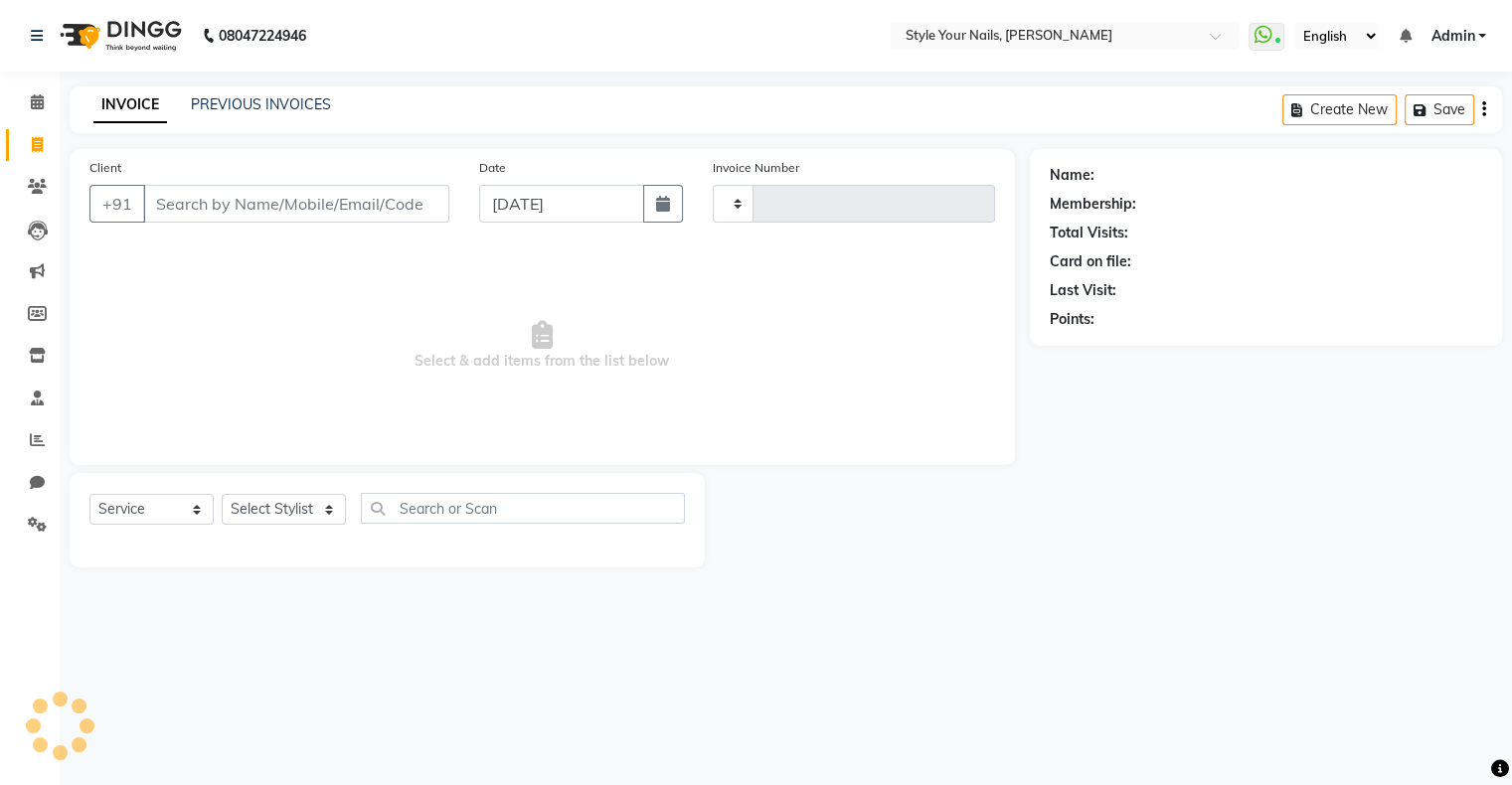 type on "0054" 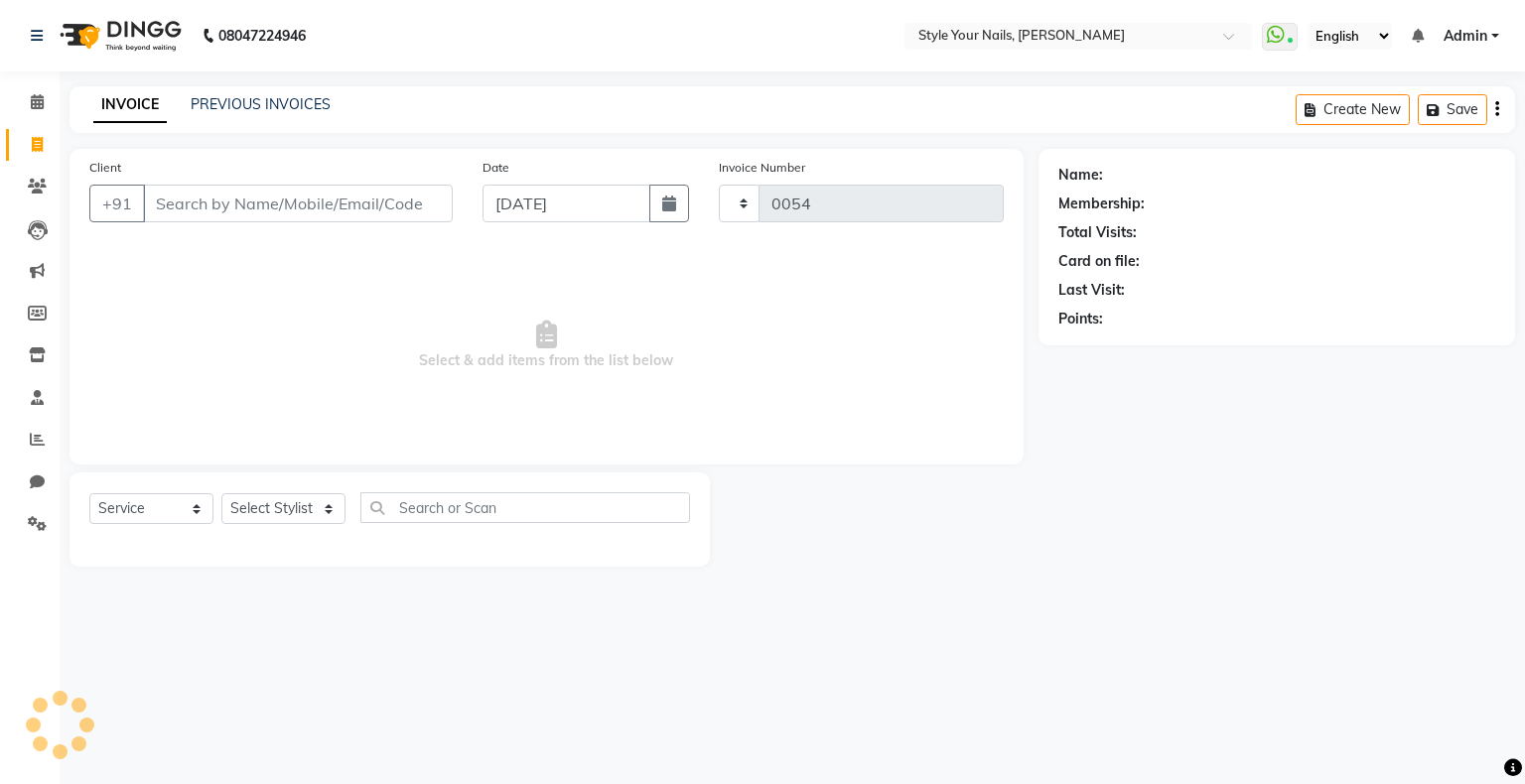 select on "835" 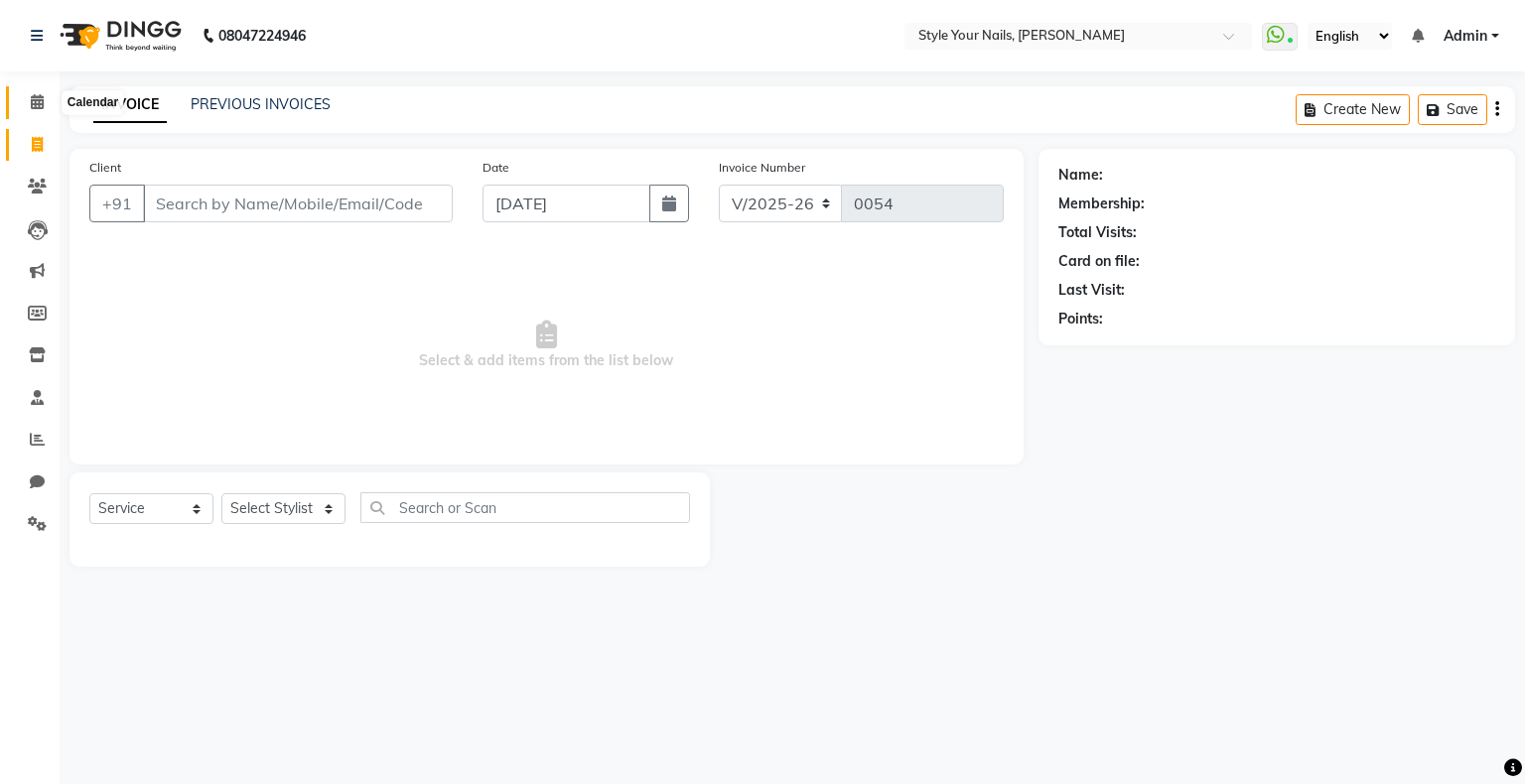 click 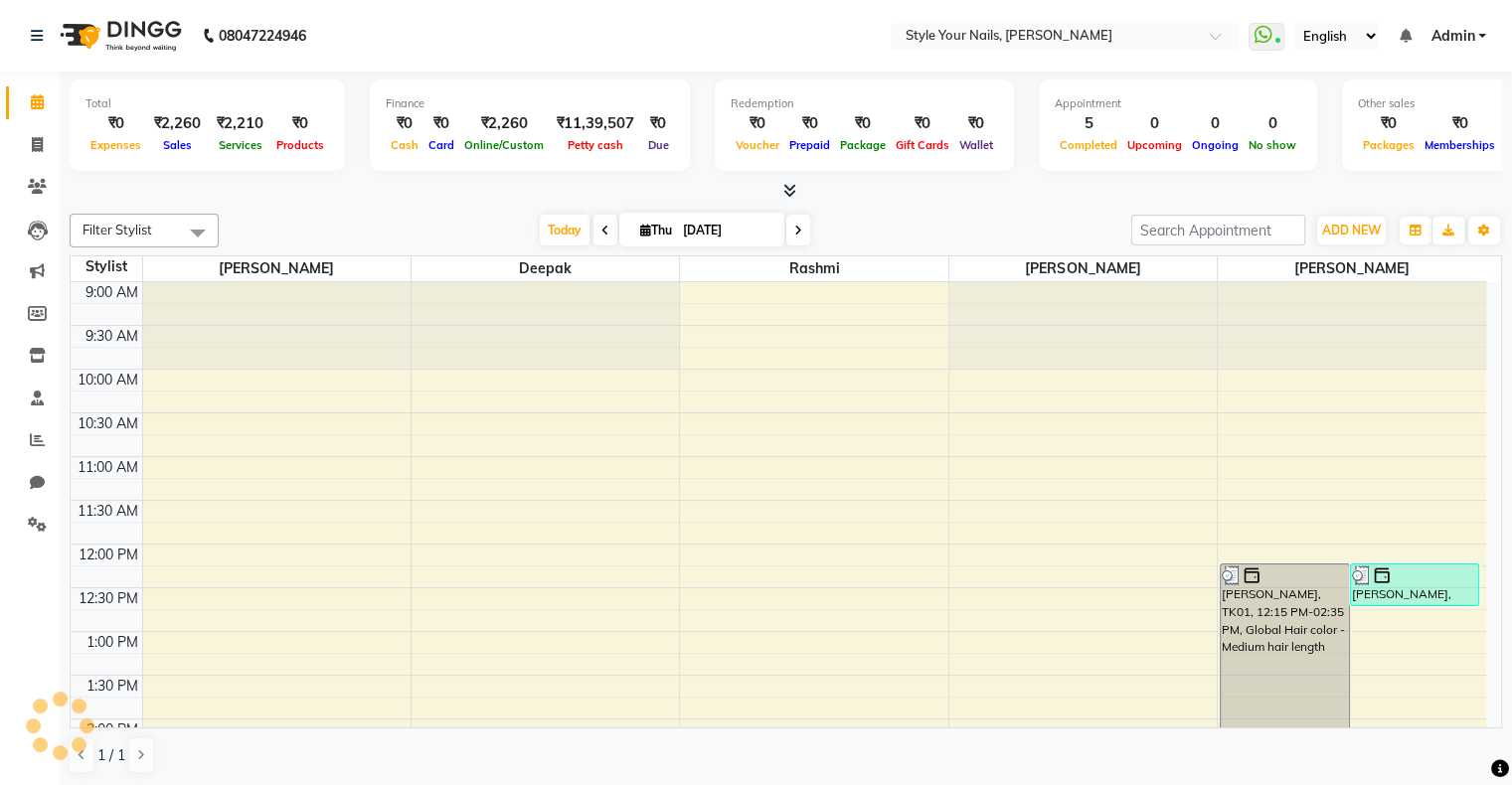 scroll, scrollTop: 0, scrollLeft: 0, axis: both 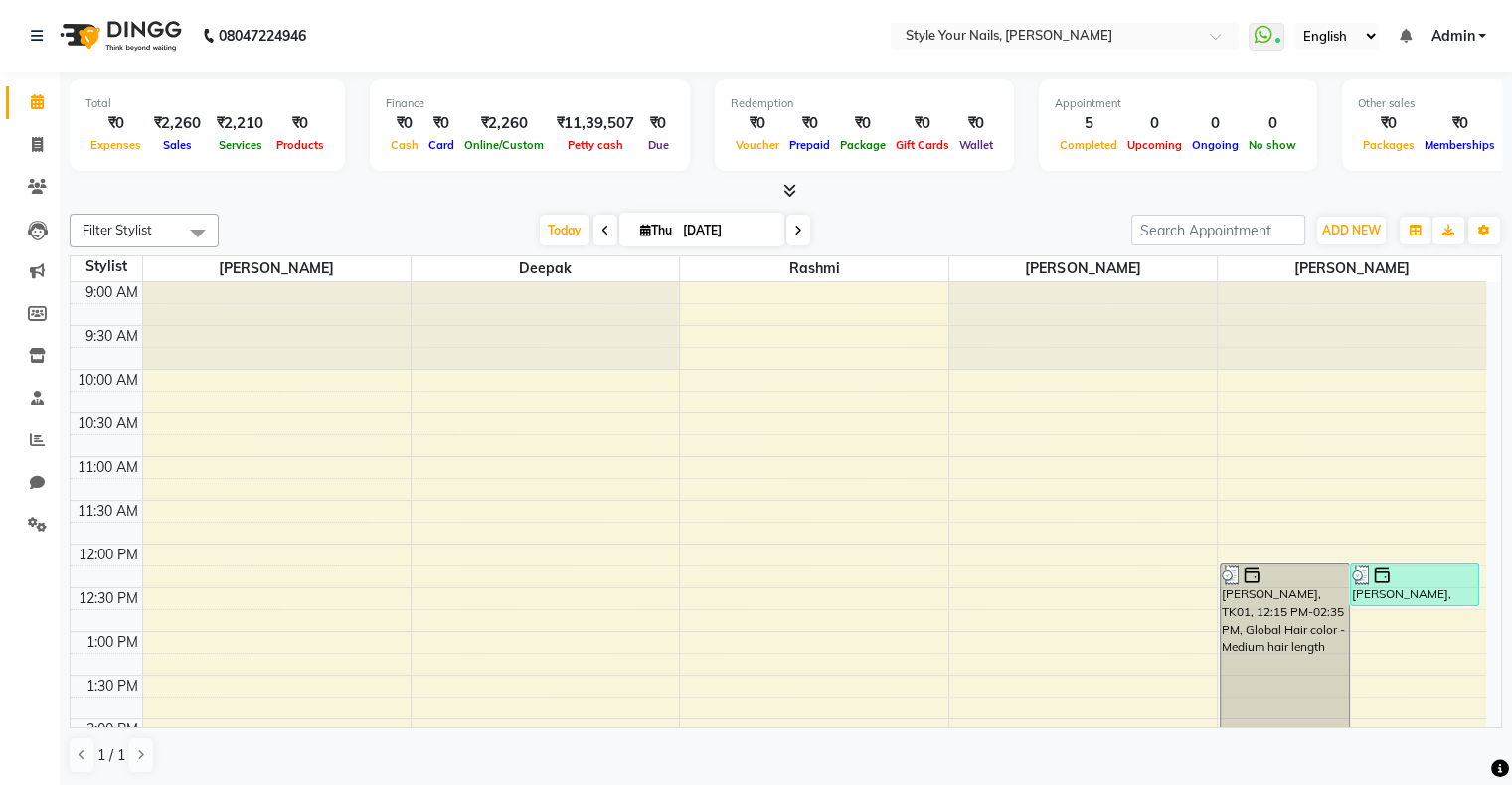 click at bounding box center (605, 231) 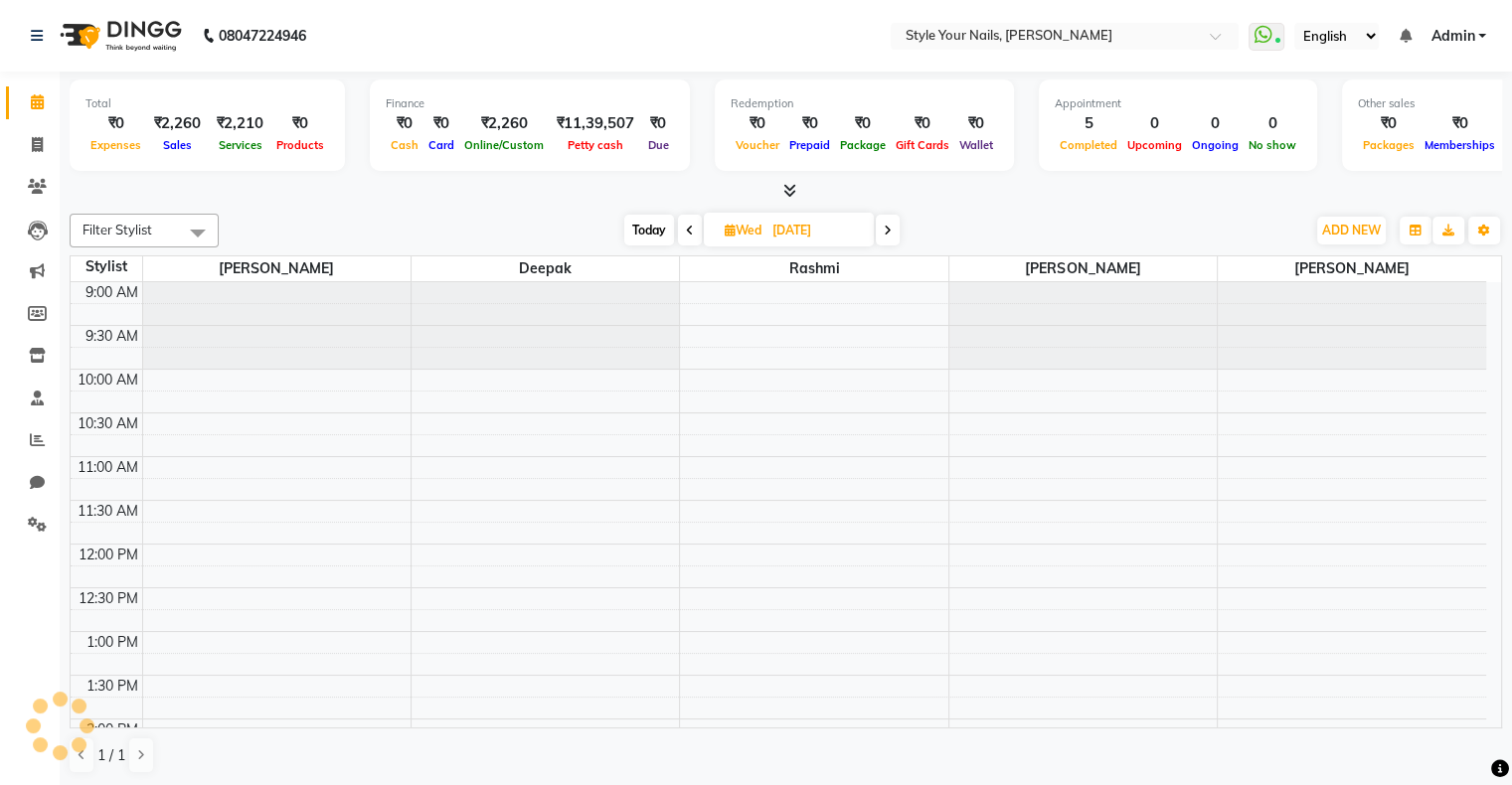 scroll, scrollTop: 607, scrollLeft: 0, axis: vertical 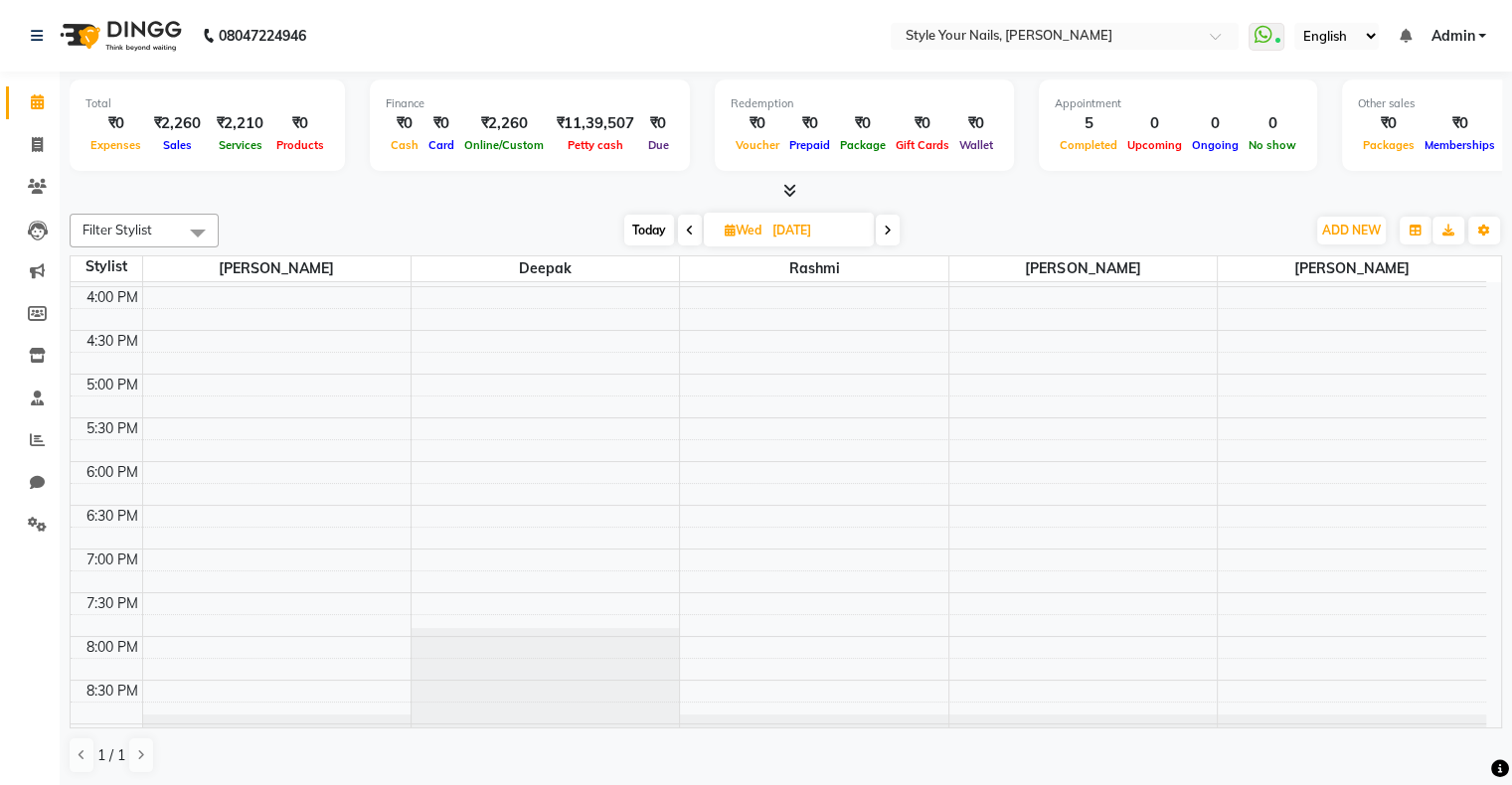 click on "9:00 AM 9:30 AM 10:00 AM 10:30 AM 11:00 AM 11:30 AM 12:00 PM 12:30 PM 1:00 PM 1:30 PM 2:00 PM 2:30 PM 3:00 PM 3:30 PM 4:00 PM 4:30 PM 5:00 PM 5:30 PM 6:00 PM 6:30 PM 7:00 PM 7:30 PM 8:00 PM 8:30 PM 9:00 PM 9:30 PM" at bounding box center [778, 242] 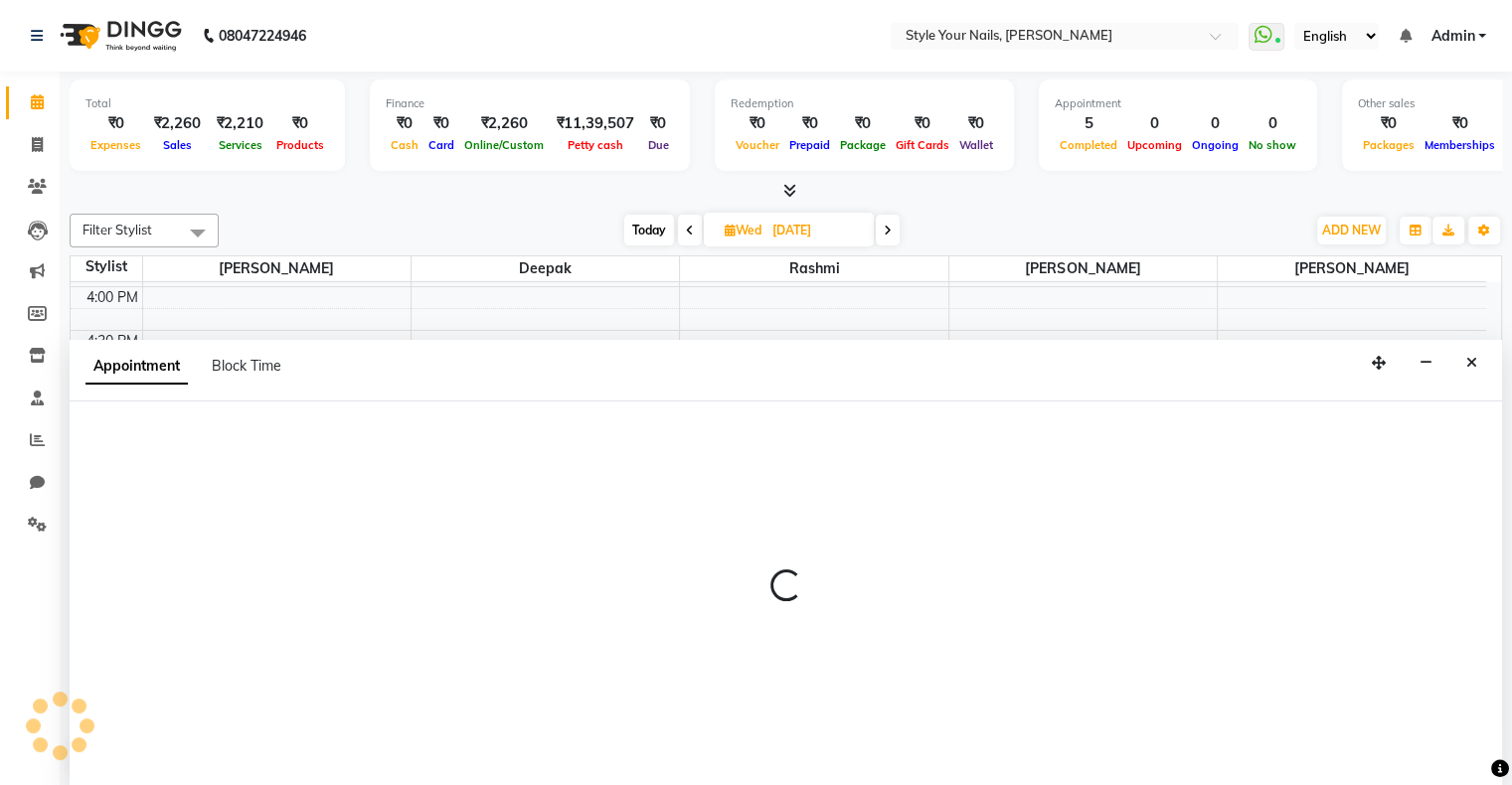scroll, scrollTop: 0, scrollLeft: 0, axis: both 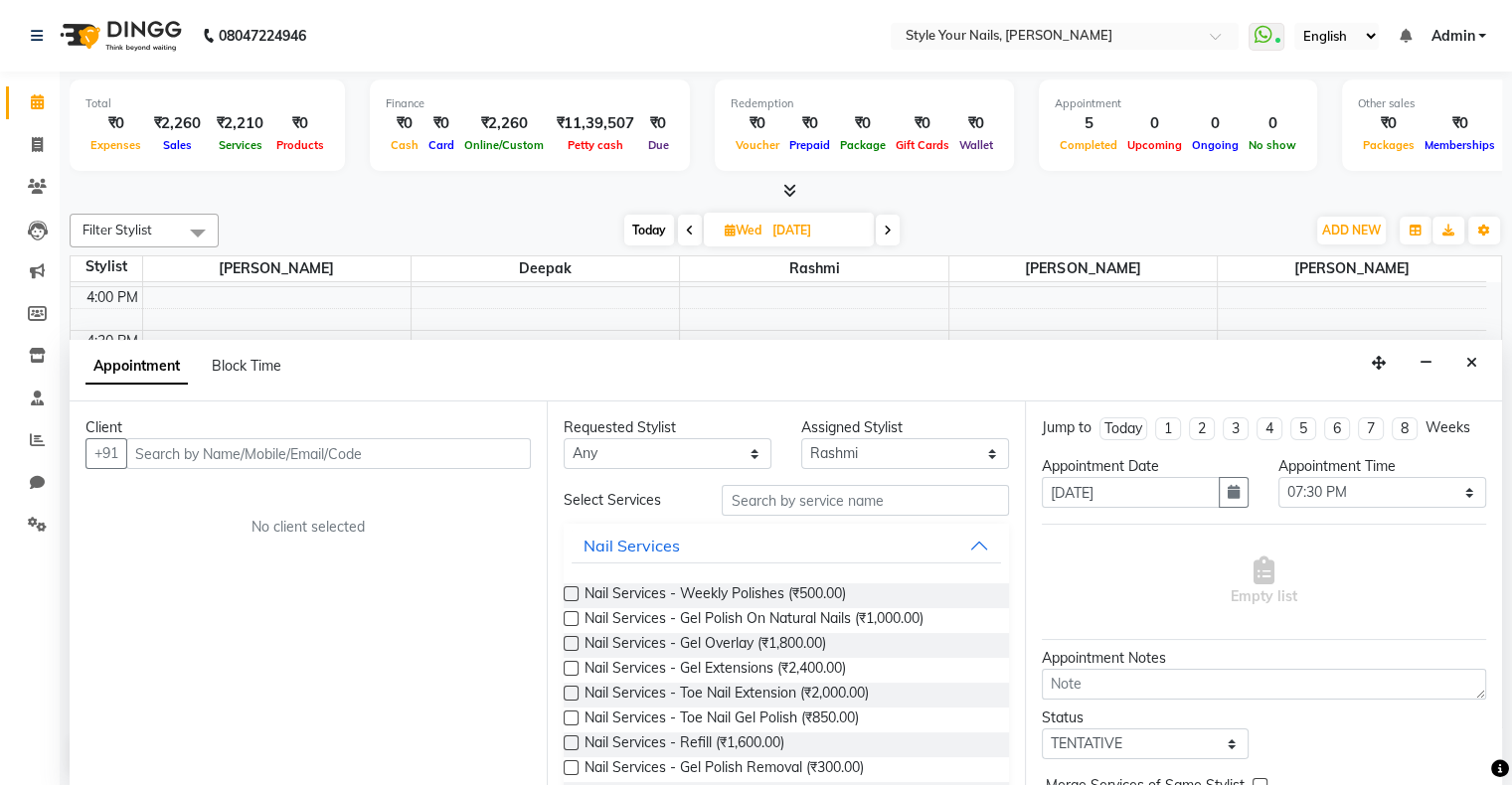click at bounding box center [328, 453] 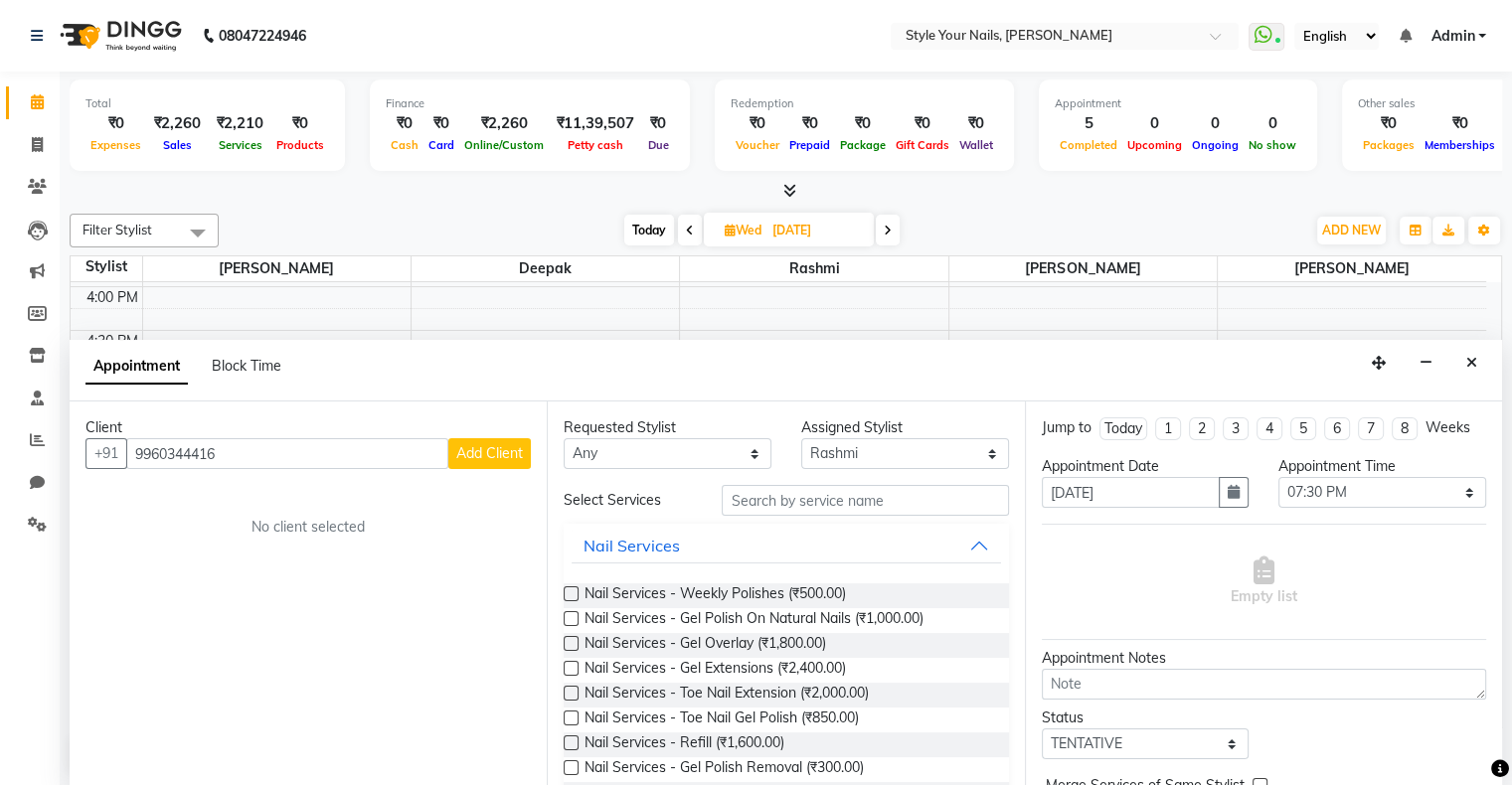 type on "9960344416" 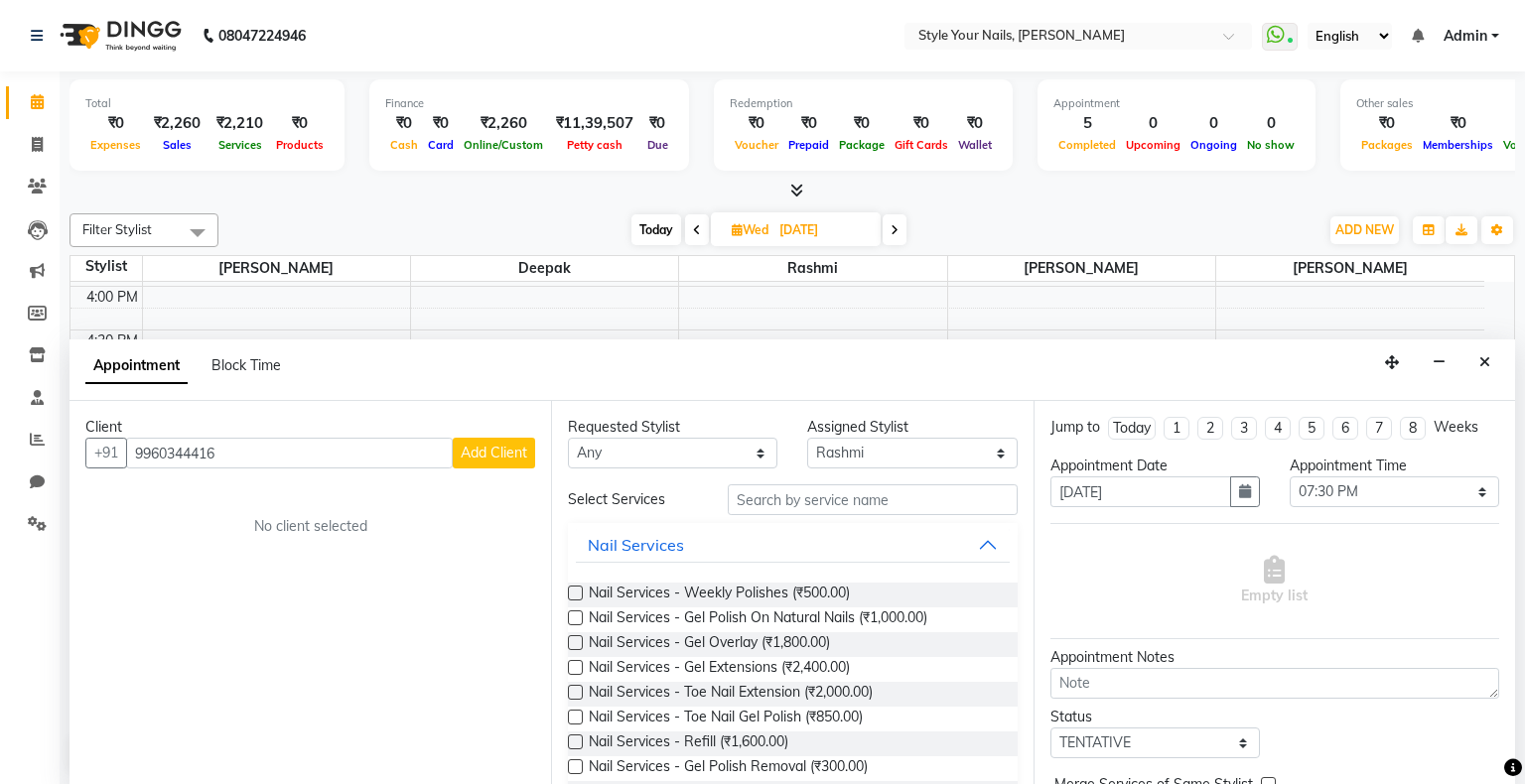 select on "22" 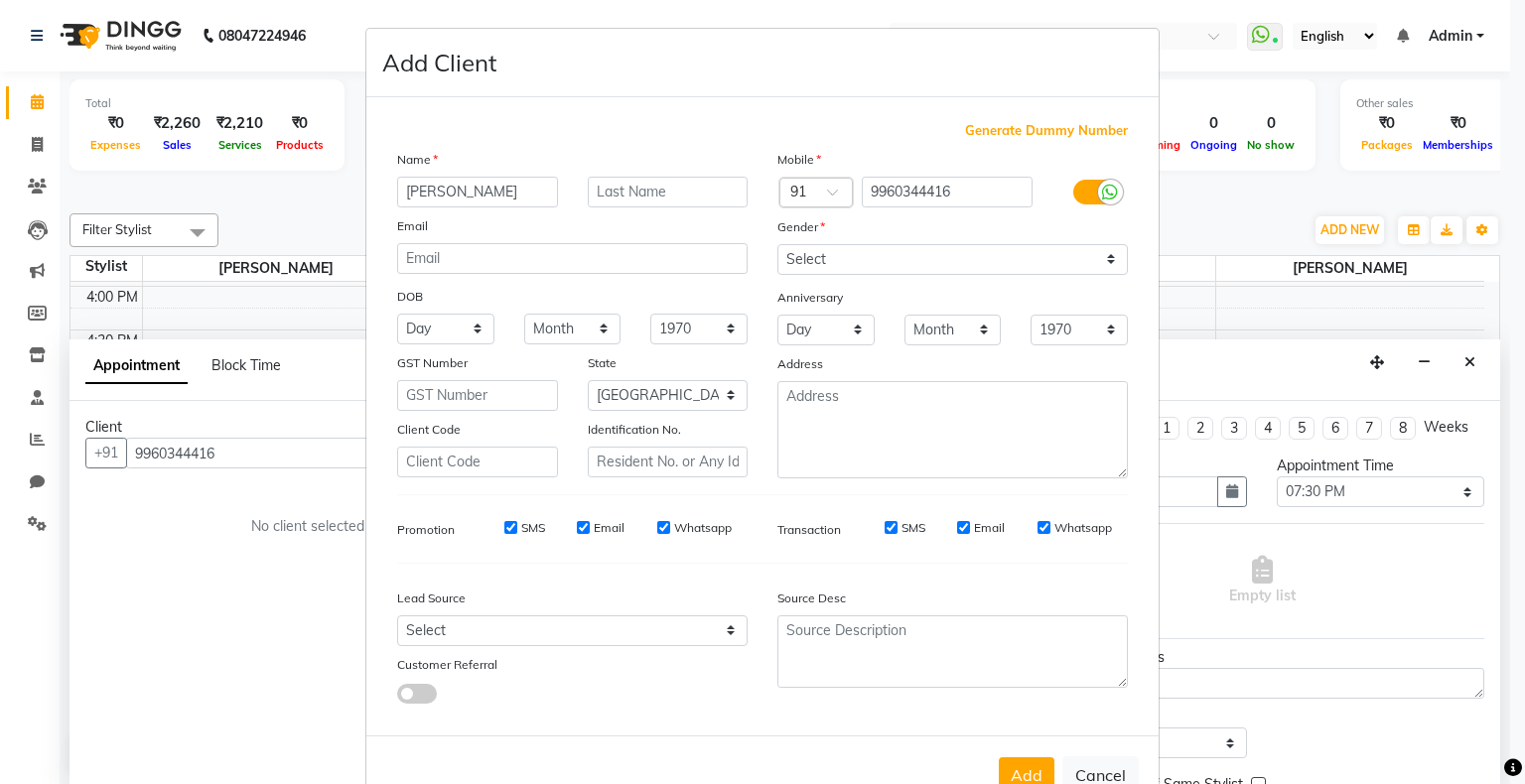 type on "[PERSON_NAME]" 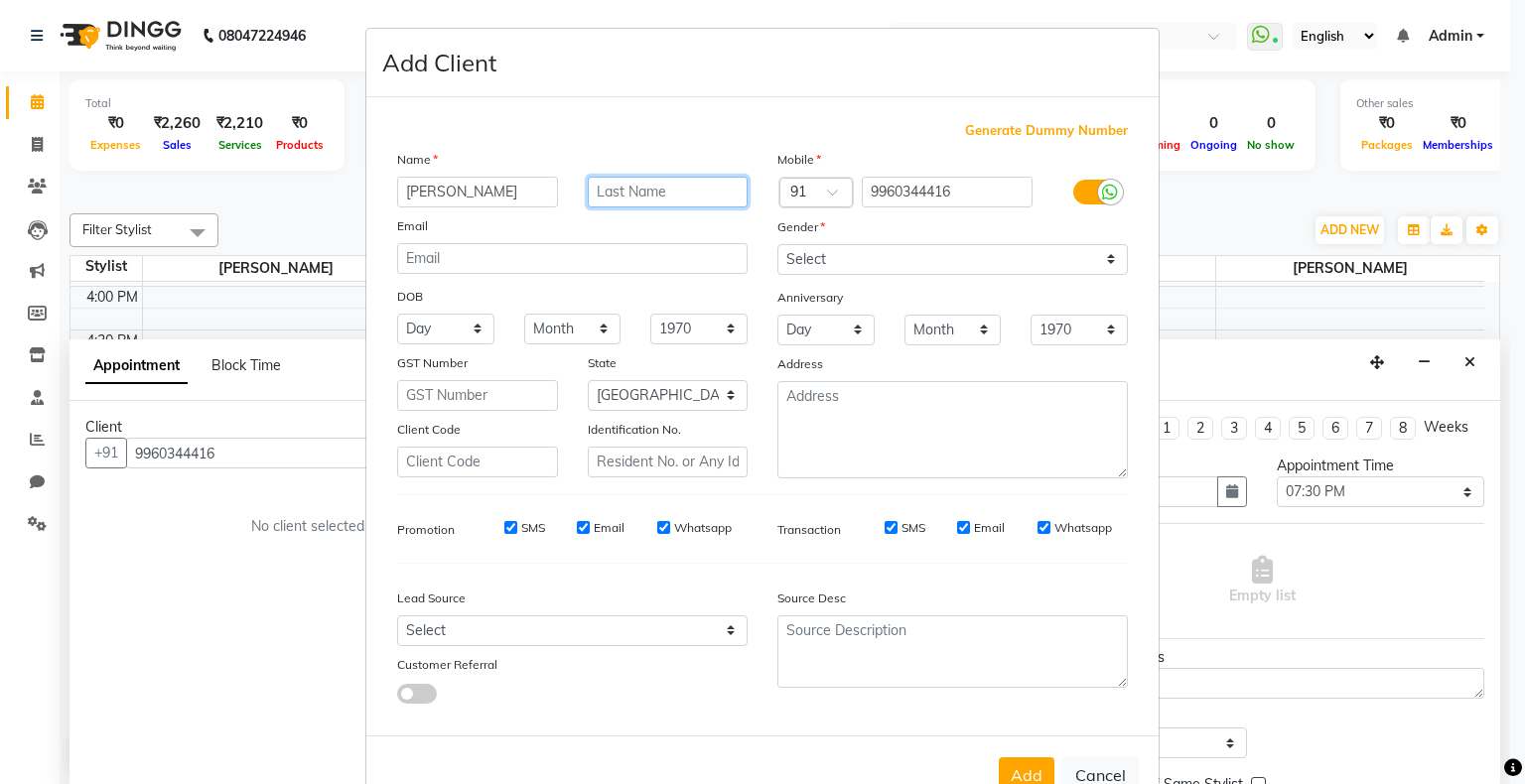 click at bounding box center (668, 192) 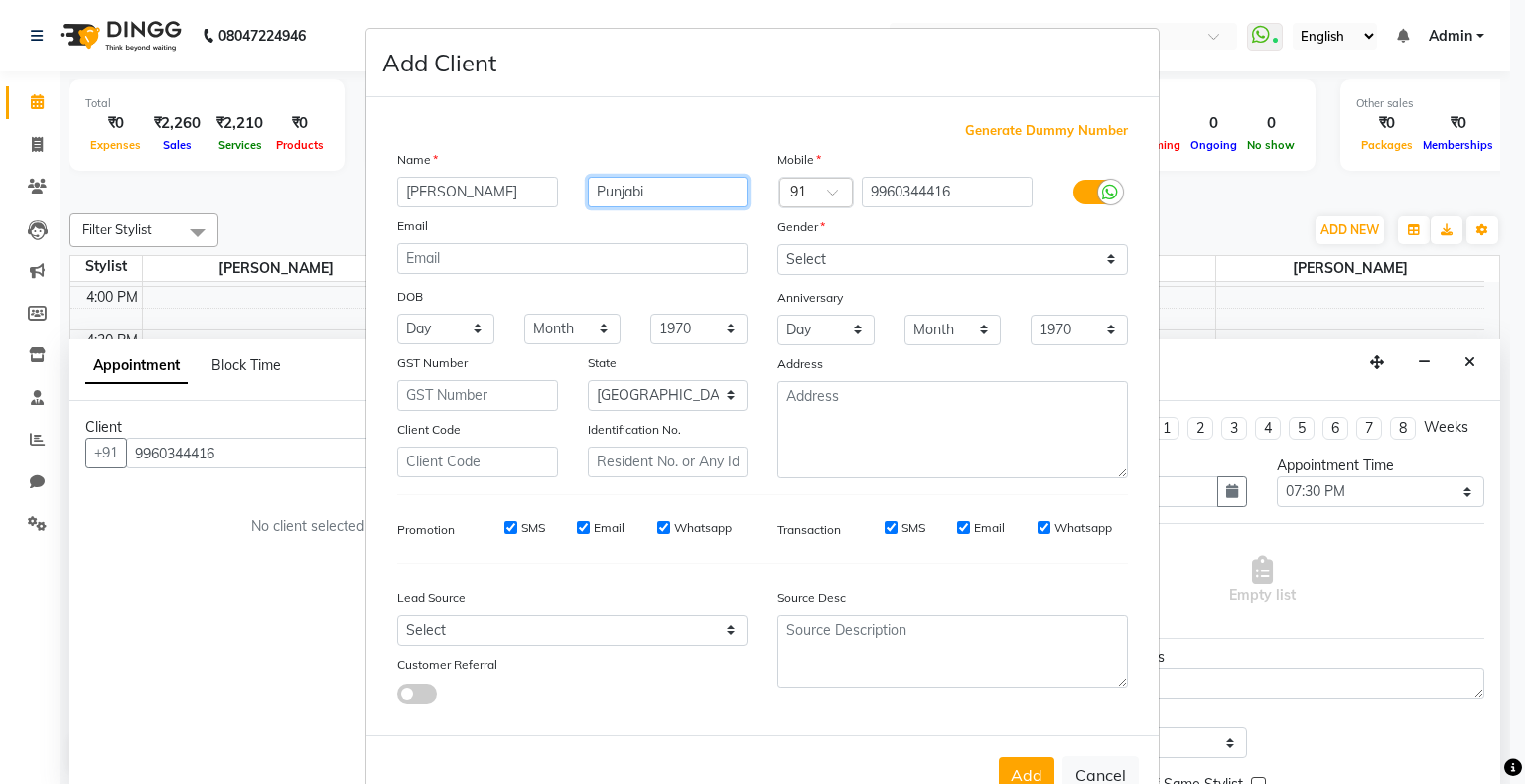 type on "Punjabi" 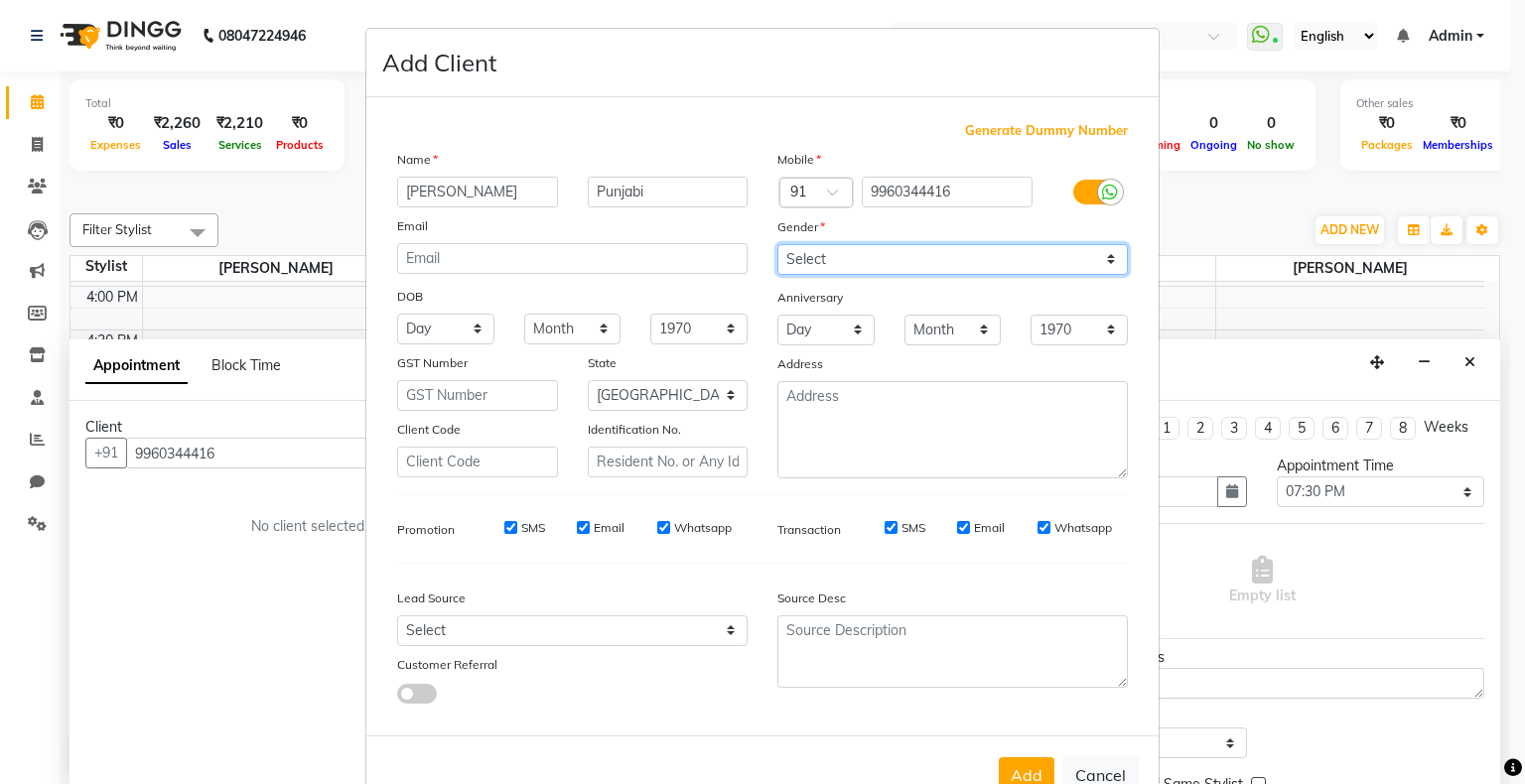 click on "Select [DEMOGRAPHIC_DATA] [DEMOGRAPHIC_DATA] Other Prefer Not To Say" at bounding box center [952, 259] 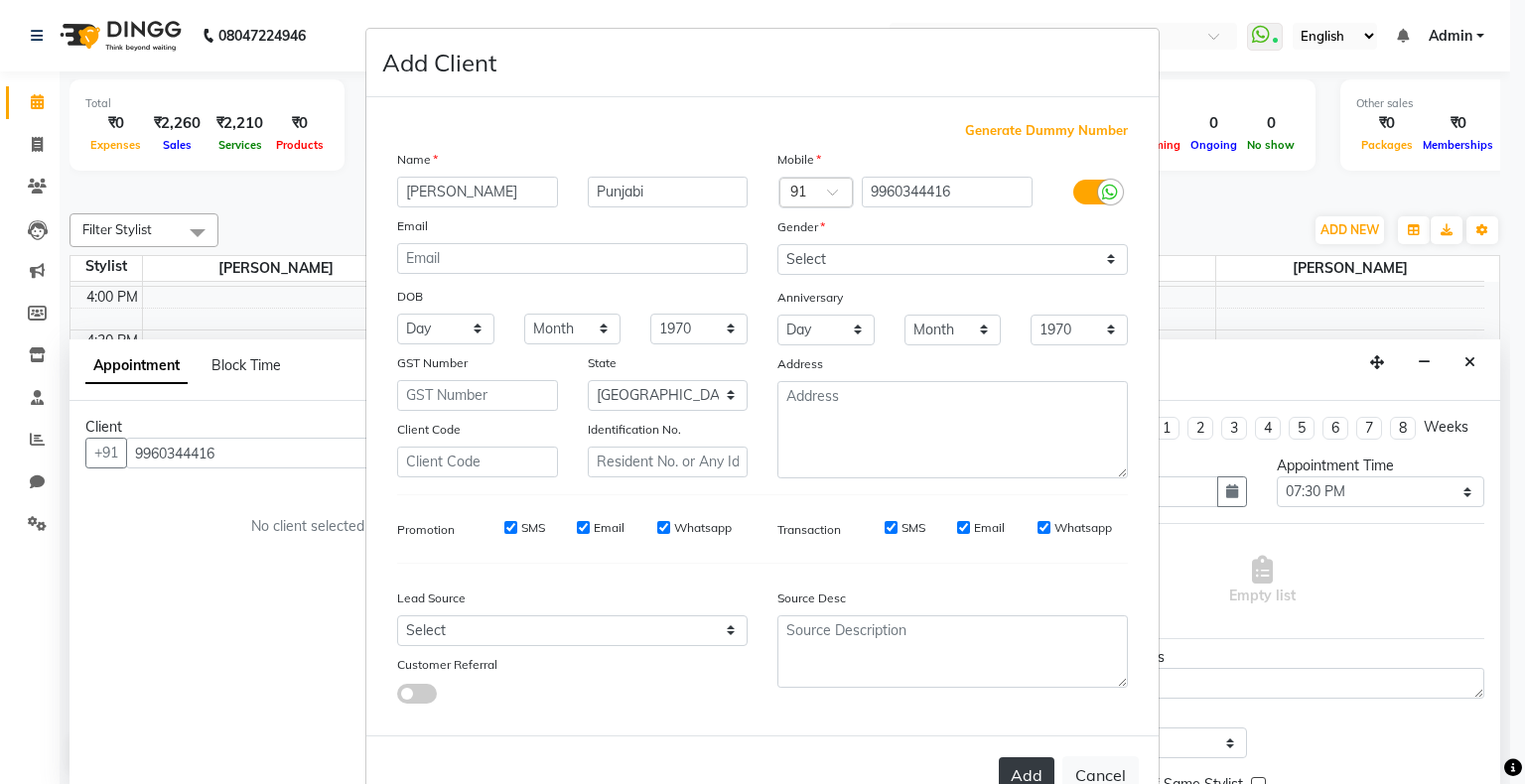 click on "Add" at bounding box center [1027, 775] 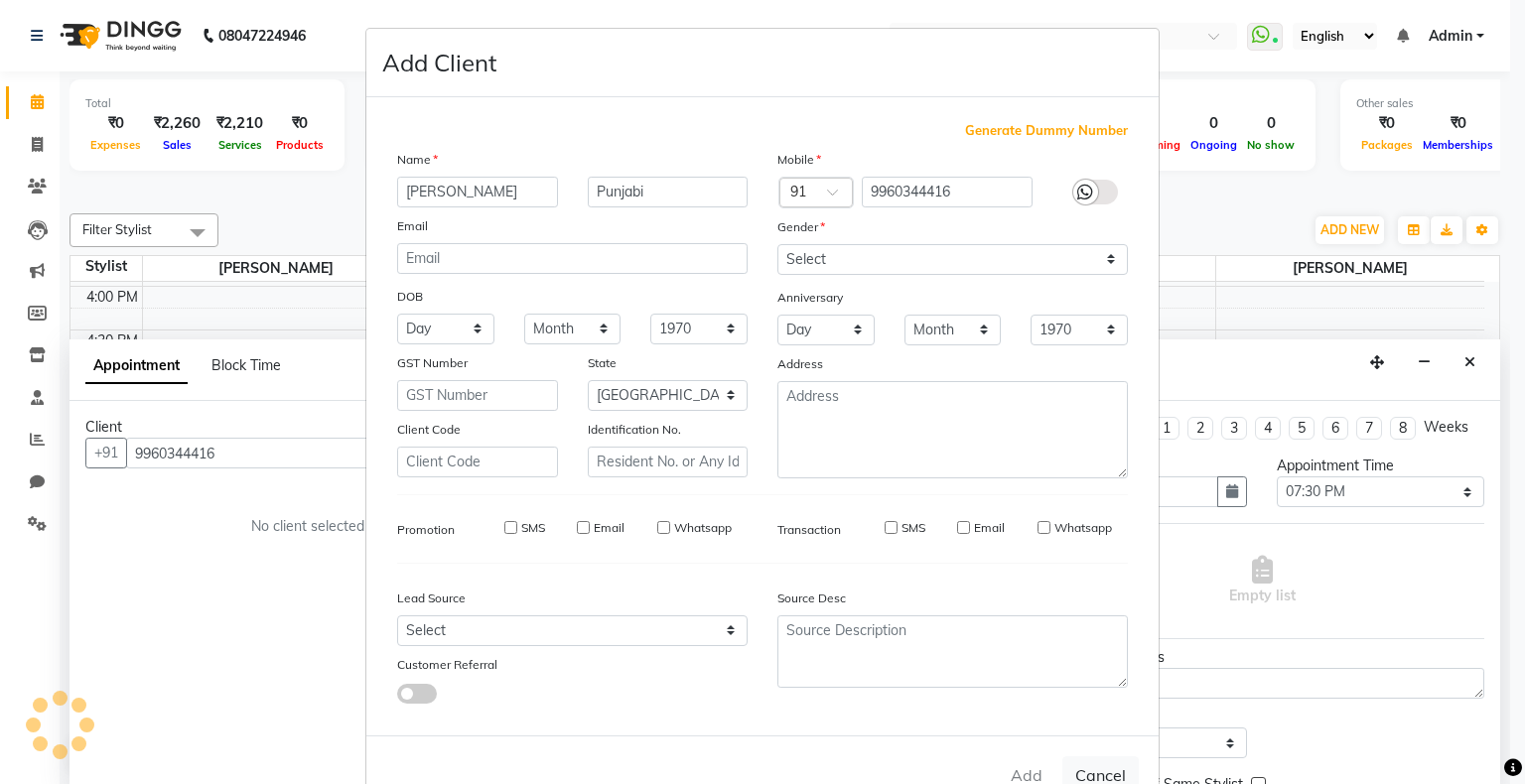 type 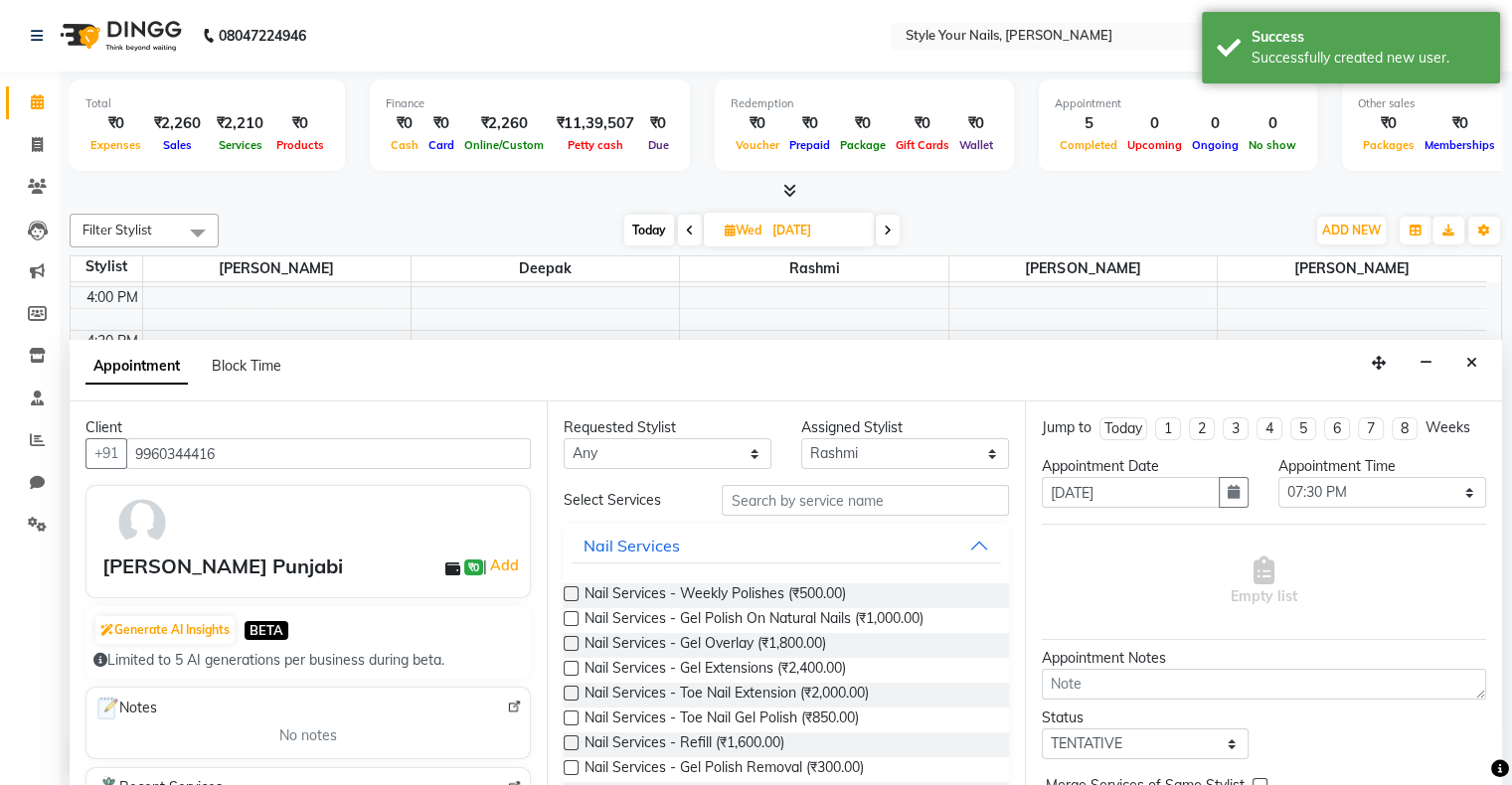 click at bounding box center (571, 618) 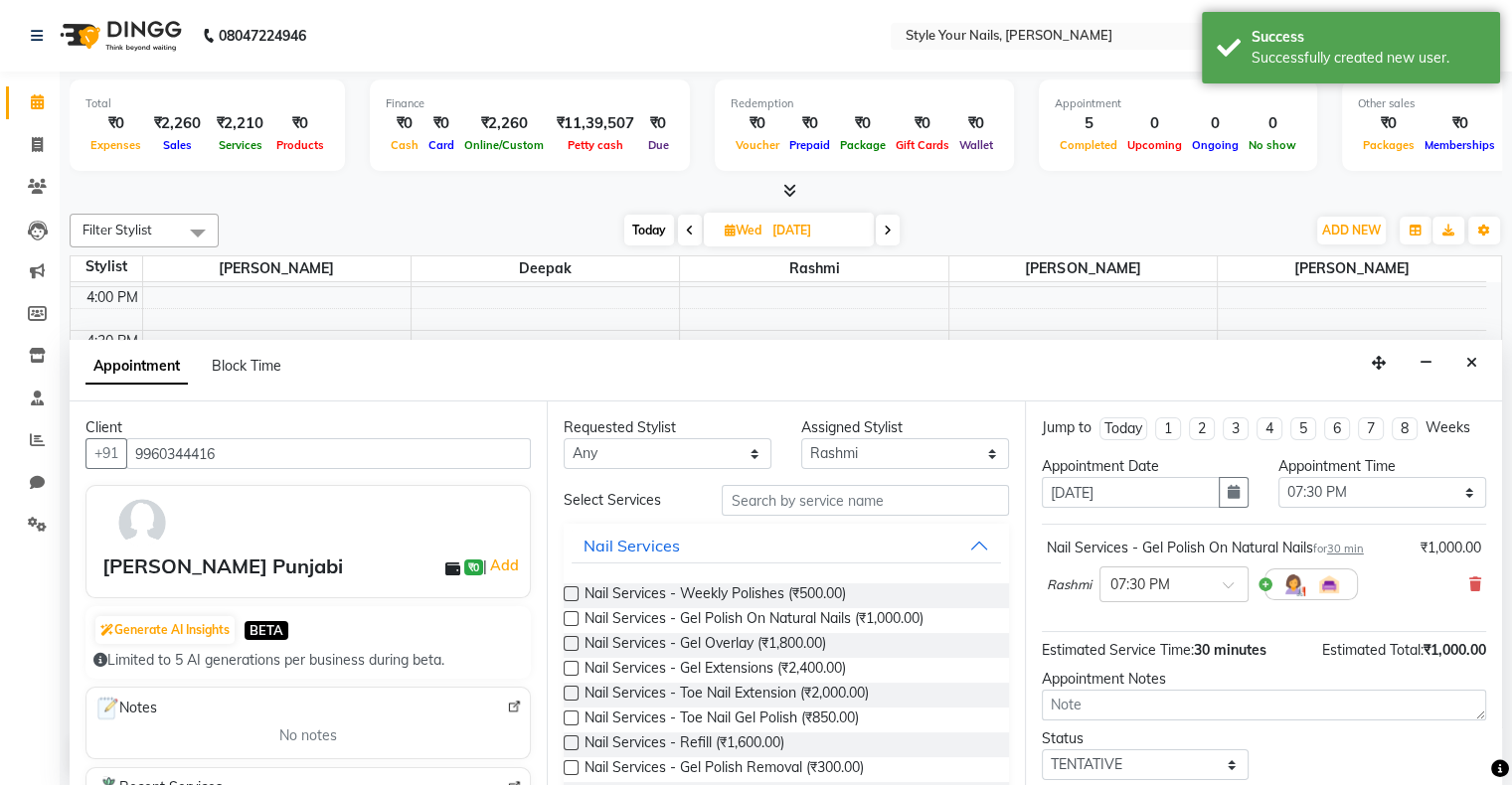 click at bounding box center [571, 618] 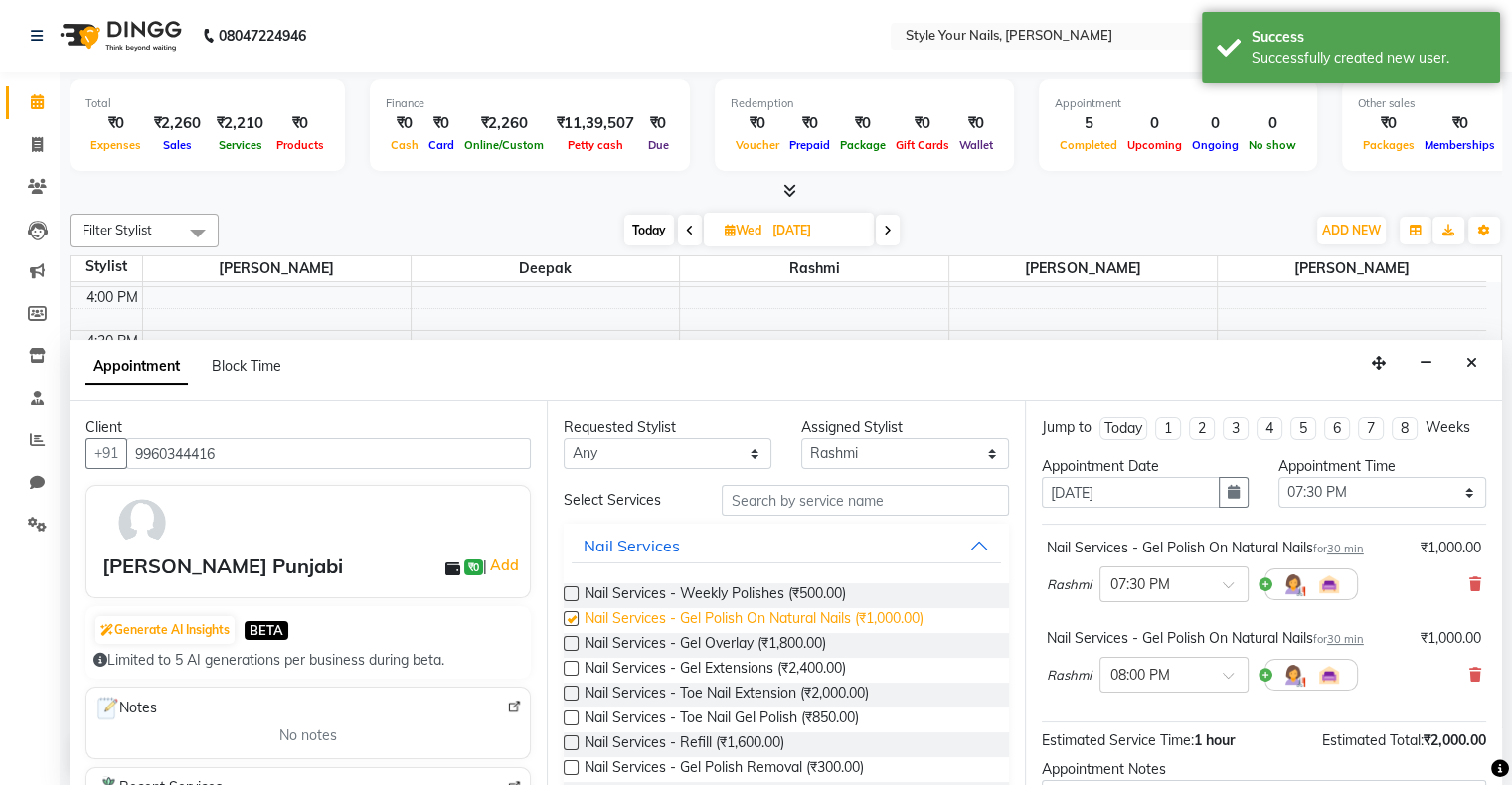 checkbox on "false" 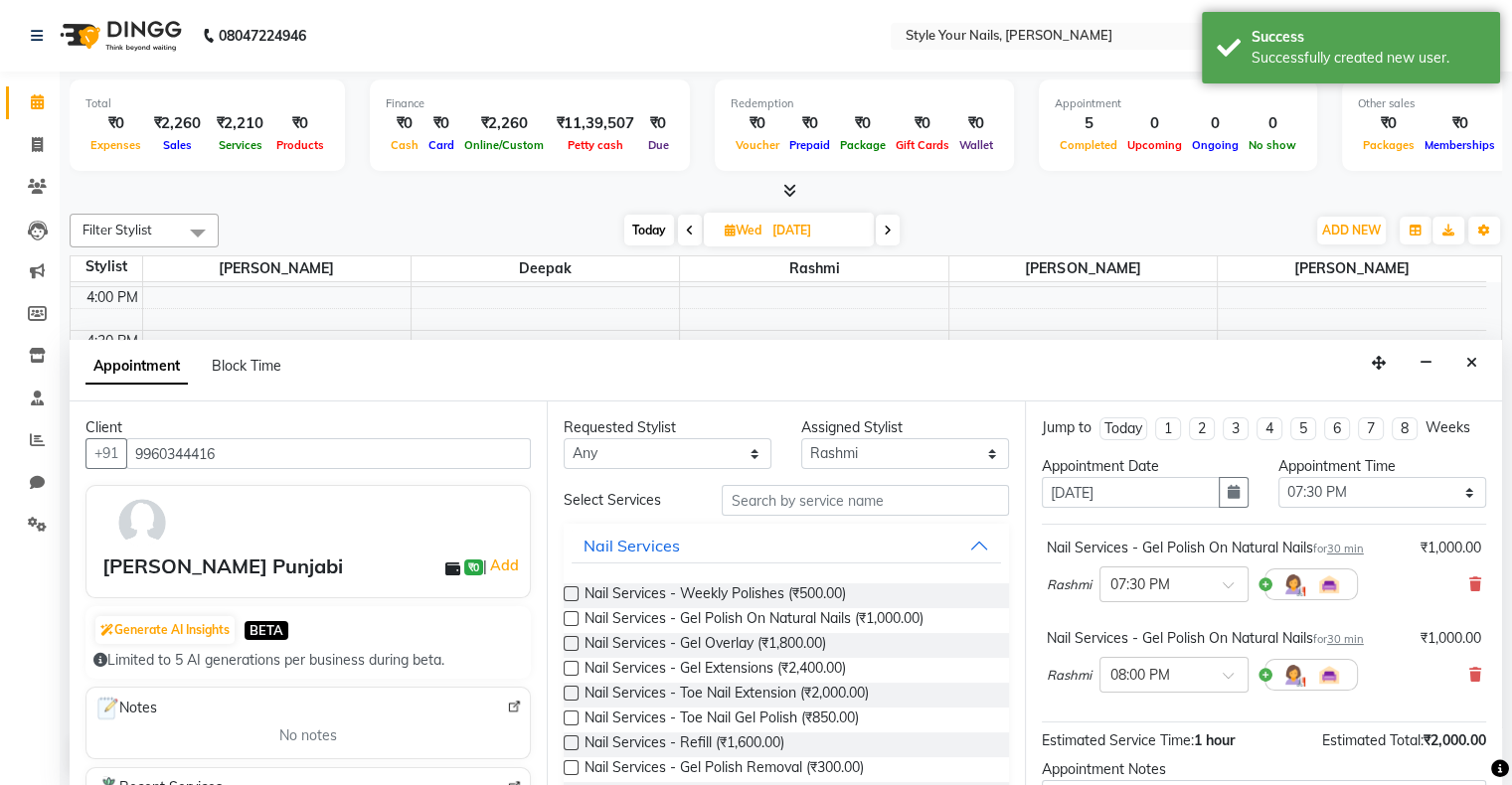 click on "Jump to [DATE] 1 2 3 4 5 6 7 8 Weeks Appointment Date [DATE] Appointment Time Select 10:00 AM 10:15 AM 10:30 AM 10:45 AM 11:00 AM 11:15 AM 11:30 AM 11:45 AM 12:00 PM 12:15 PM 12:30 PM 12:45 PM 01:00 PM 01:15 PM 01:30 PM 01:45 PM 02:00 PM 02:15 PM 02:30 PM 02:45 PM 03:00 PM 03:15 PM 03:30 PM 03:45 PM 04:00 PM 04:15 PM 04:30 PM 04:45 PM 05:00 PM 05:15 PM 05:30 PM 05:45 PM 06:00 PM 06:15 PM 06:30 PM 06:45 PM 07:00 PM 07:15 PM 07:30 PM 07:45 PM 08:00 PM 08:15 PM 08:30 PM 08:45 PM 09:00 PM Nail Services  - Gel Polish On Natural Nails   for  30 min ₹1,000.00 Rashmi × 07:30 PM Nail Services  - Gel Polish On Natural Nails   for  30 min ₹1,000.00 Rashmi × 08:00 PM Estimated Service Time:  1 hour Estimated Total:  ₹2,000.00 Appointment Notes Status Select TENTATIVE CONFIRM UPCOMING Merge Services of Same Stylist Send Appointment Details On SMS Email  Book" at bounding box center (1263, 594) 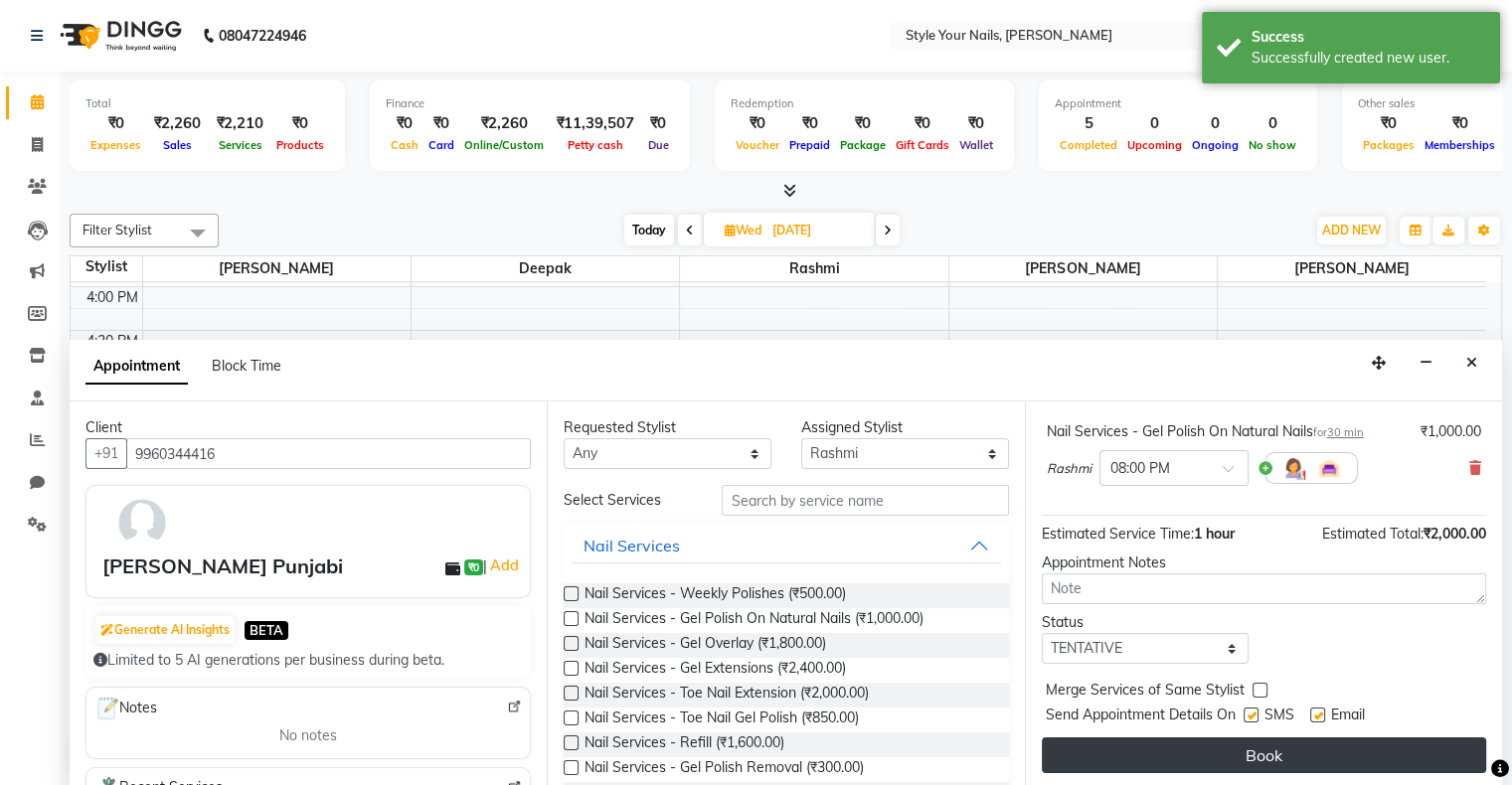 click on "Book" at bounding box center [1263, 755] 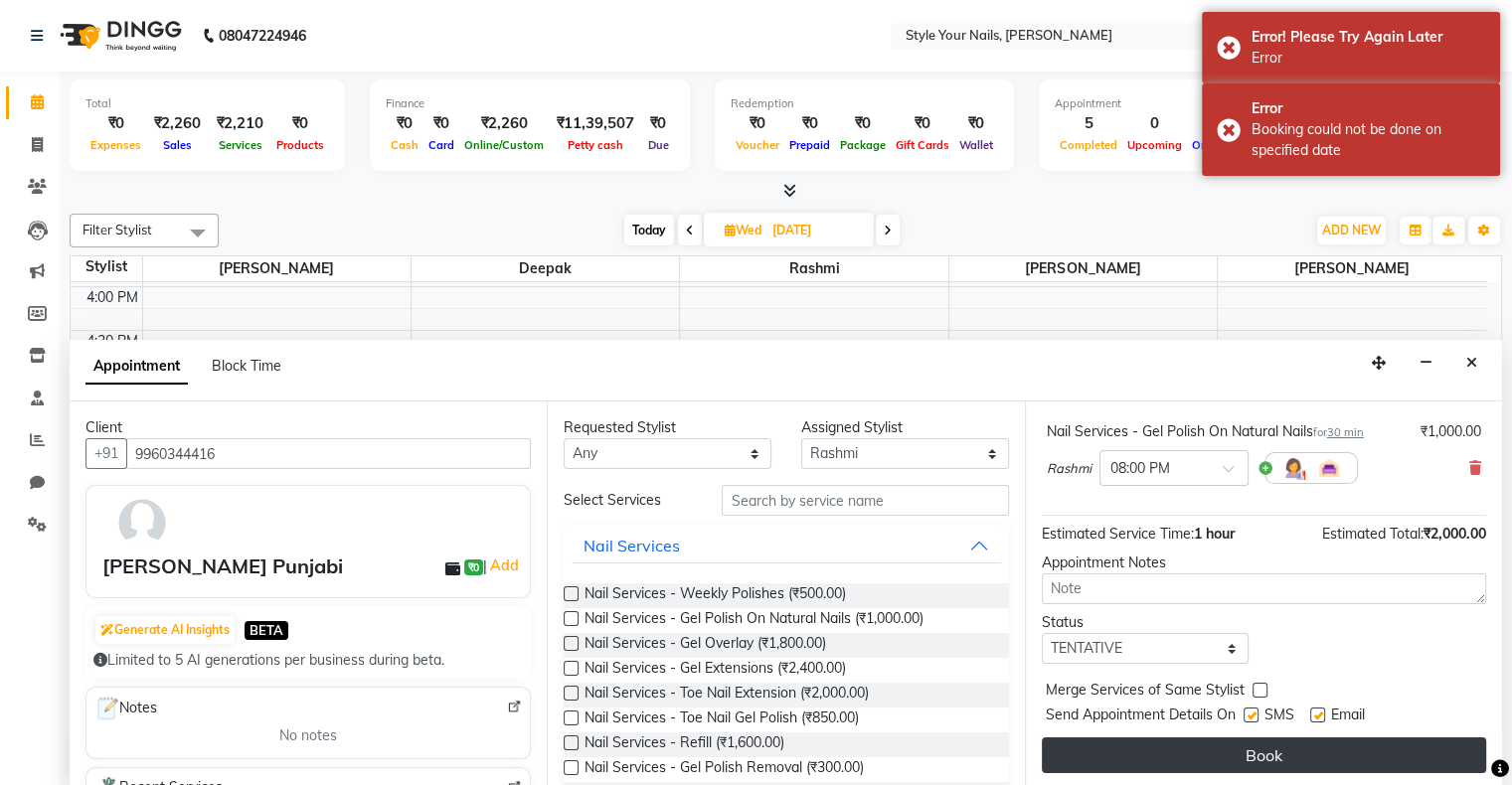 click on "Book" at bounding box center [1263, 755] 